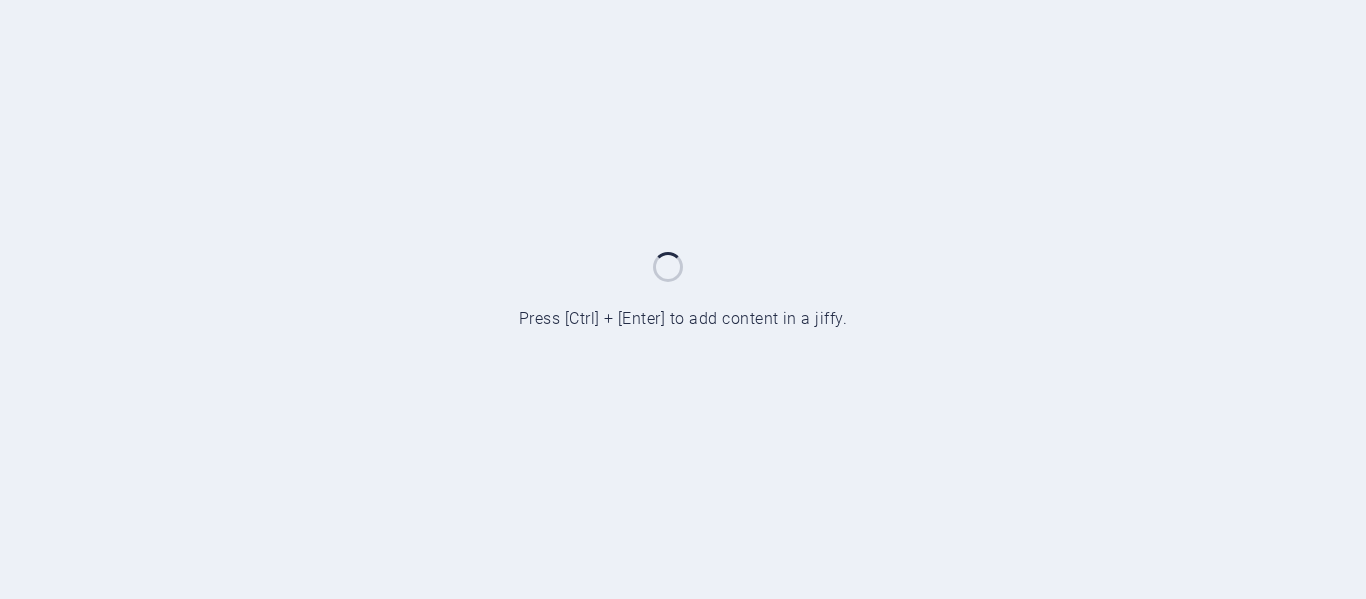 scroll, scrollTop: 0, scrollLeft: 0, axis: both 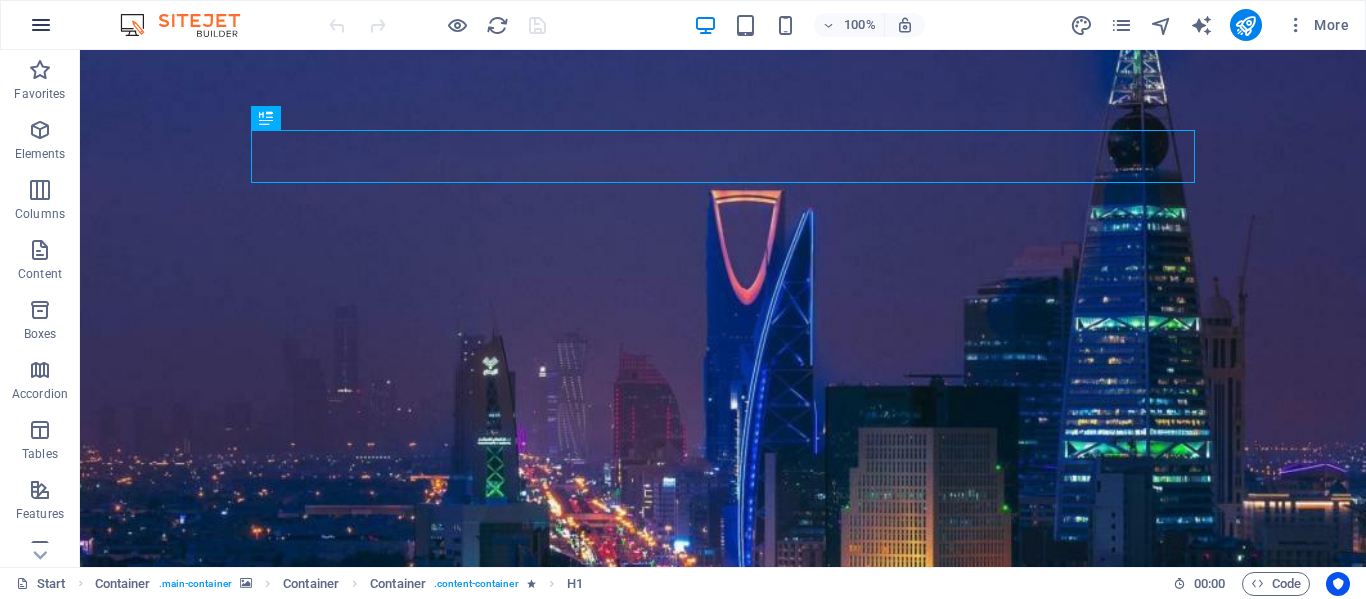 click at bounding box center (41, 25) 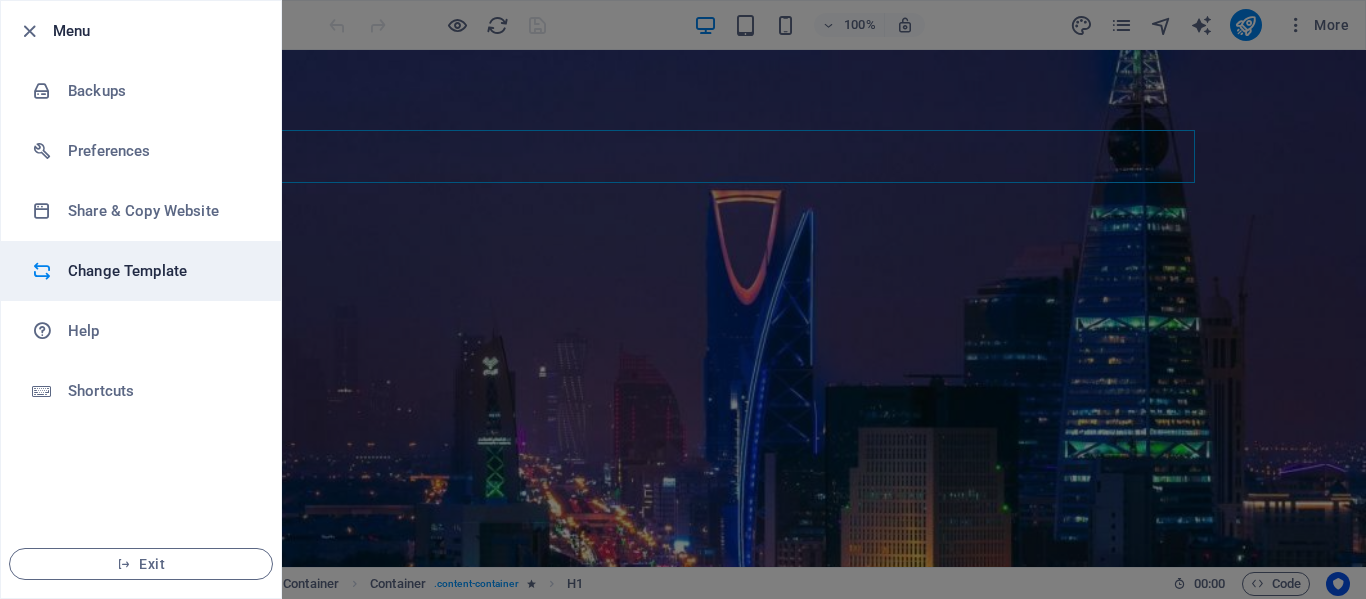 click on "Change Template" at bounding box center (160, 271) 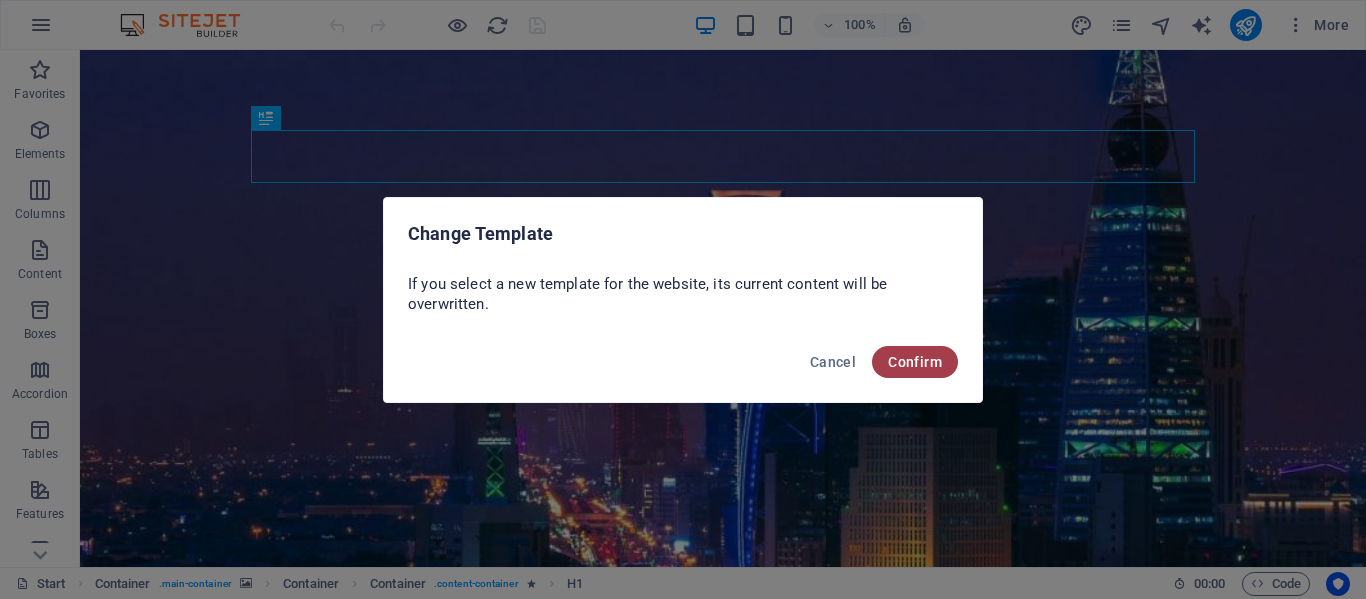 click on "Confirm" at bounding box center (915, 362) 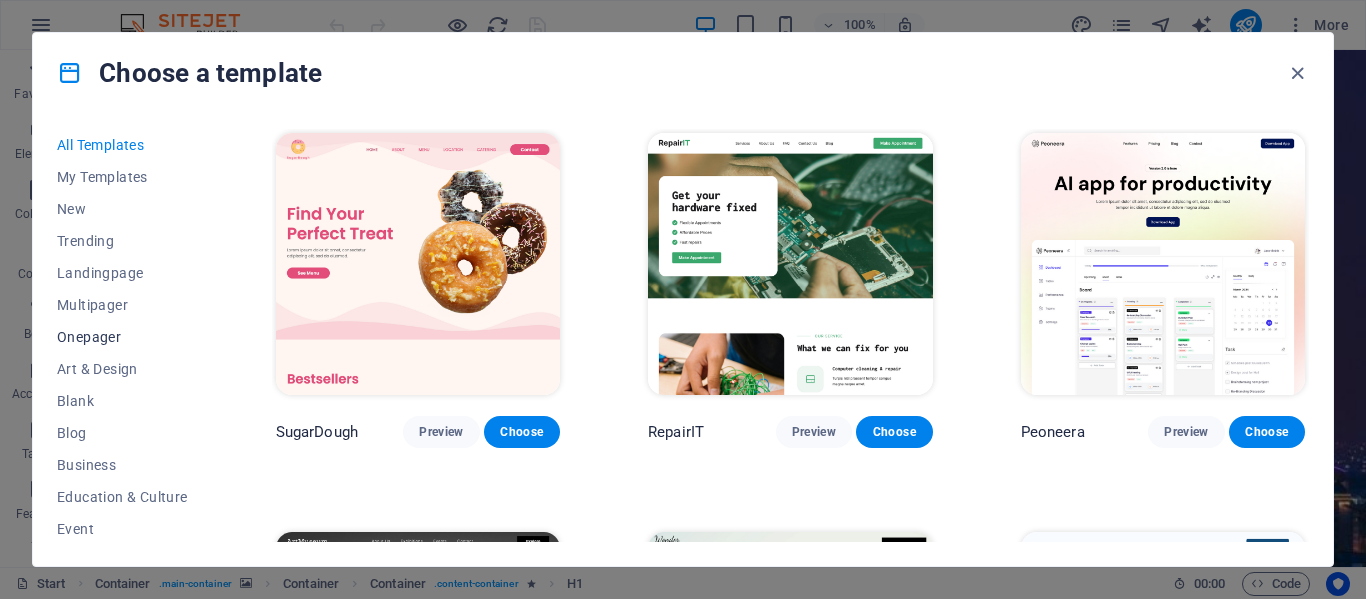 click on "Onepager" at bounding box center [122, 337] 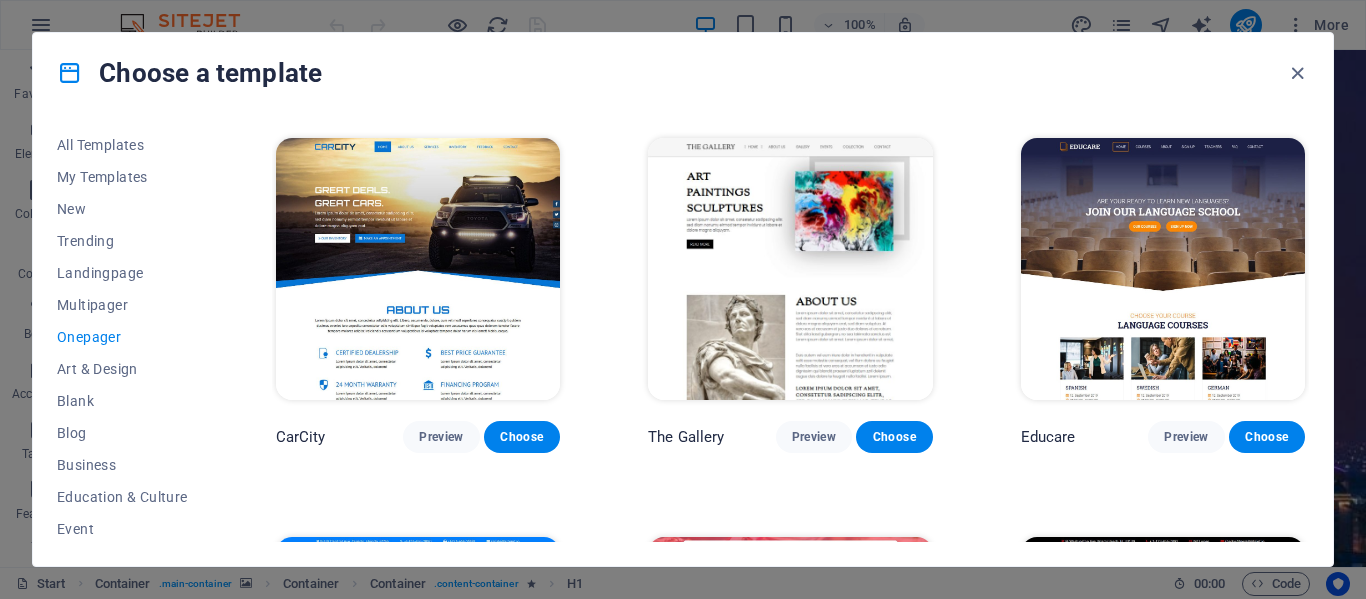 scroll, scrollTop: 4793, scrollLeft: 0, axis: vertical 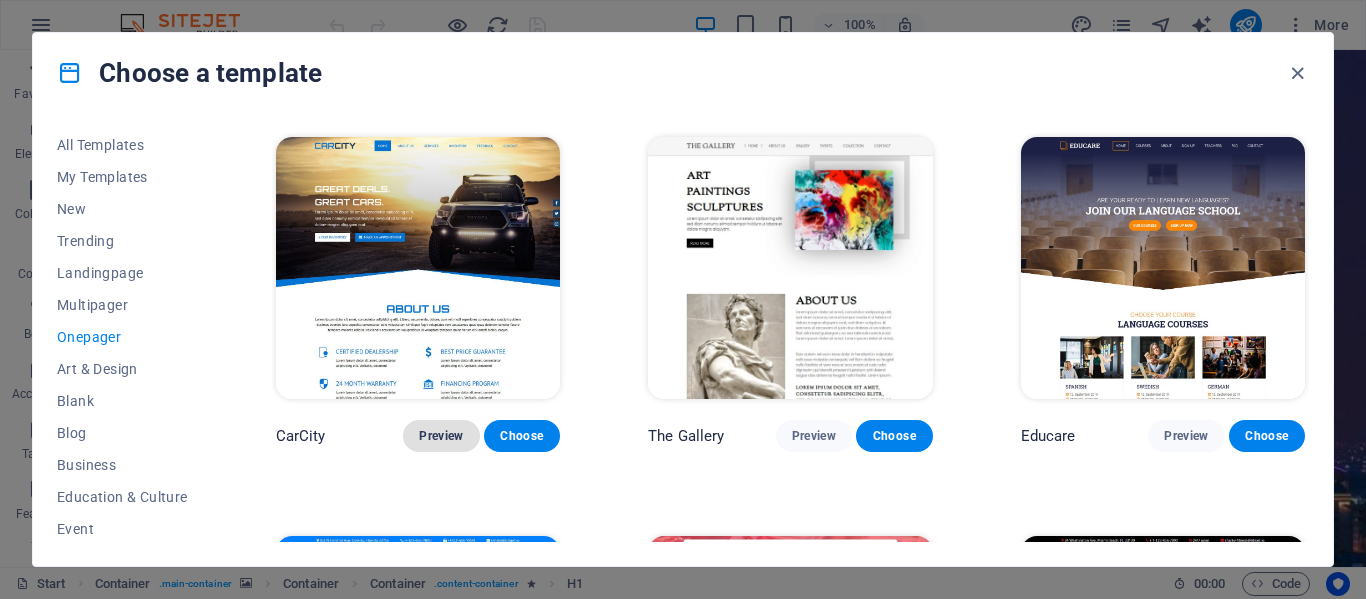 click on "Preview" at bounding box center [441, 436] 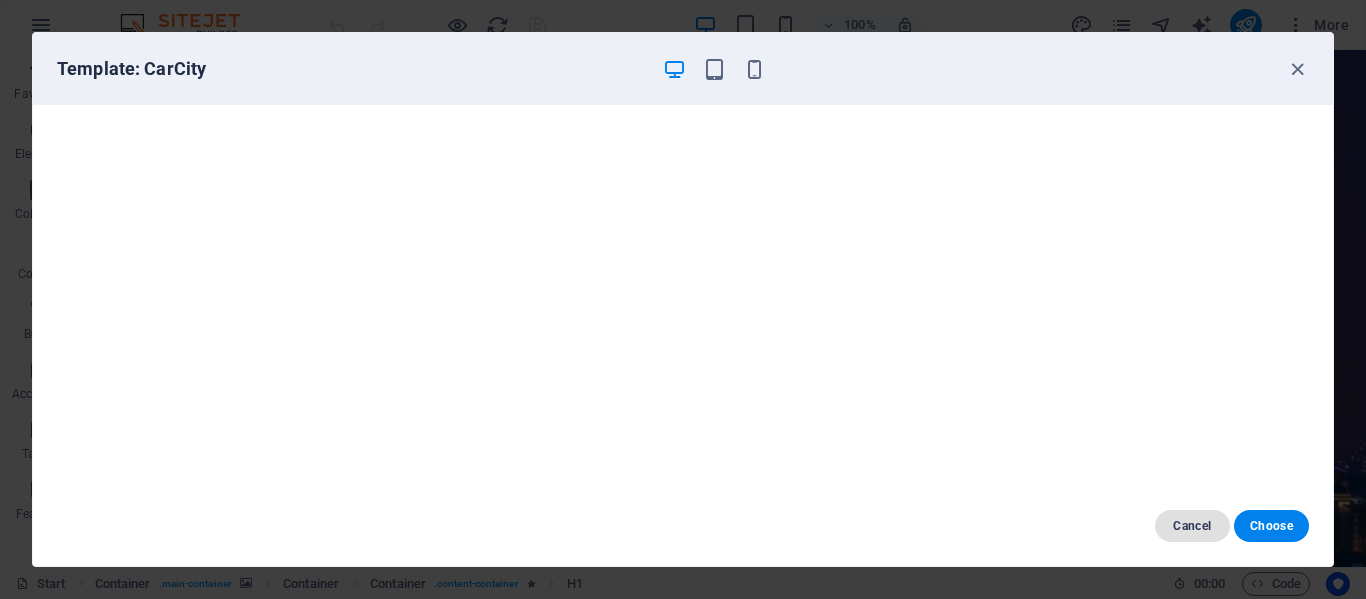 click on "Cancel" at bounding box center [1192, 526] 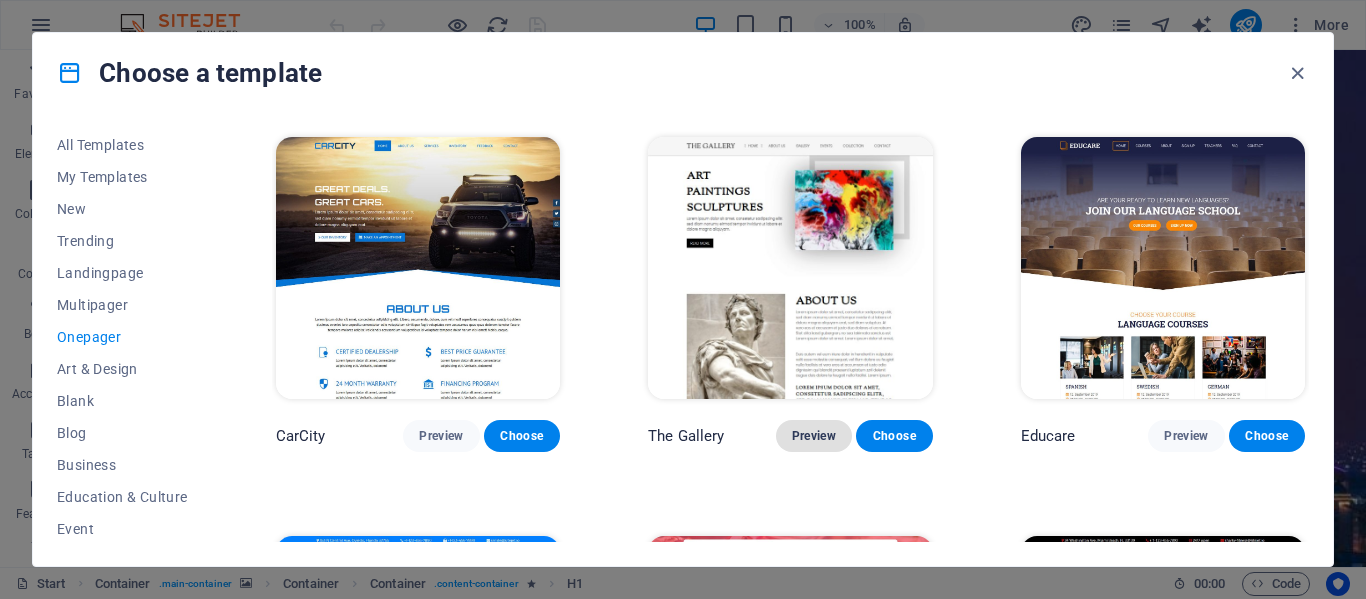 click on "Preview" at bounding box center [814, 436] 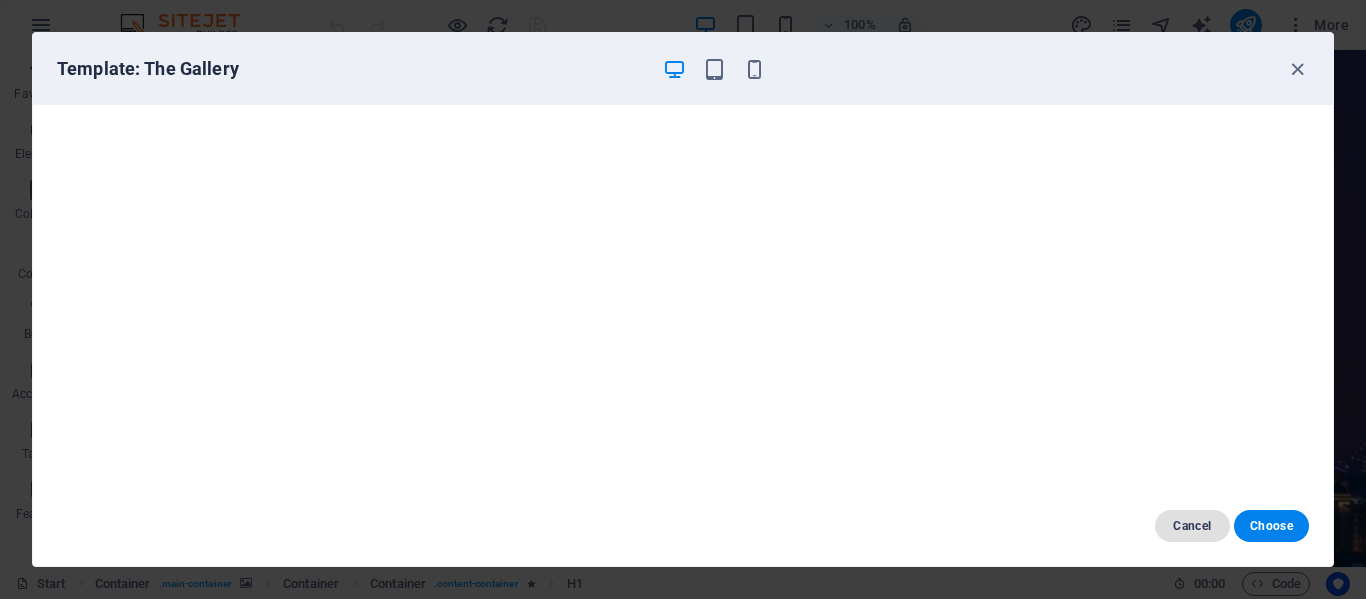 click on "Cancel" at bounding box center (1192, 526) 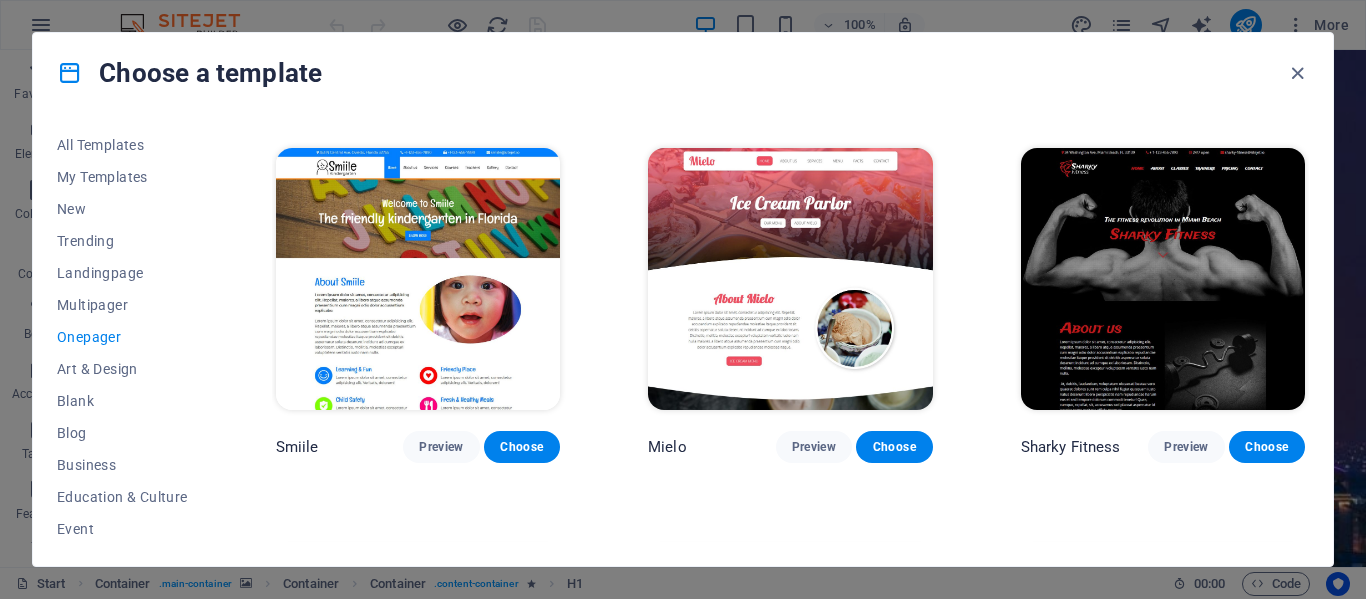 scroll, scrollTop: 5182, scrollLeft: 0, axis: vertical 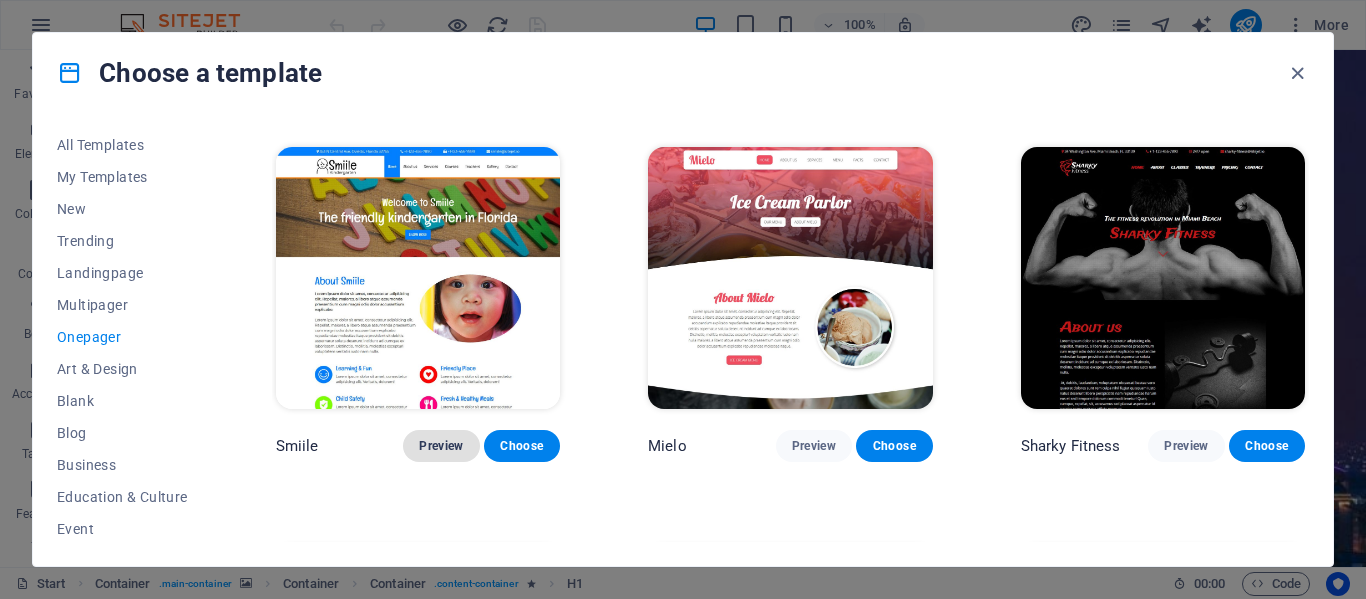 click on "Preview" at bounding box center (441, 446) 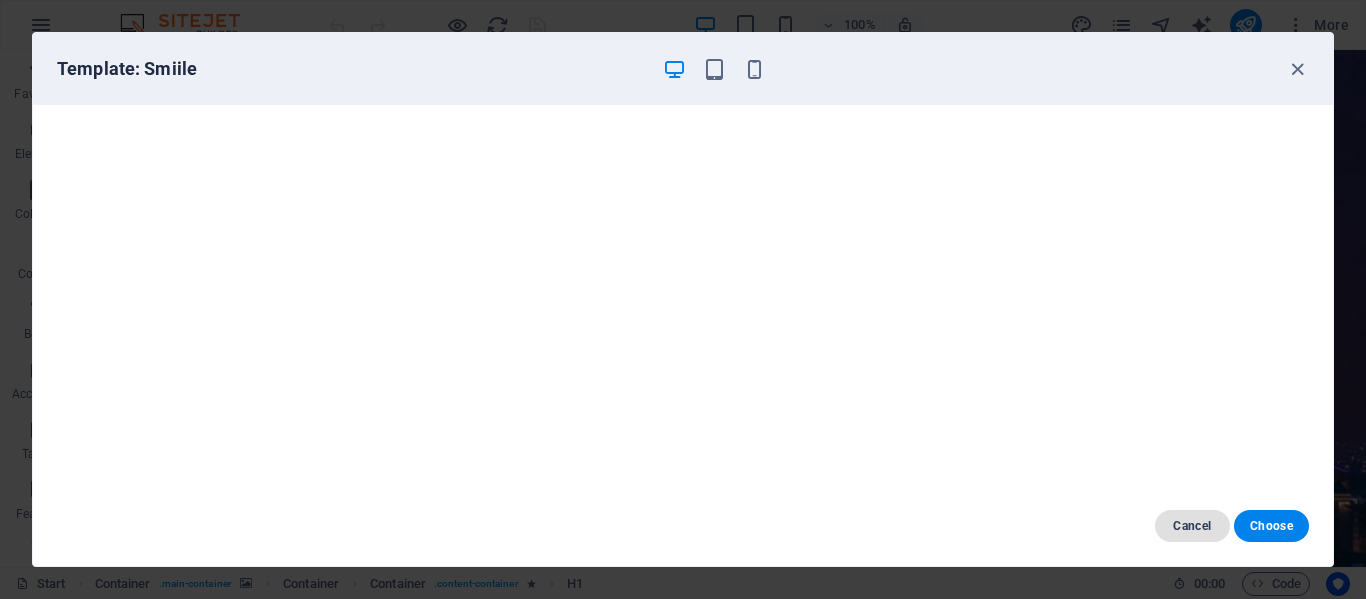 click on "Cancel" at bounding box center (1192, 526) 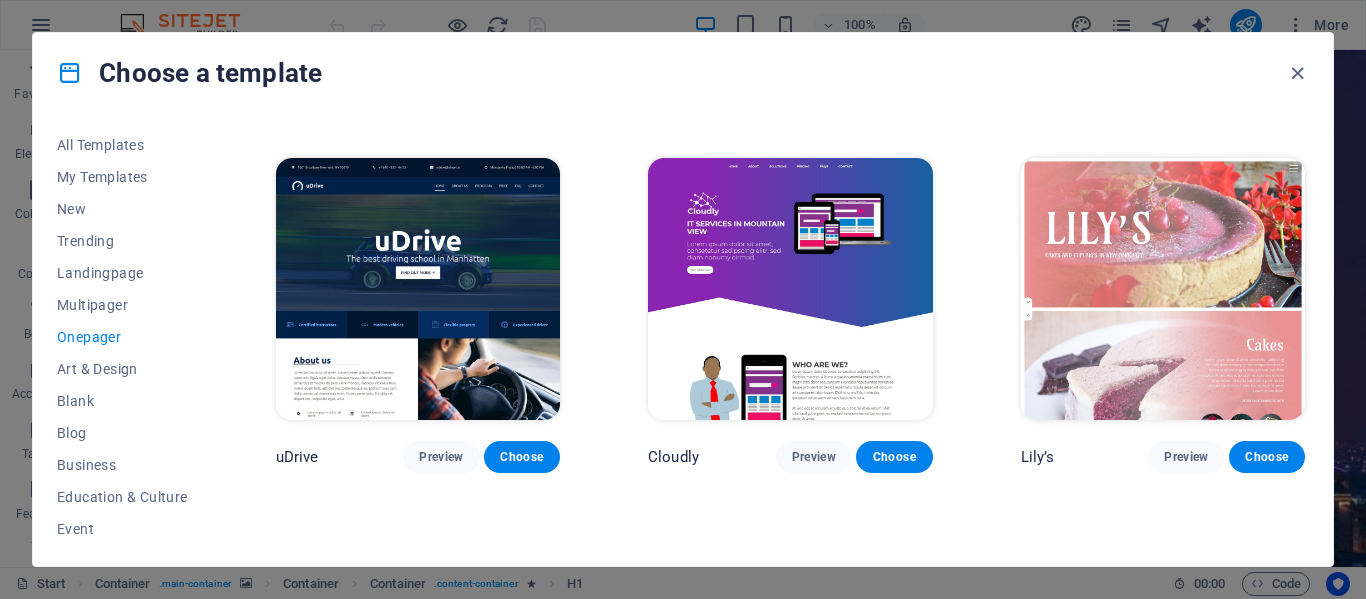 scroll, scrollTop: 5970, scrollLeft: 0, axis: vertical 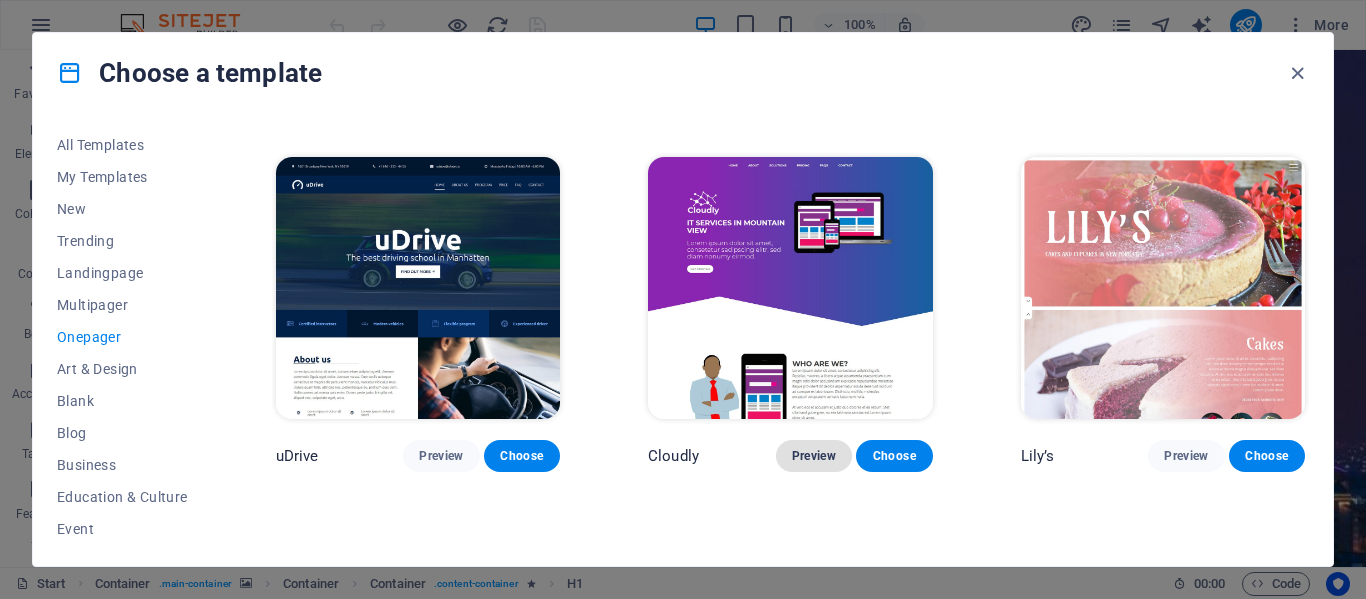 click on "Preview" at bounding box center (814, 456) 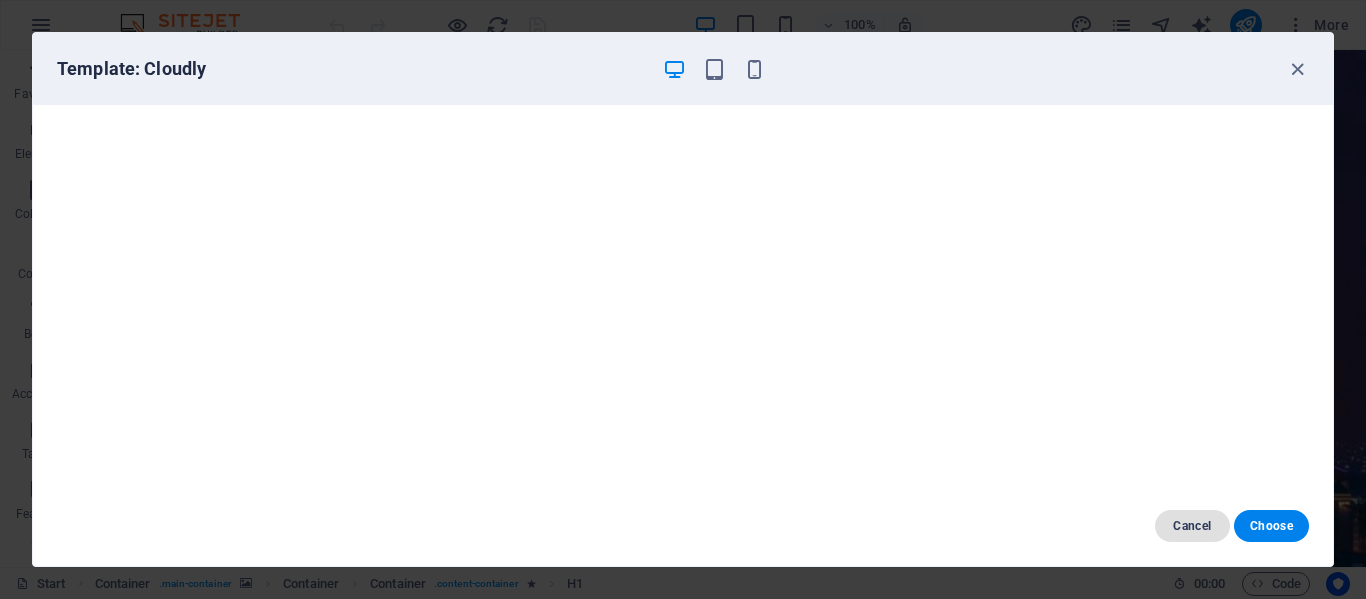 click on "Cancel" at bounding box center [1192, 526] 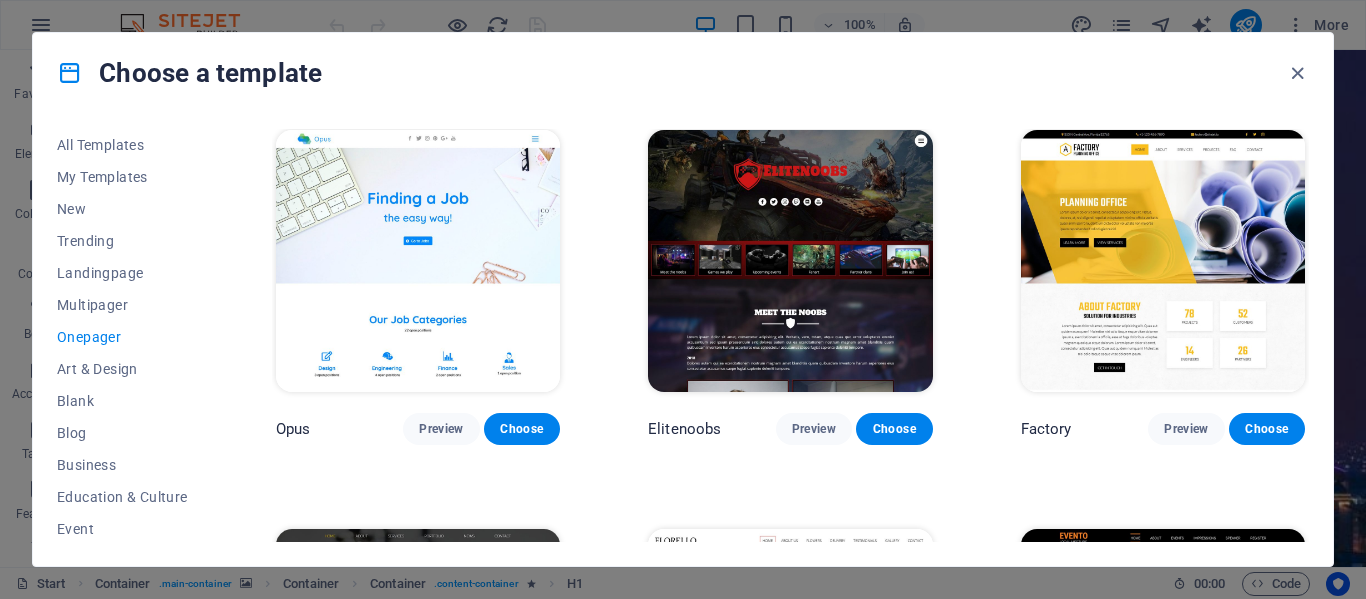scroll, scrollTop: 6800, scrollLeft: 0, axis: vertical 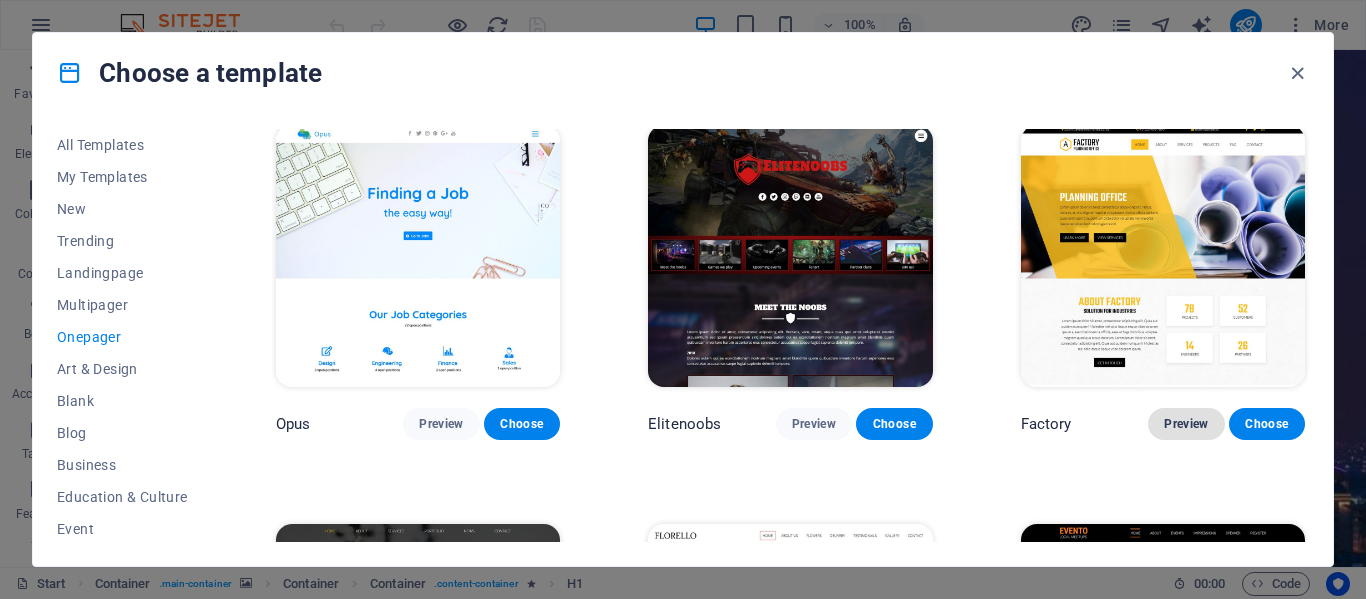 click on "Preview" at bounding box center (1186, 424) 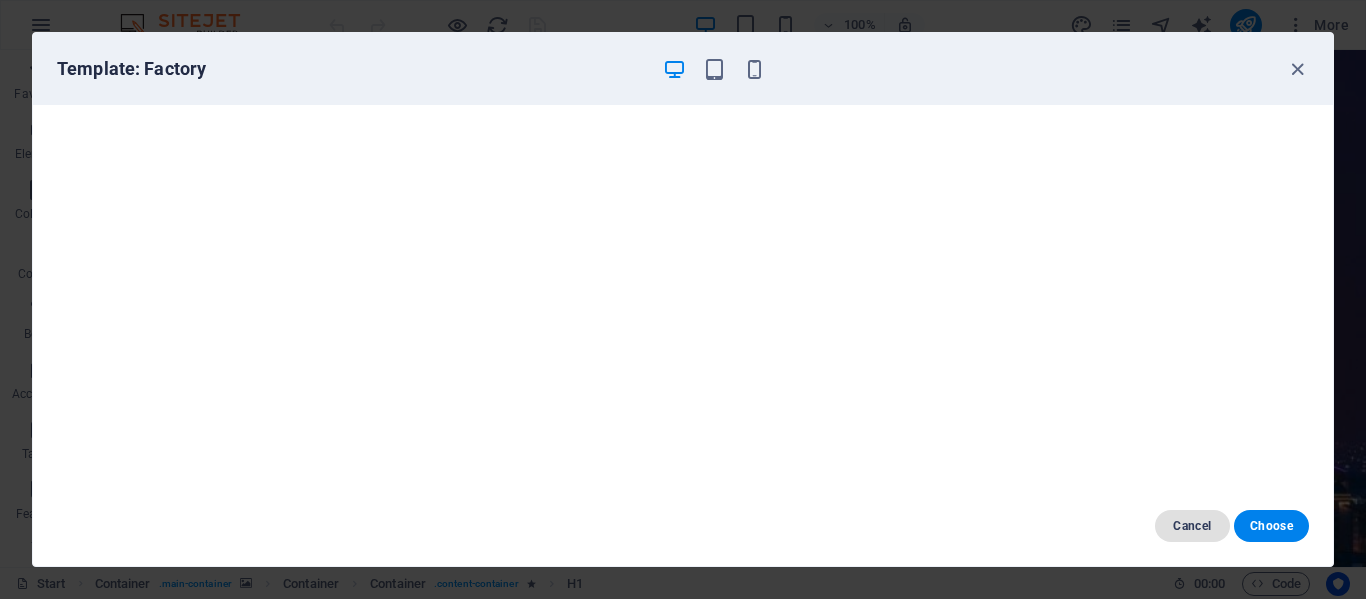 click on "Cancel" at bounding box center (1192, 526) 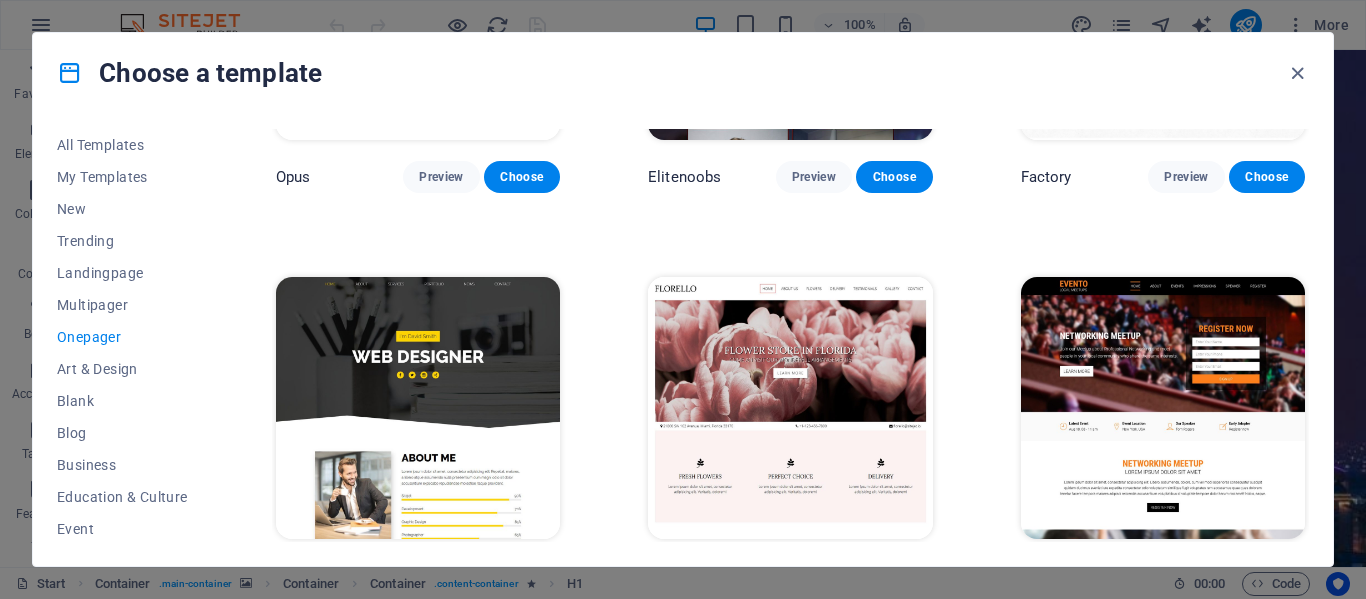 scroll, scrollTop: 7051, scrollLeft: 0, axis: vertical 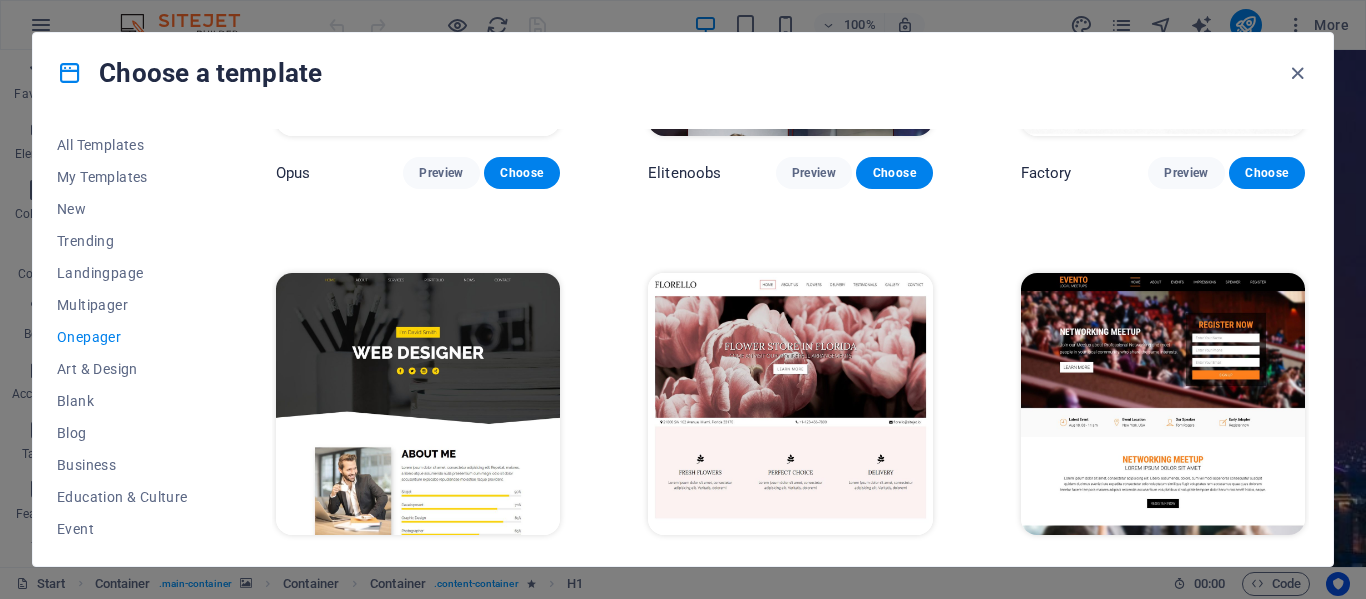 click on "Preview" at bounding box center [441, 572] 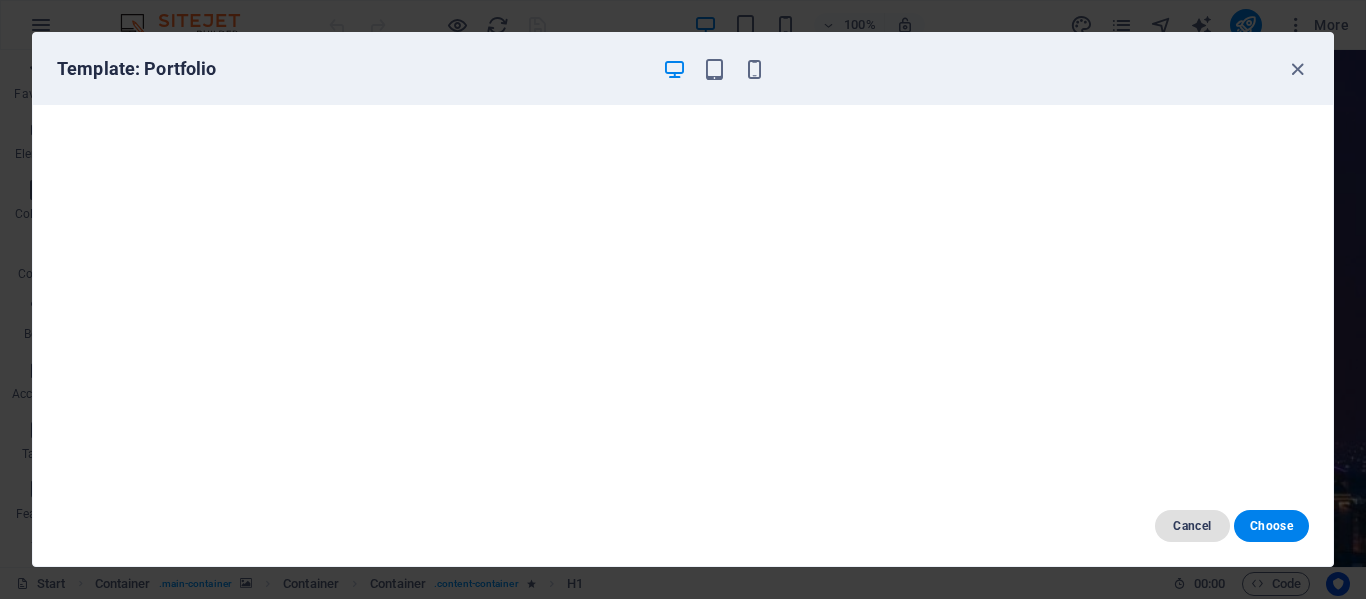 click on "Cancel" at bounding box center (1192, 526) 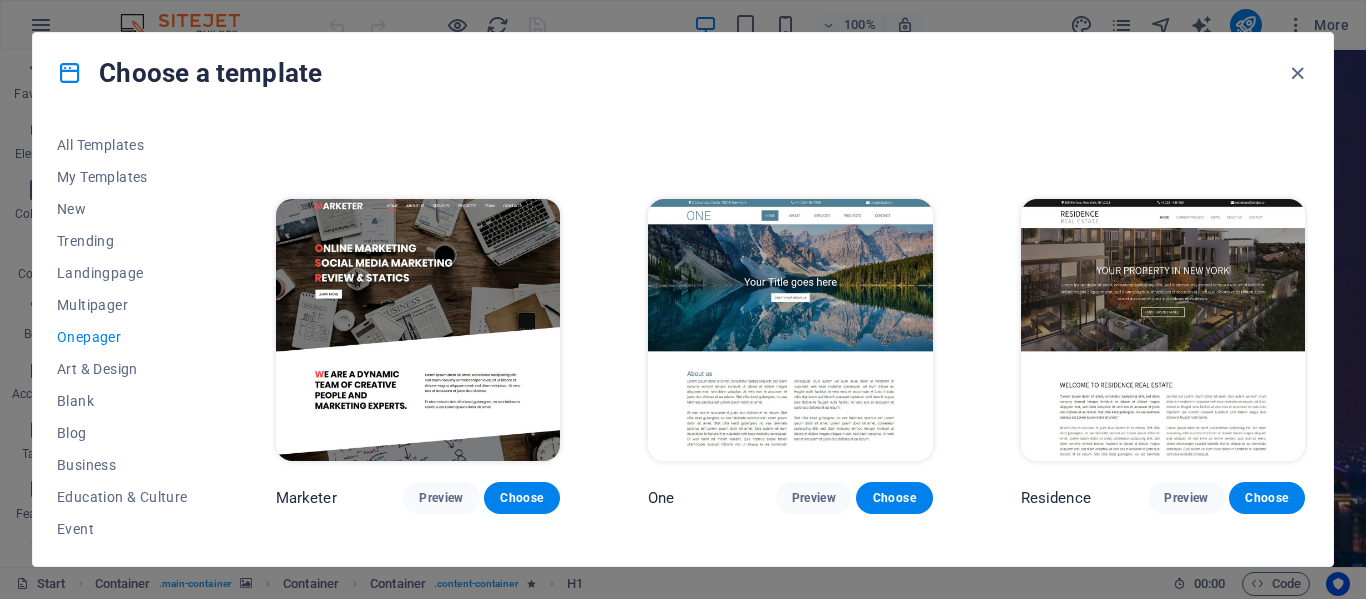 scroll, scrollTop: 7931, scrollLeft: 0, axis: vertical 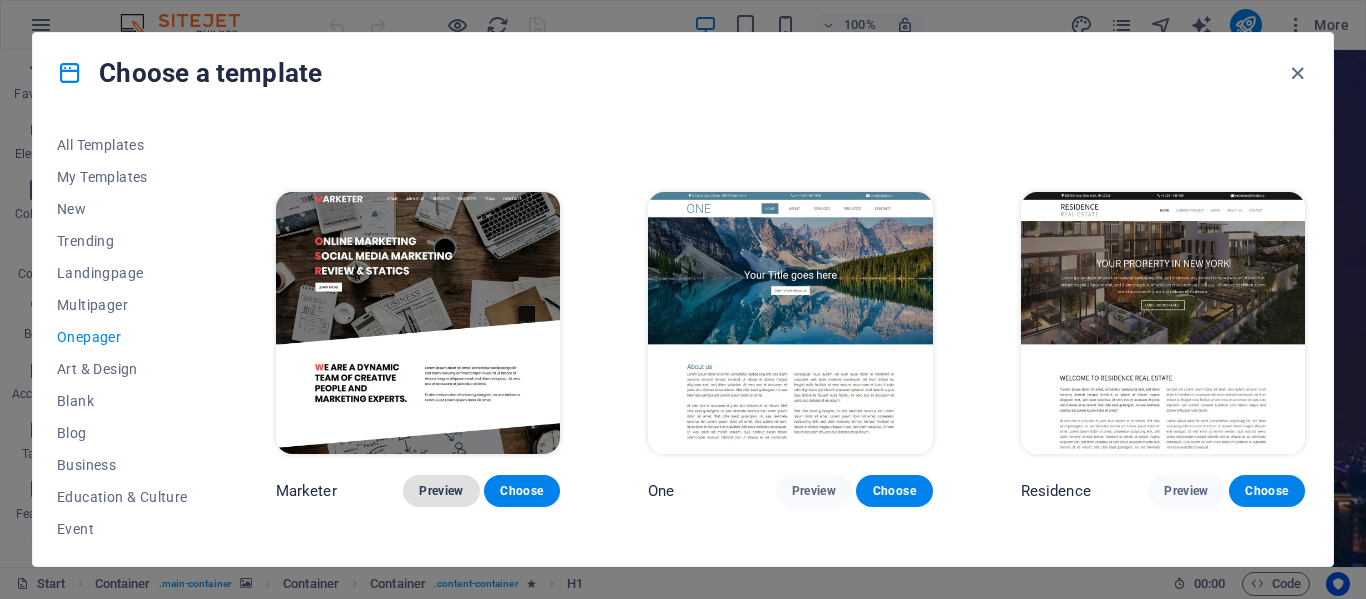 click on "Preview" at bounding box center [441, 491] 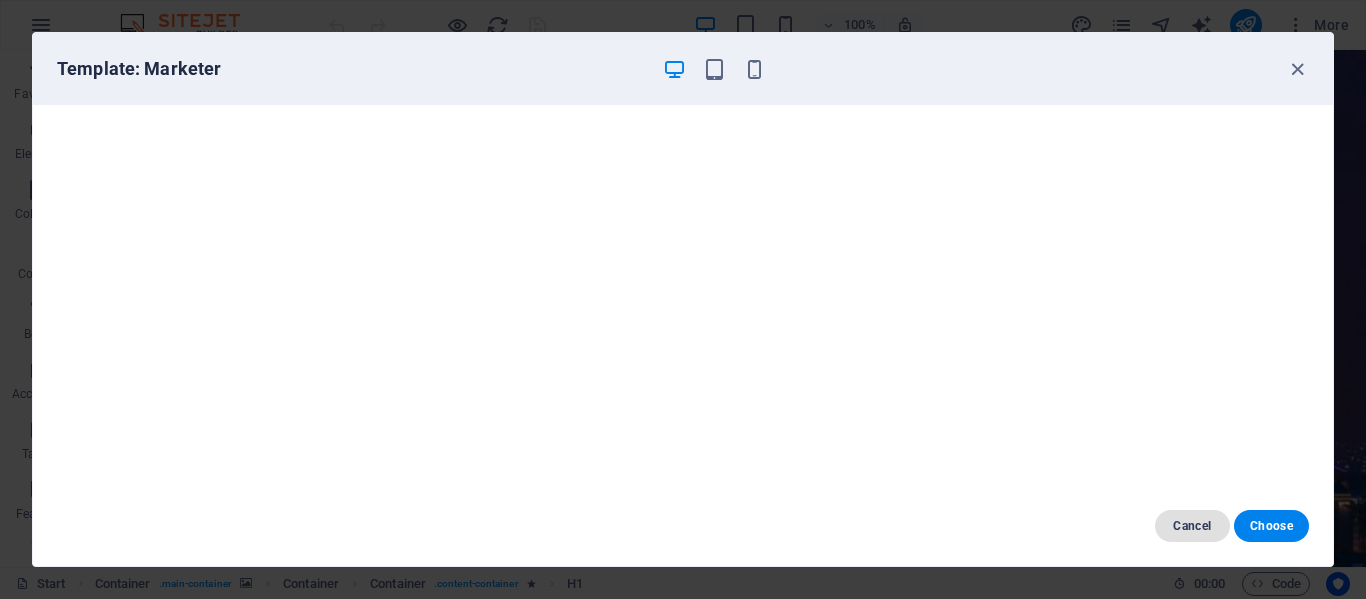 click on "Cancel" at bounding box center [1192, 526] 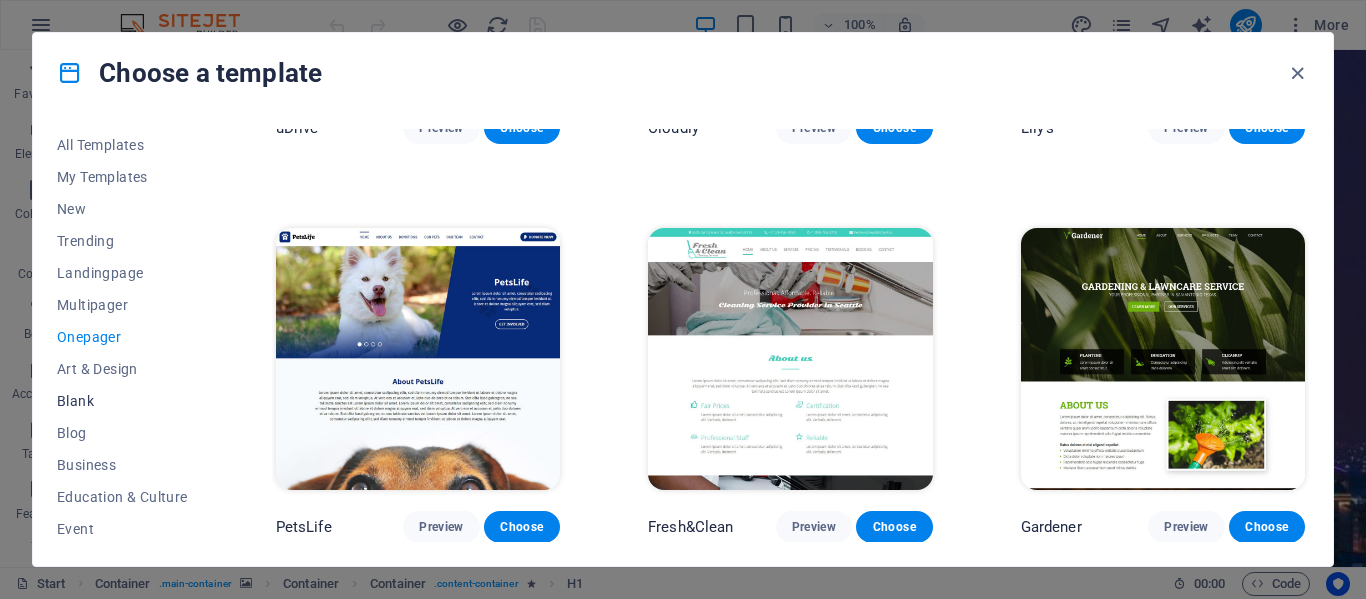 scroll, scrollTop: 6290, scrollLeft: 0, axis: vertical 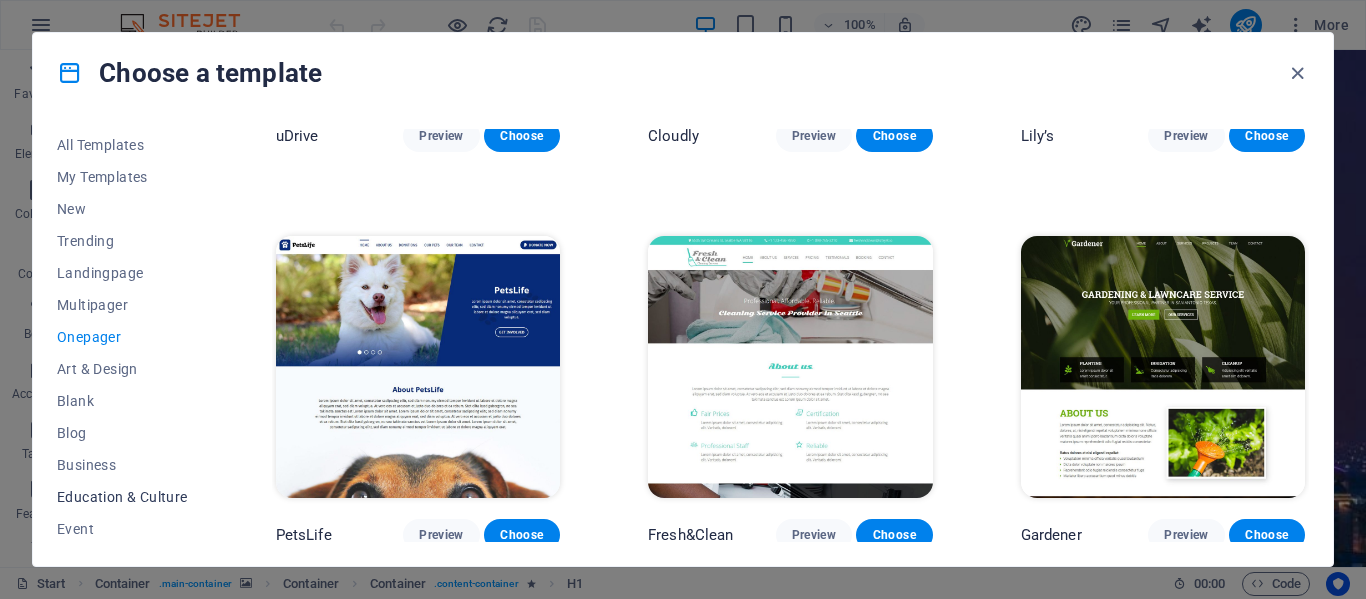 click on "Education & Culture" at bounding box center [122, 497] 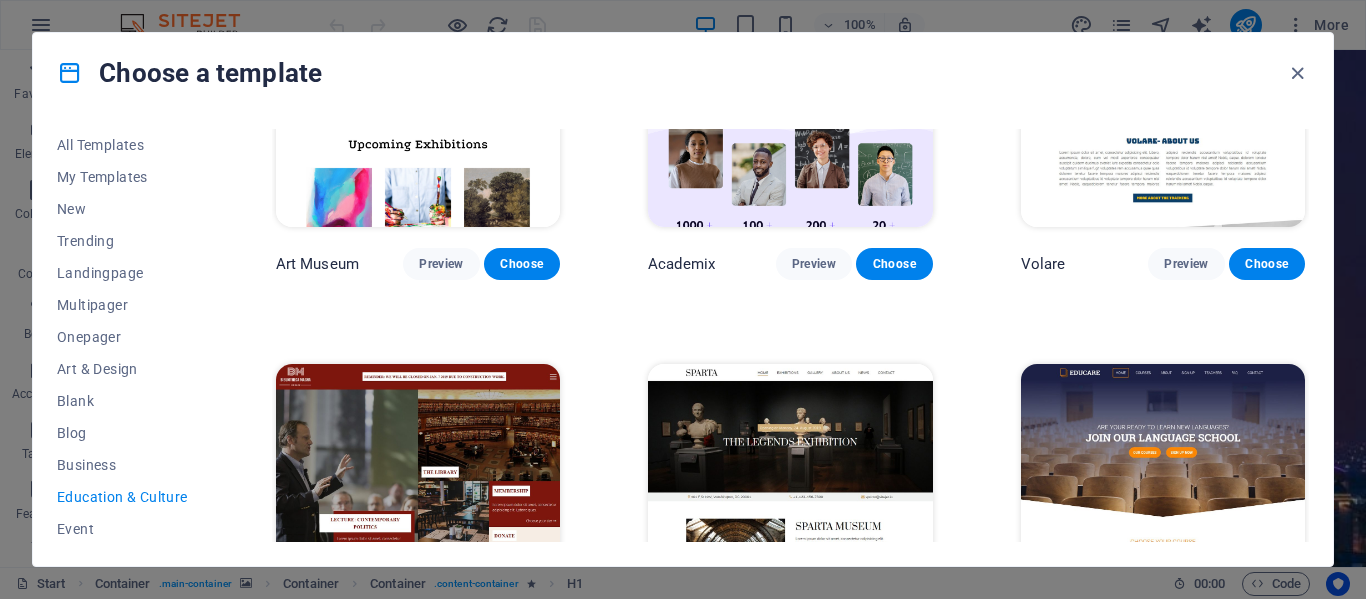 scroll, scrollTop: 179, scrollLeft: 0, axis: vertical 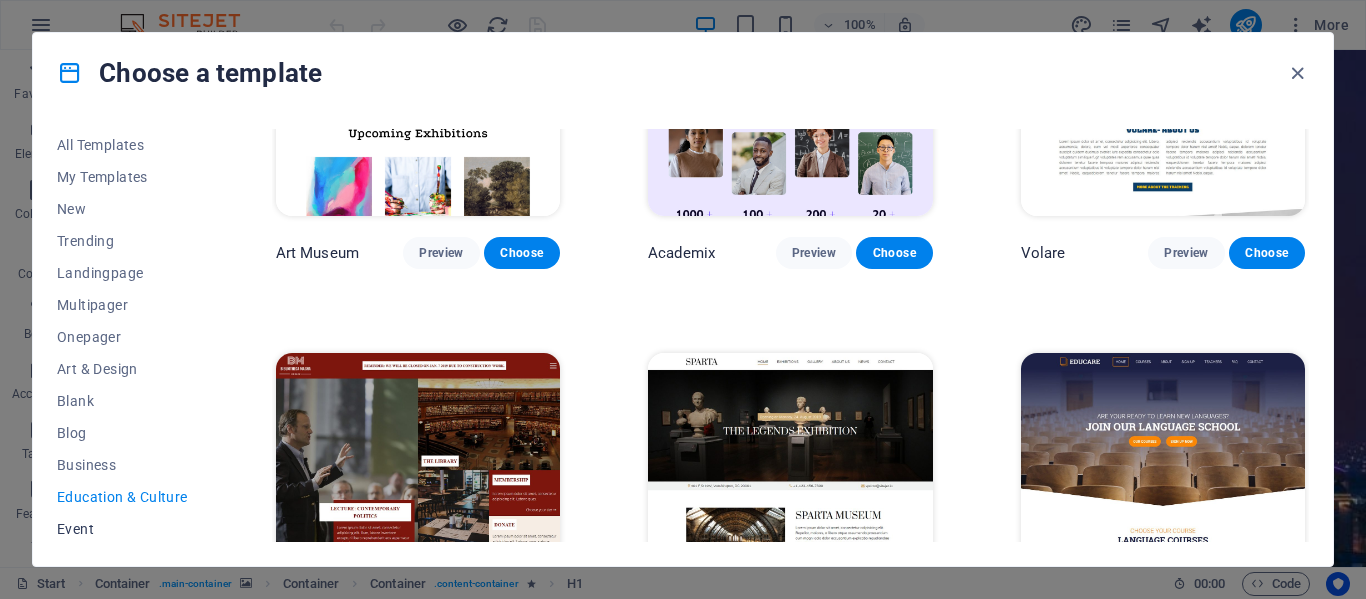 click on "Event" at bounding box center [122, 529] 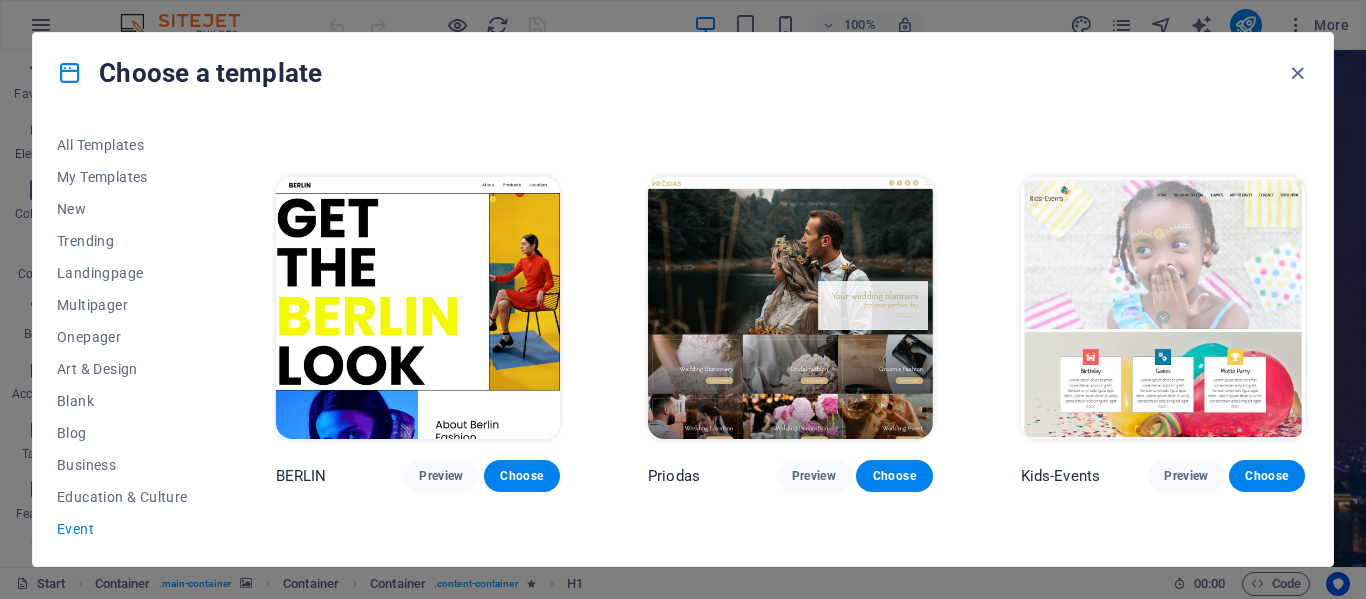 scroll, scrollTop: 362, scrollLeft: 0, axis: vertical 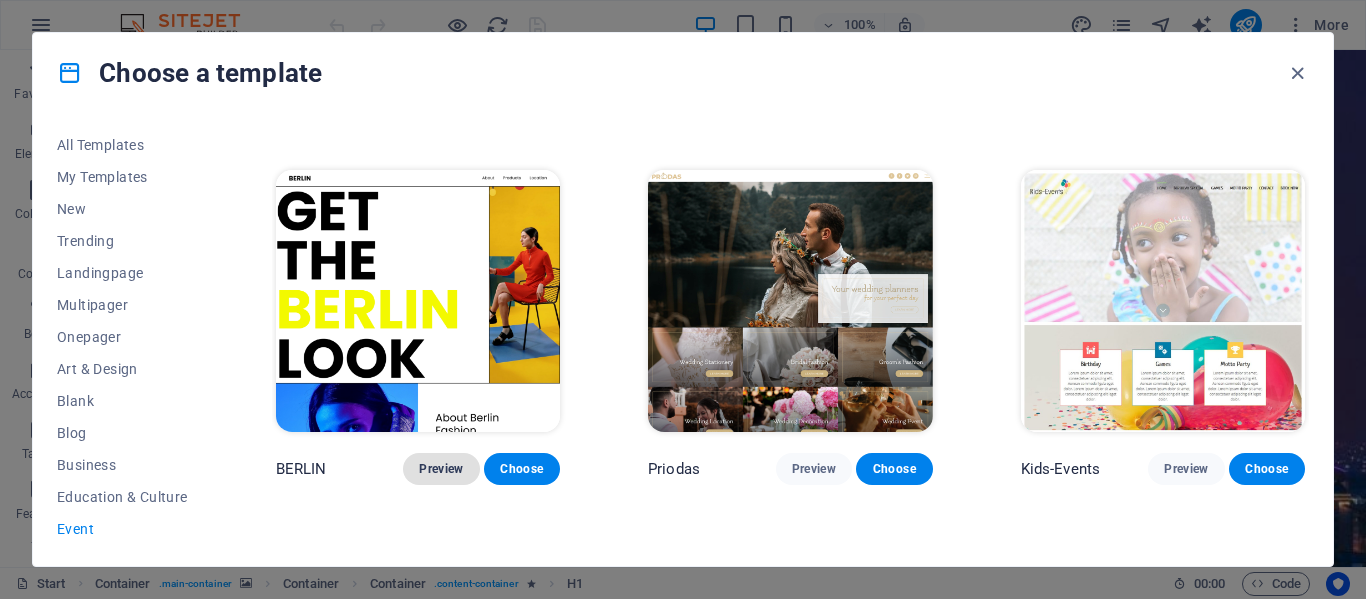 click on "Preview" at bounding box center [441, 469] 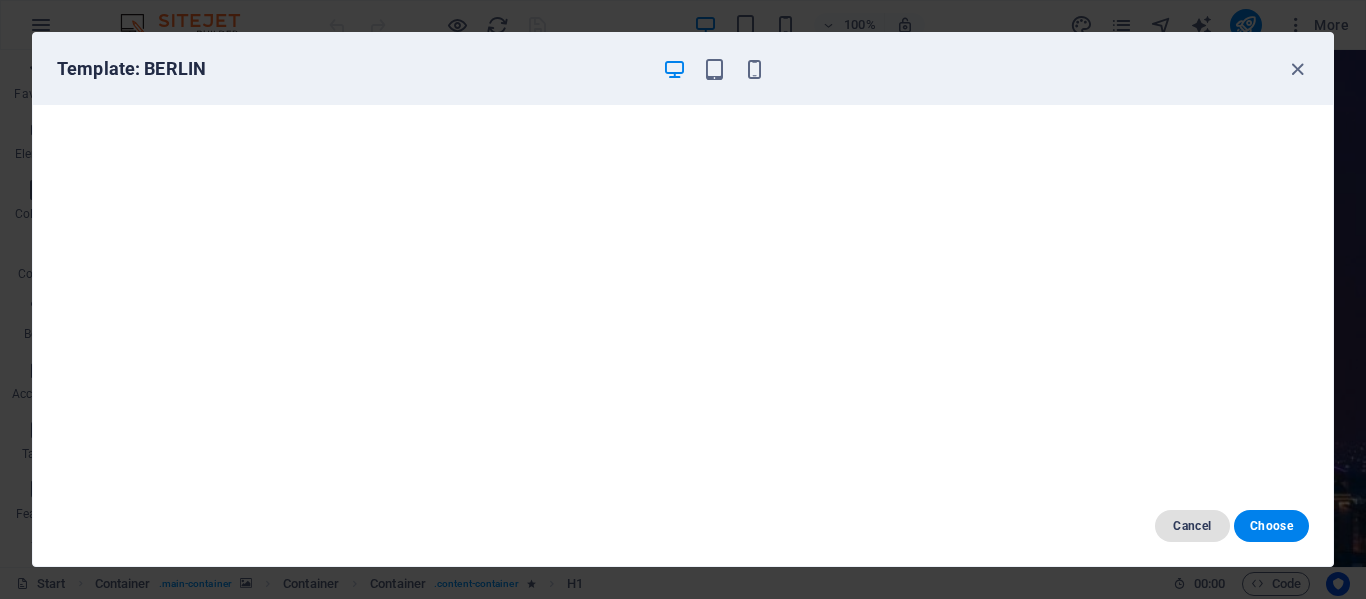 click on "Cancel" at bounding box center (1192, 526) 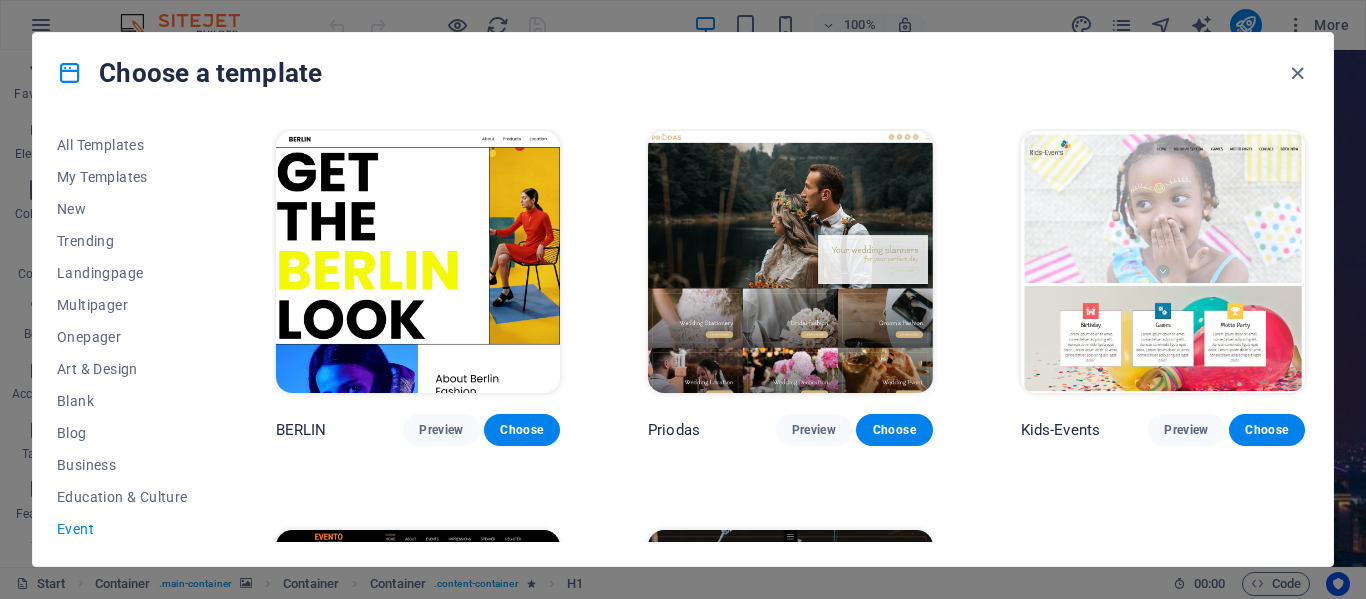 scroll, scrollTop: 400, scrollLeft: 0, axis: vertical 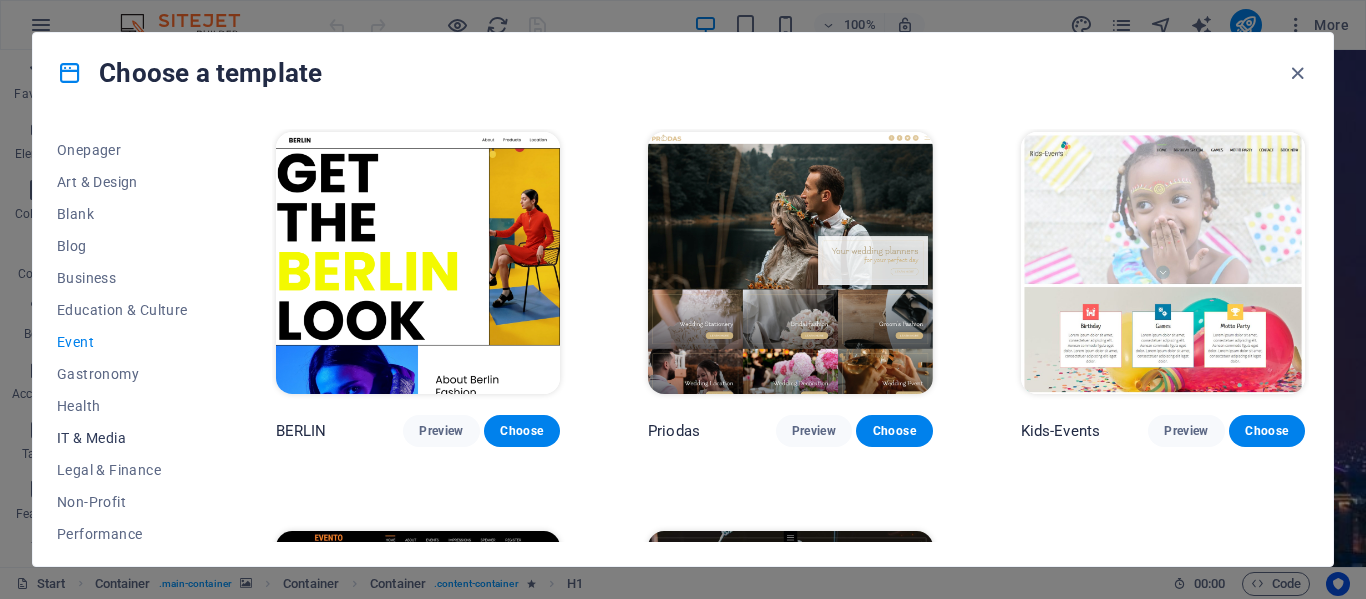 click on "IT & Media" at bounding box center [122, 438] 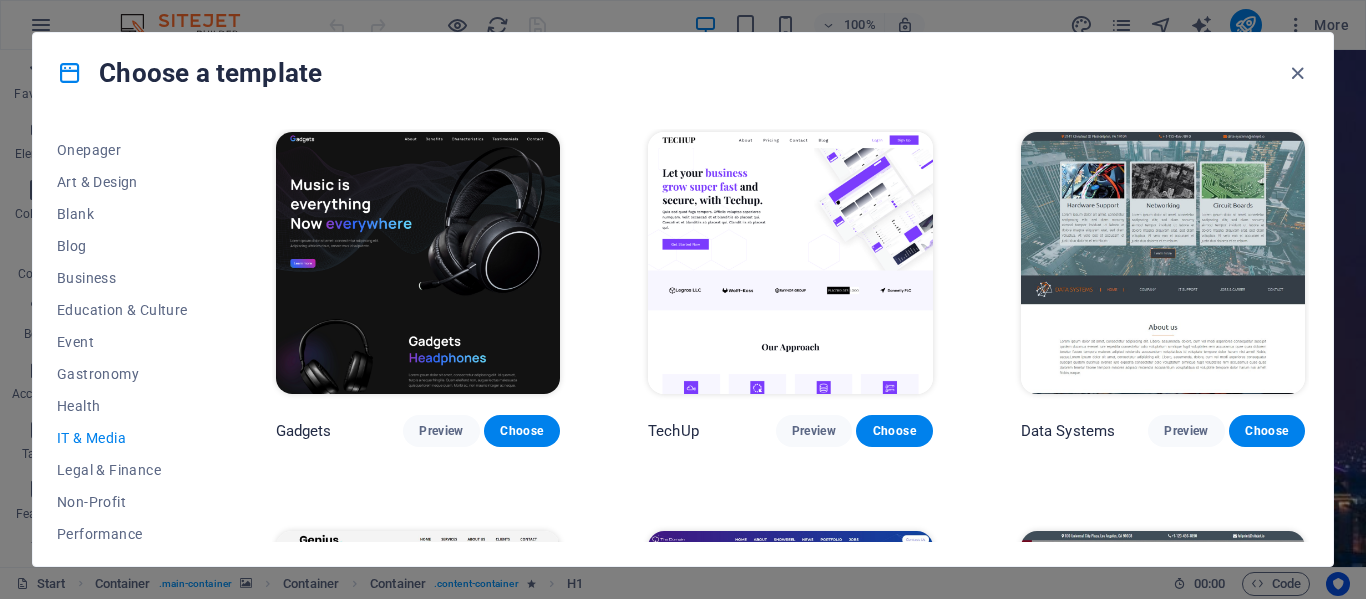 scroll, scrollTop: 400, scrollLeft: 0, axis: vertical 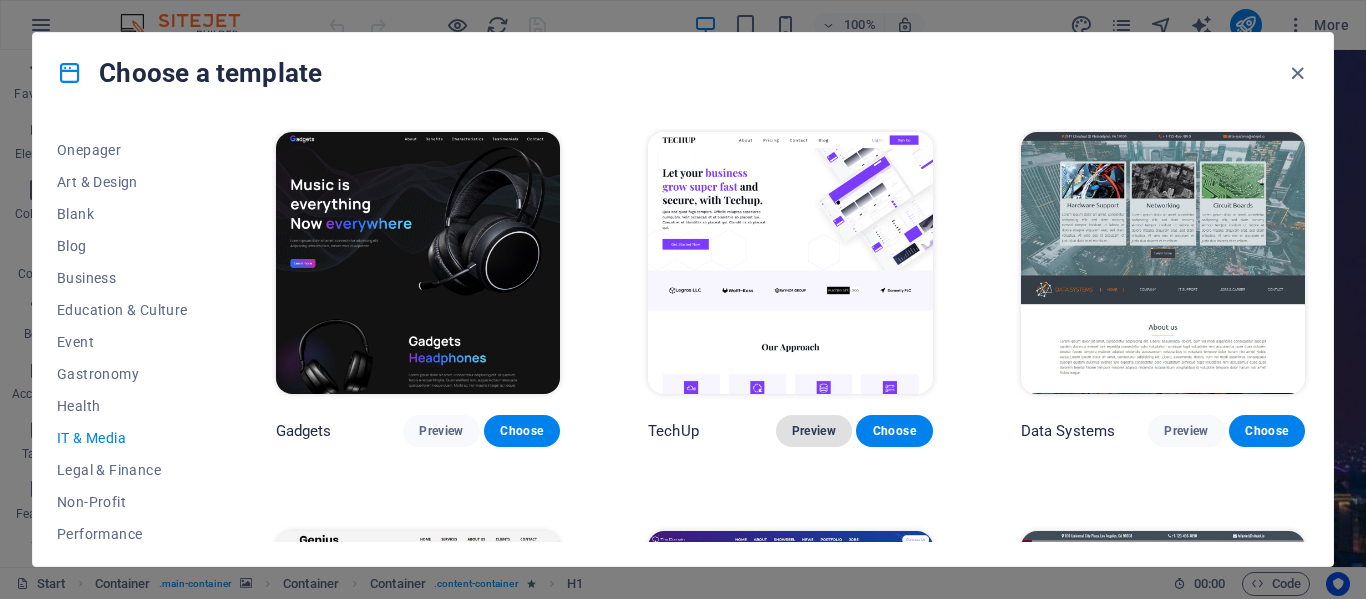 click on "Preview" at bounding box center (814, 431) 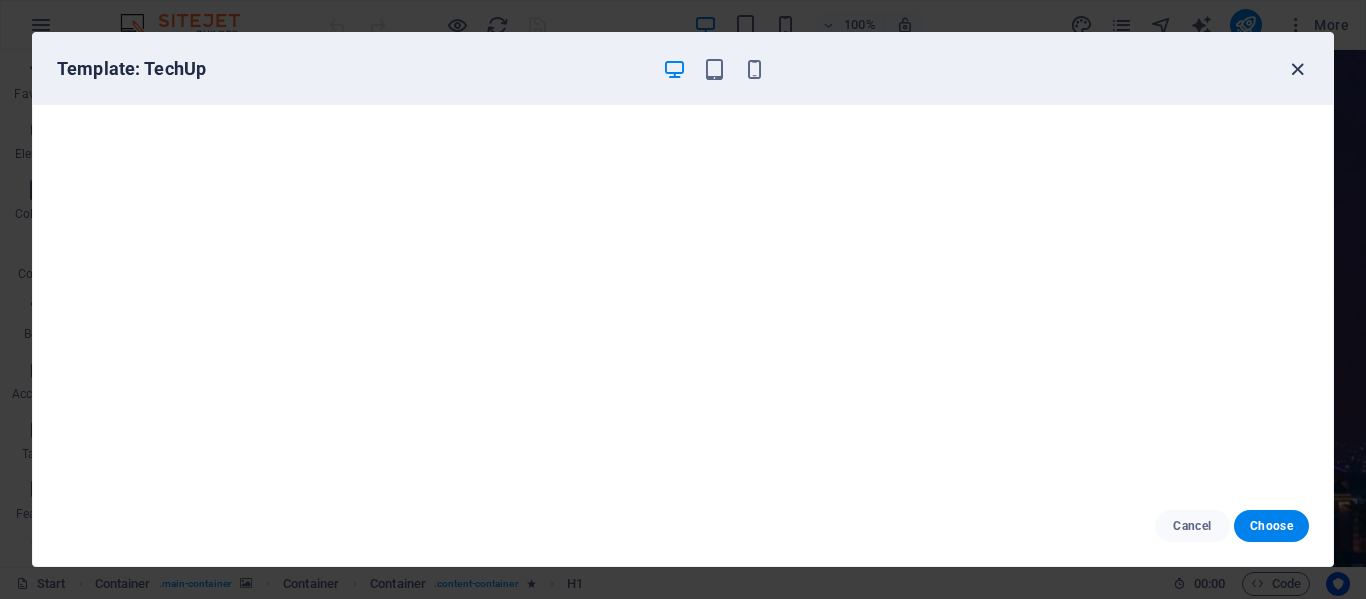click at bounding box center (1297, 69) 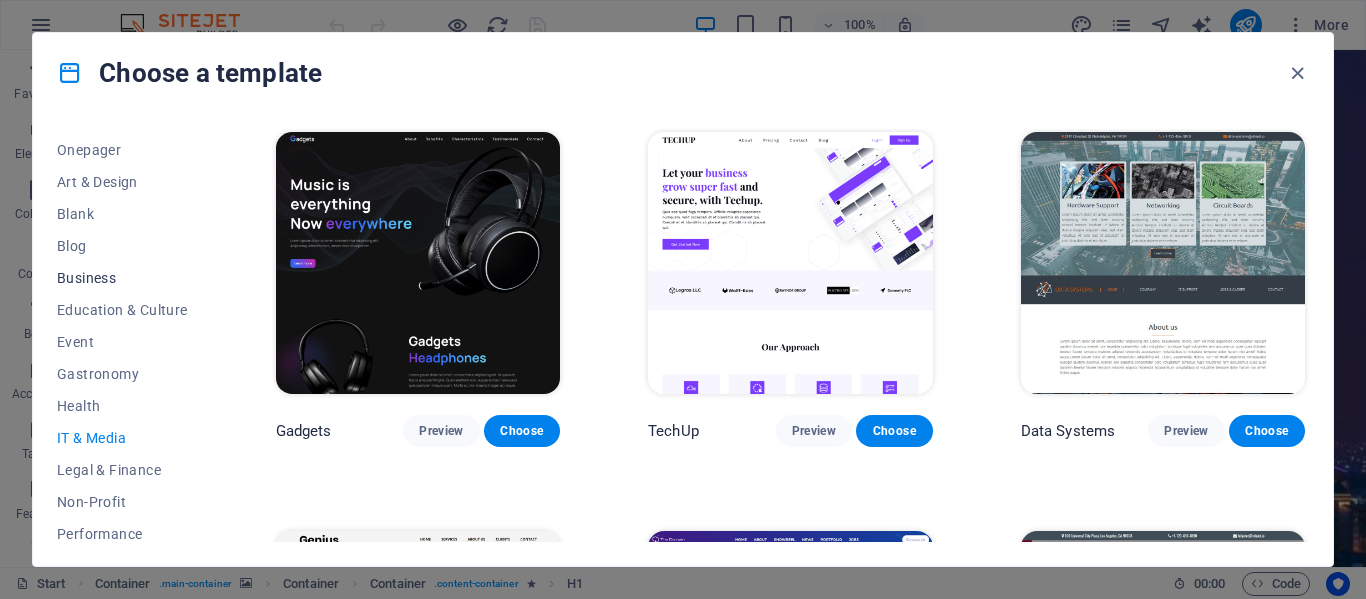 click on "Business" at bounding box center (122, 278) 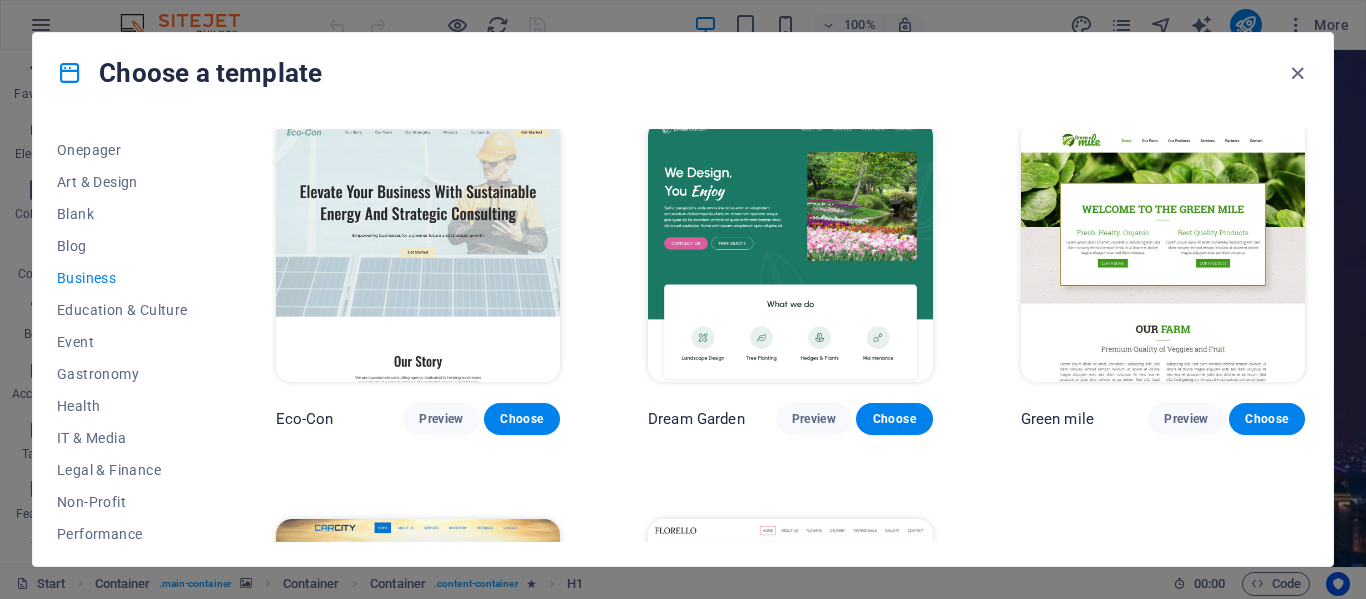 scroll, scrollTop: 0, scrollLeft: 0, axis: both 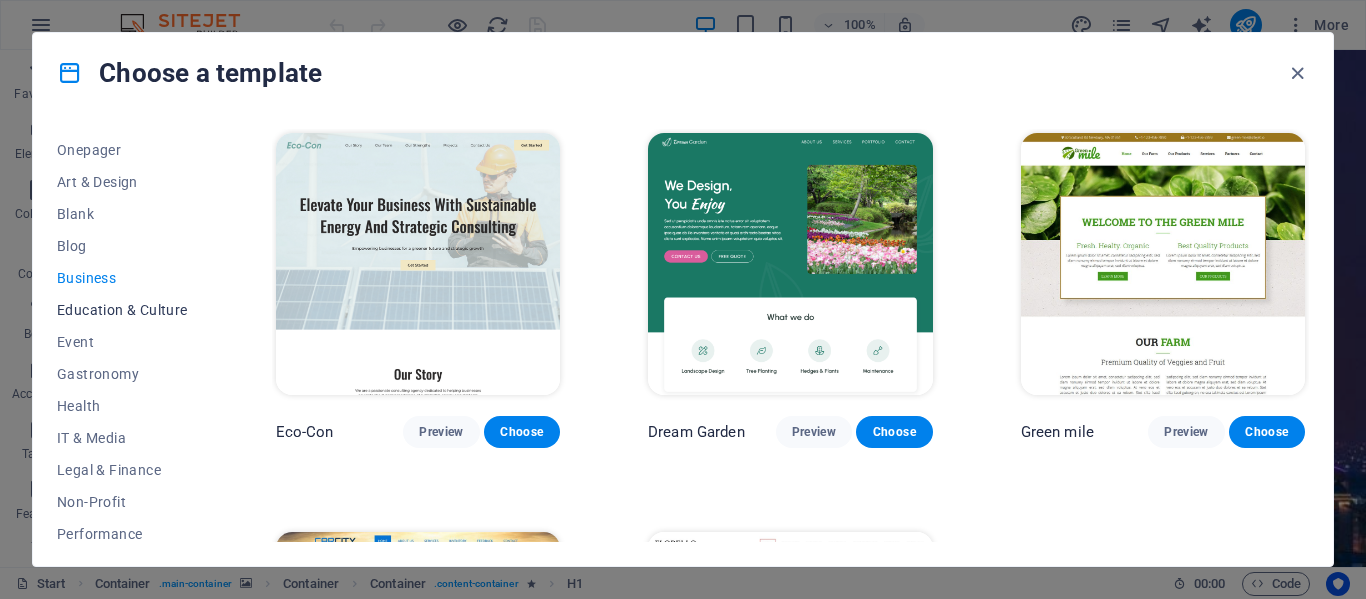 click on "Education & Culture" at bounding box center [122, 310] 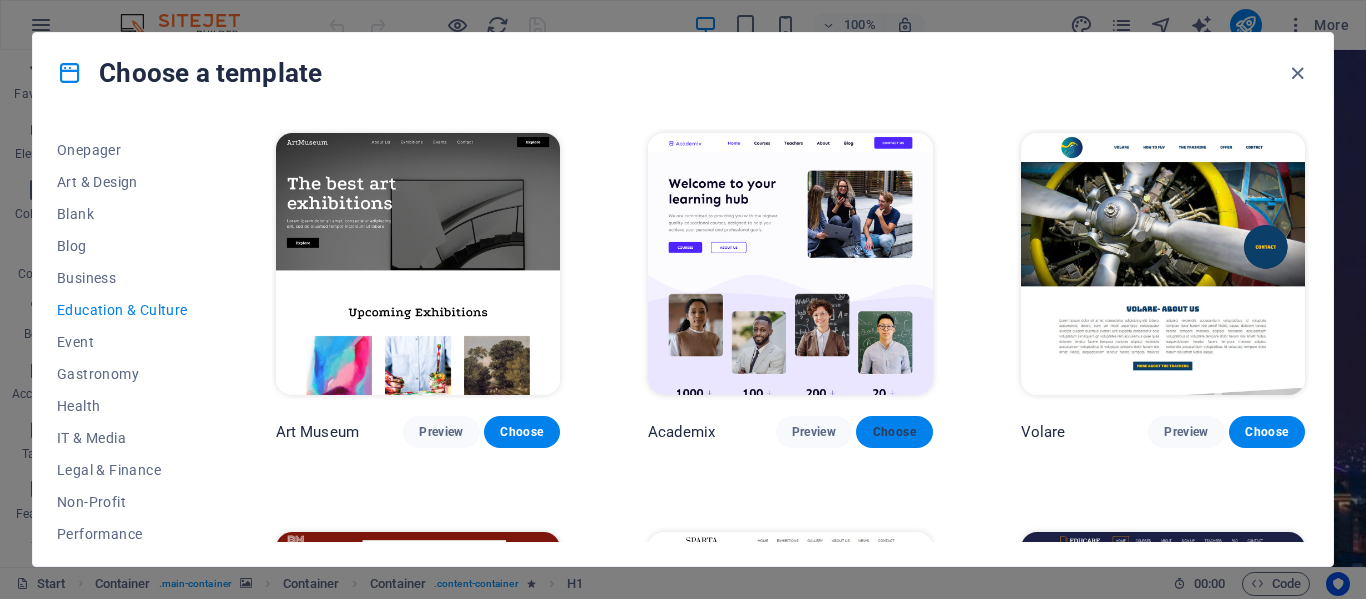 click on "Choose" at bounding box center [894, 432] 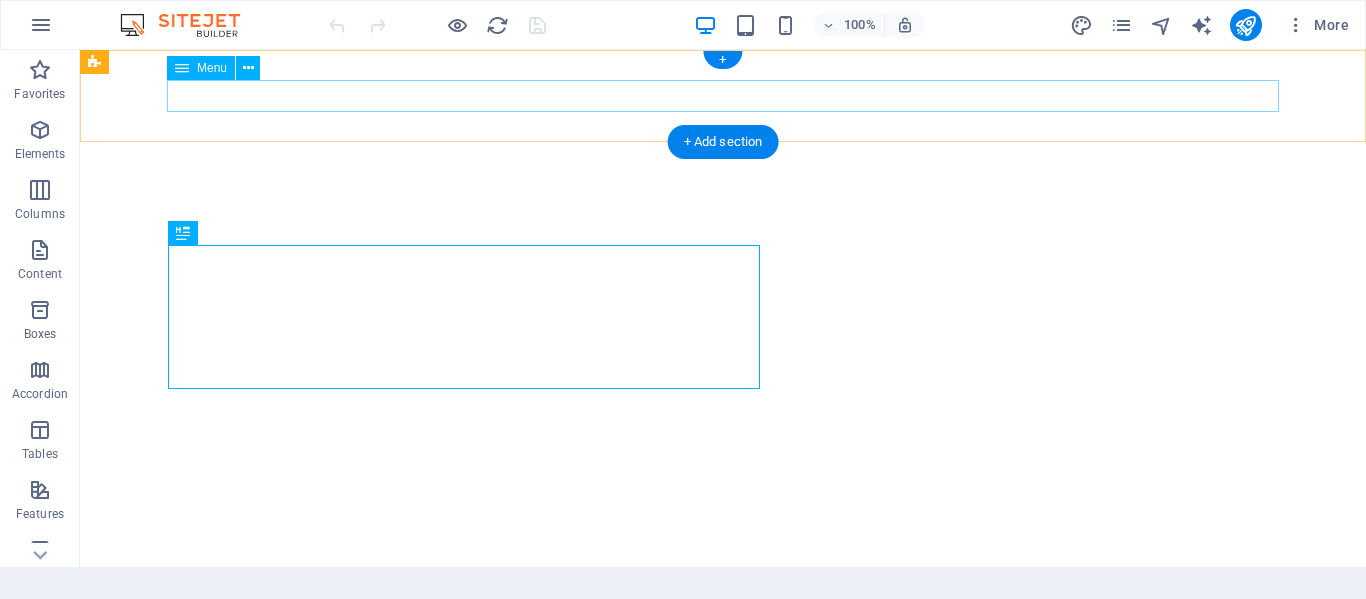 scroll, scrollTop: 0, scrollLeft: 0, axis: both 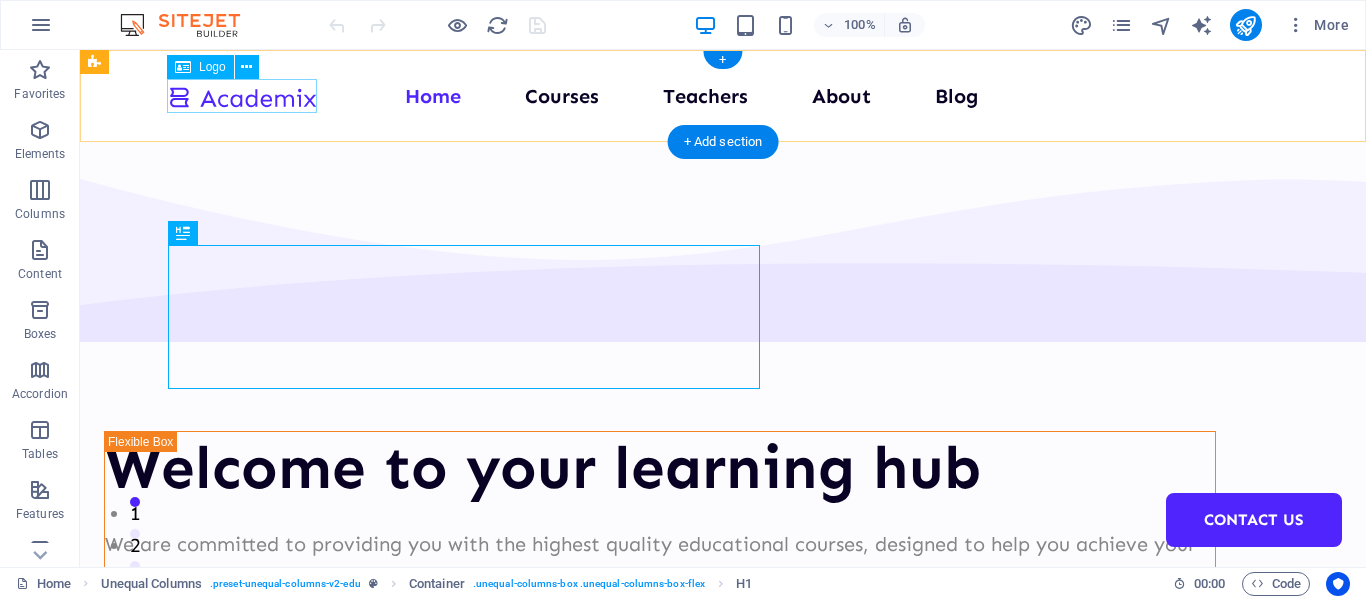 click at bounding box center (242, 96) 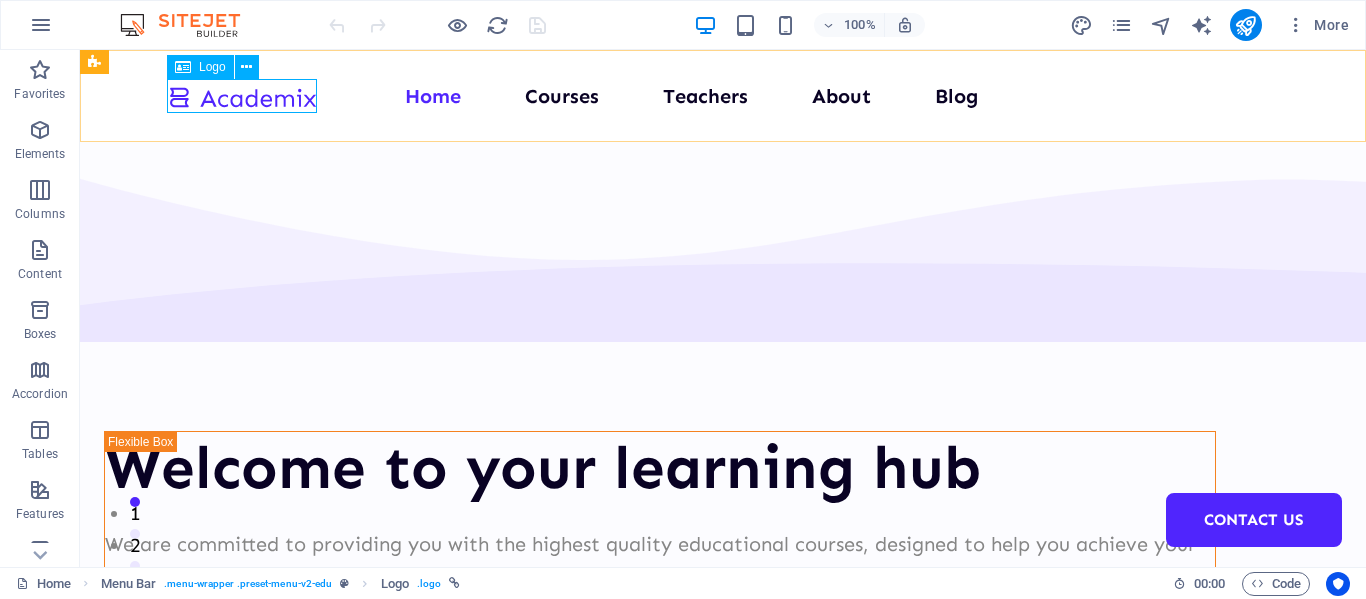 click on "Logo" at bounding box center (212, 67) 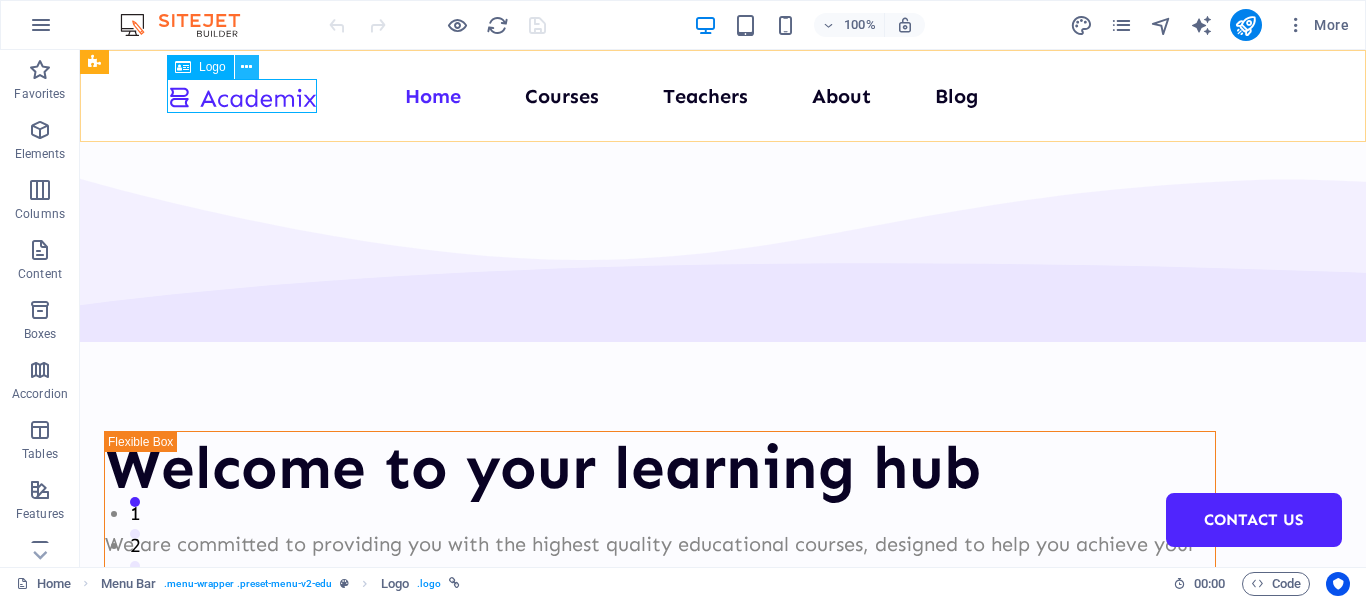 click at bounding box center [246, 67] 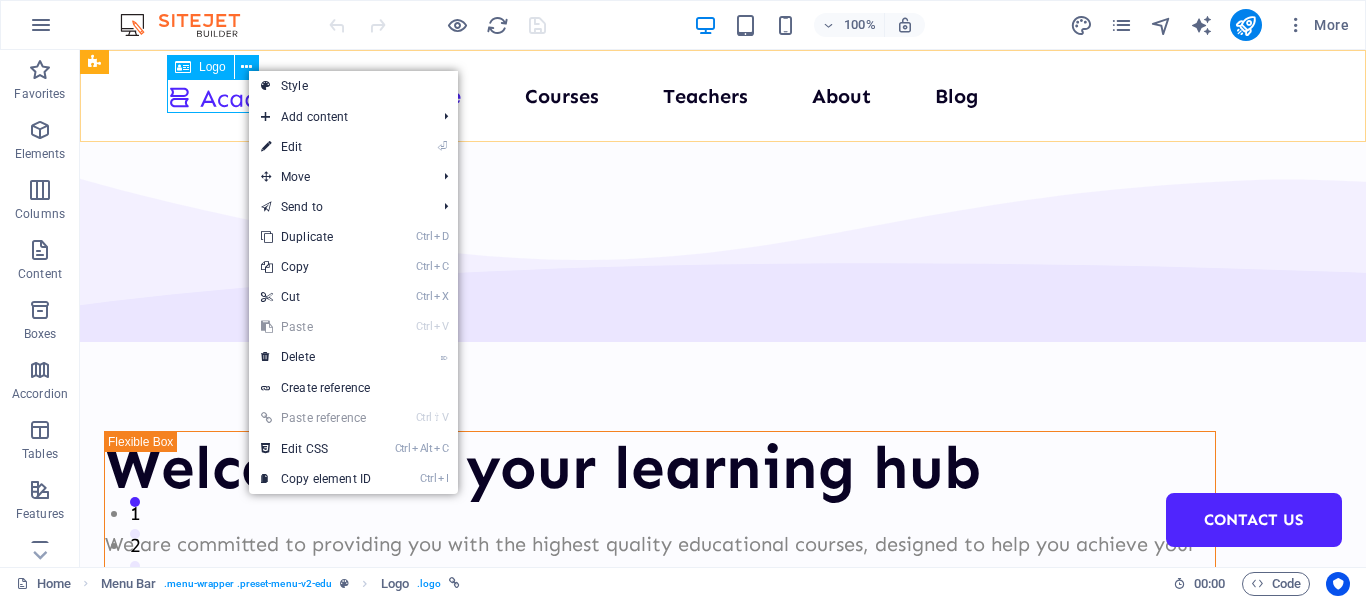 click on "Logo" at bounding box center (200, 67) 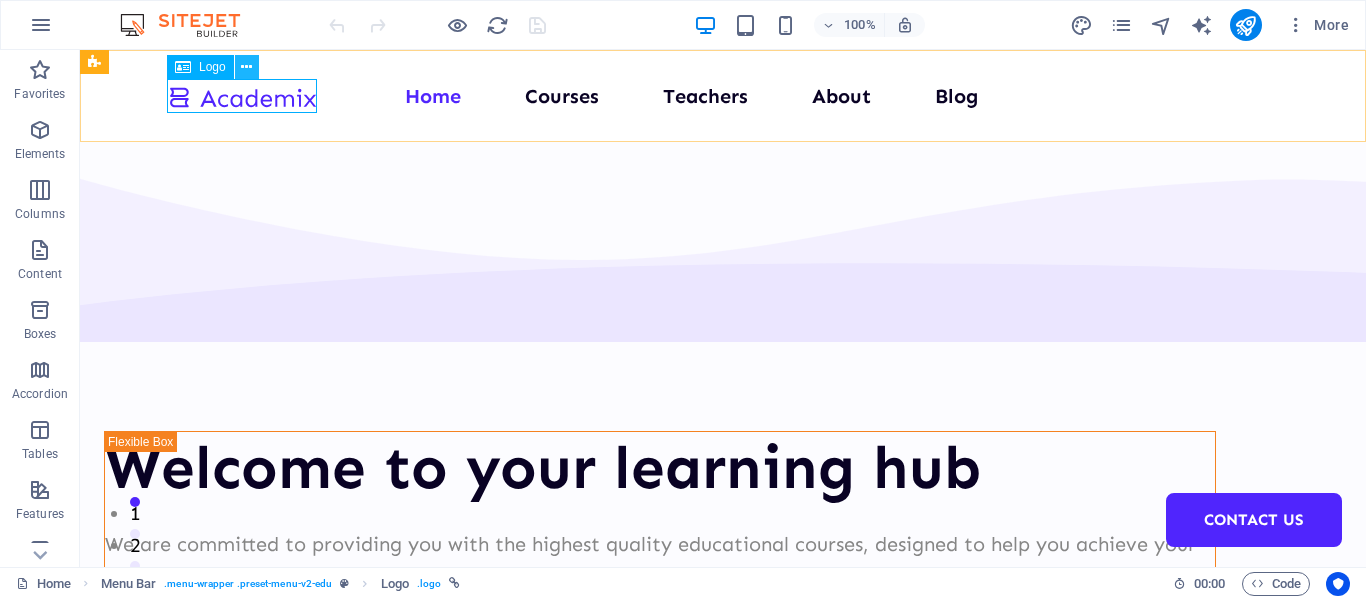 click at bounding box center (246, 67) 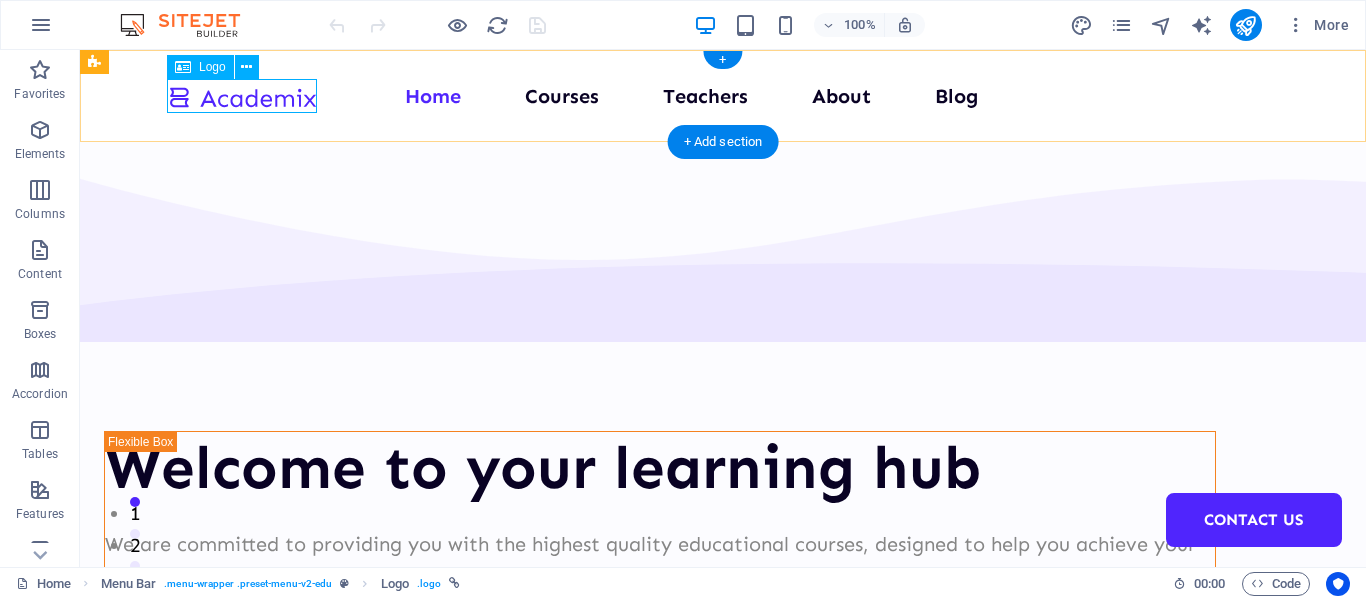 click at bounding box center [242, 96] 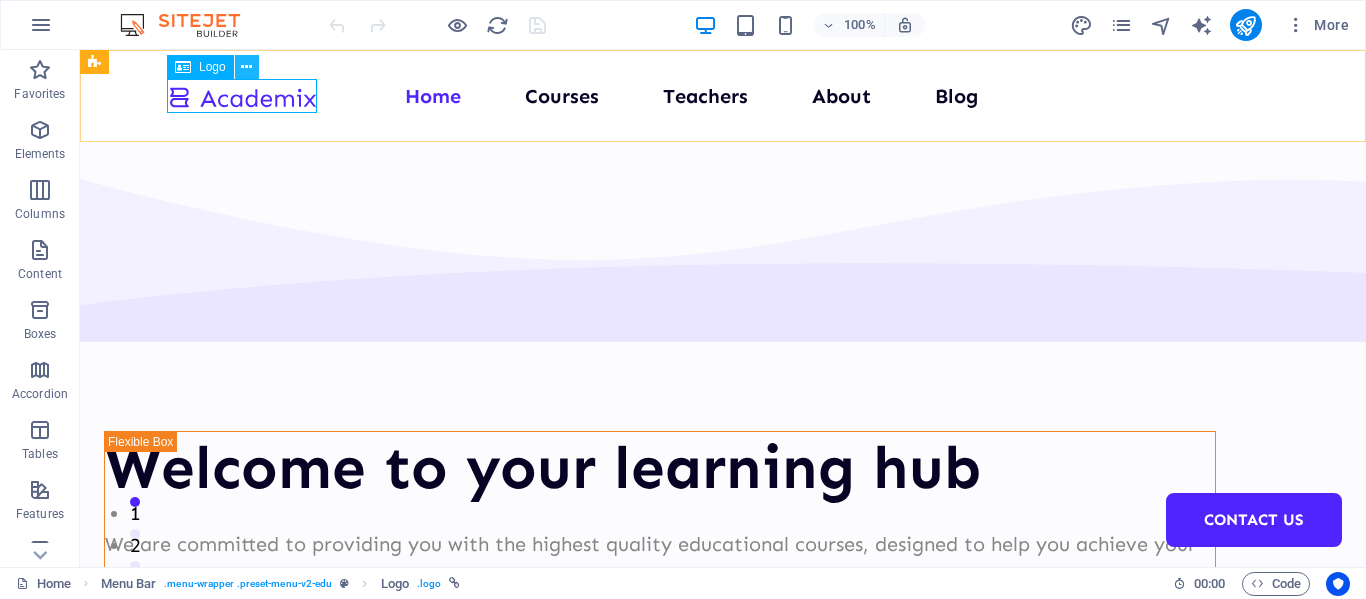 click at bounding box center (246, 67) 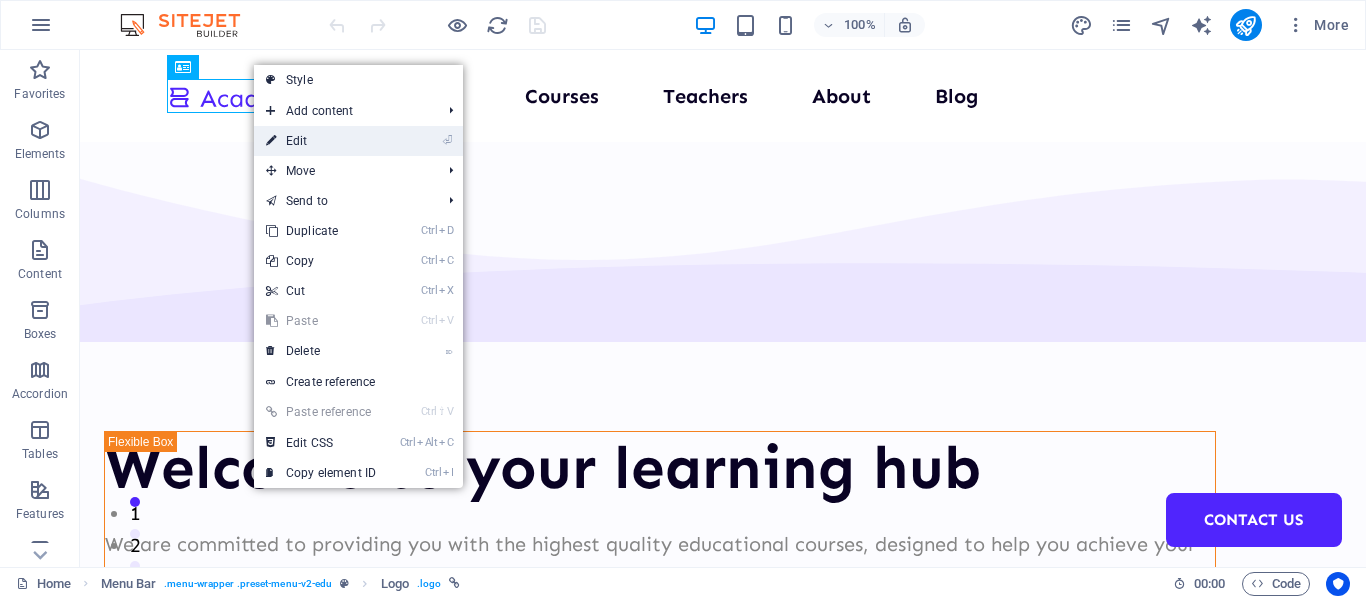 click on "⏎  Edit" at bounding box center [321, 141] 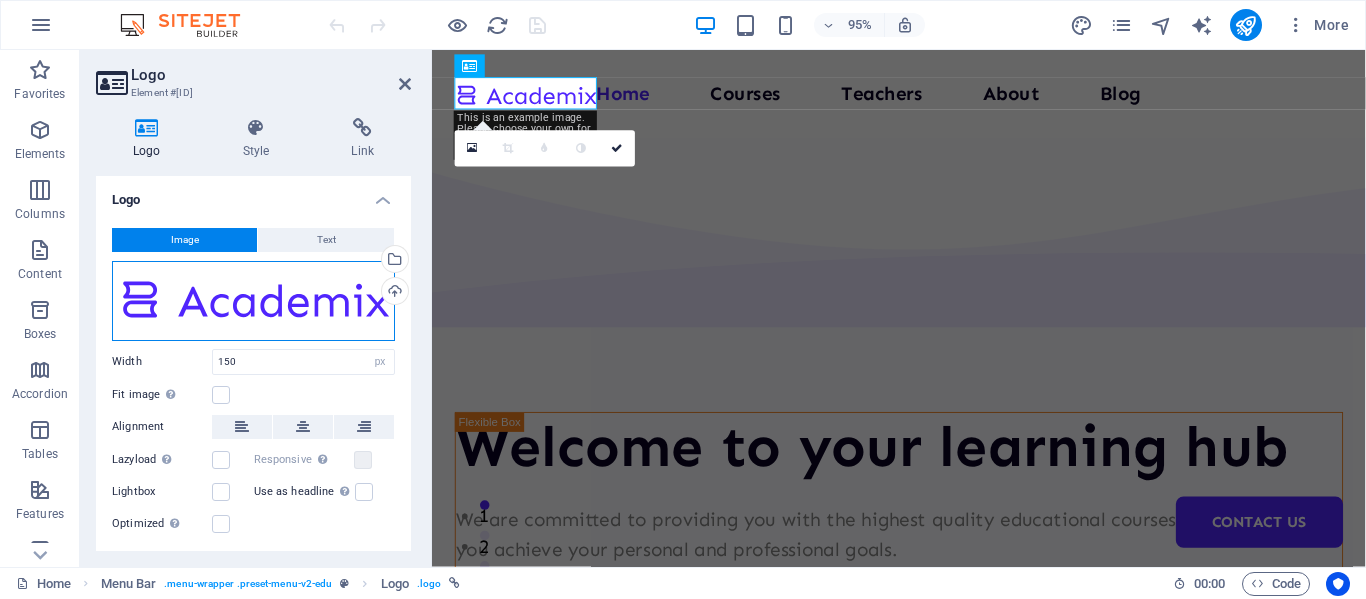 click on "Drag files here, click to choose files or select files from Files or our free stock photos & videos" at bounding box center [253, 301] 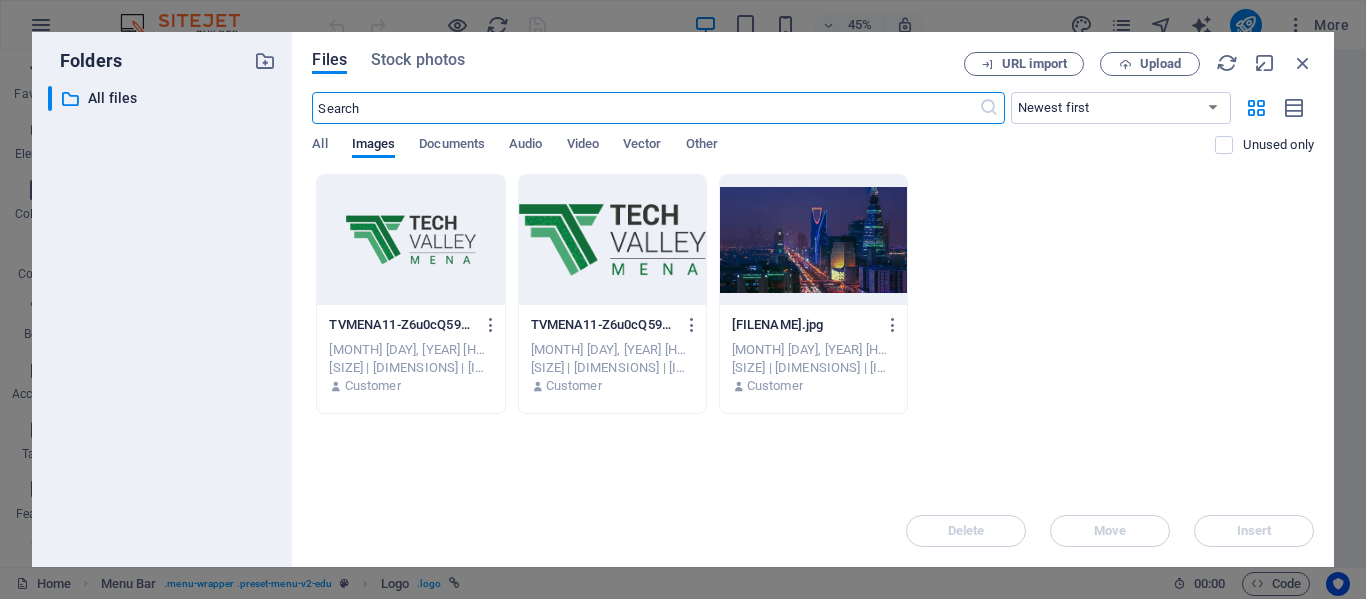 click at bounding box center [612, 240] 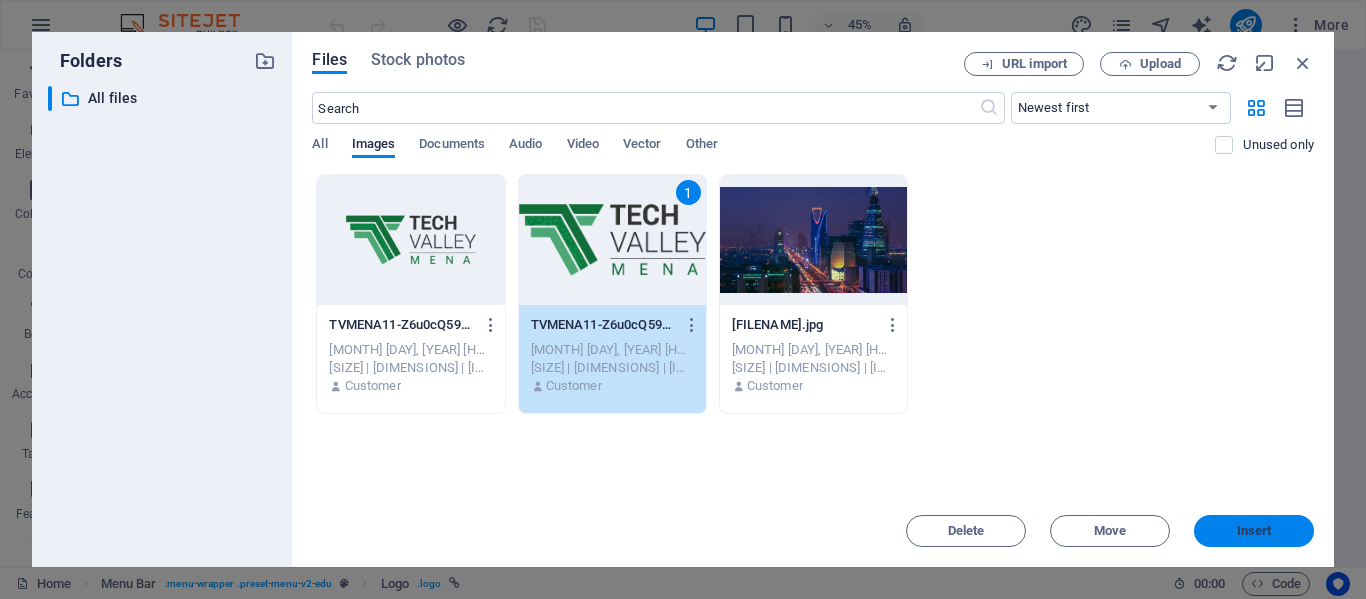 click on "Insert" at bounding box center (1254, 531) 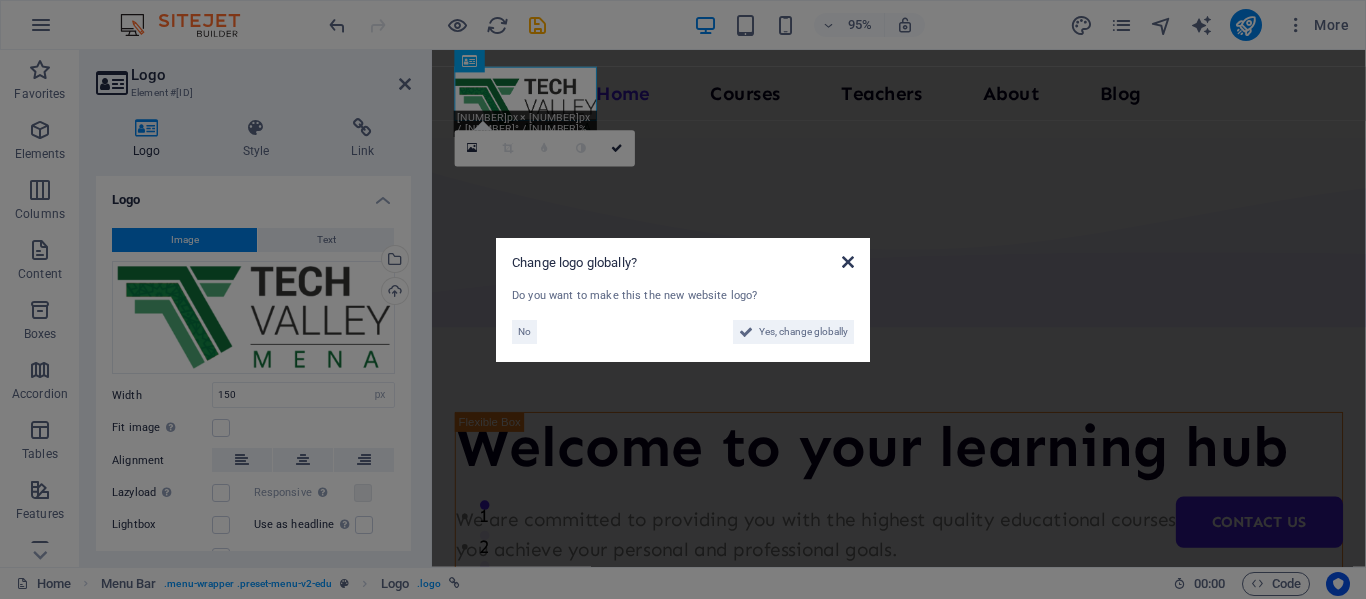 click at bounding box center (848, 262) 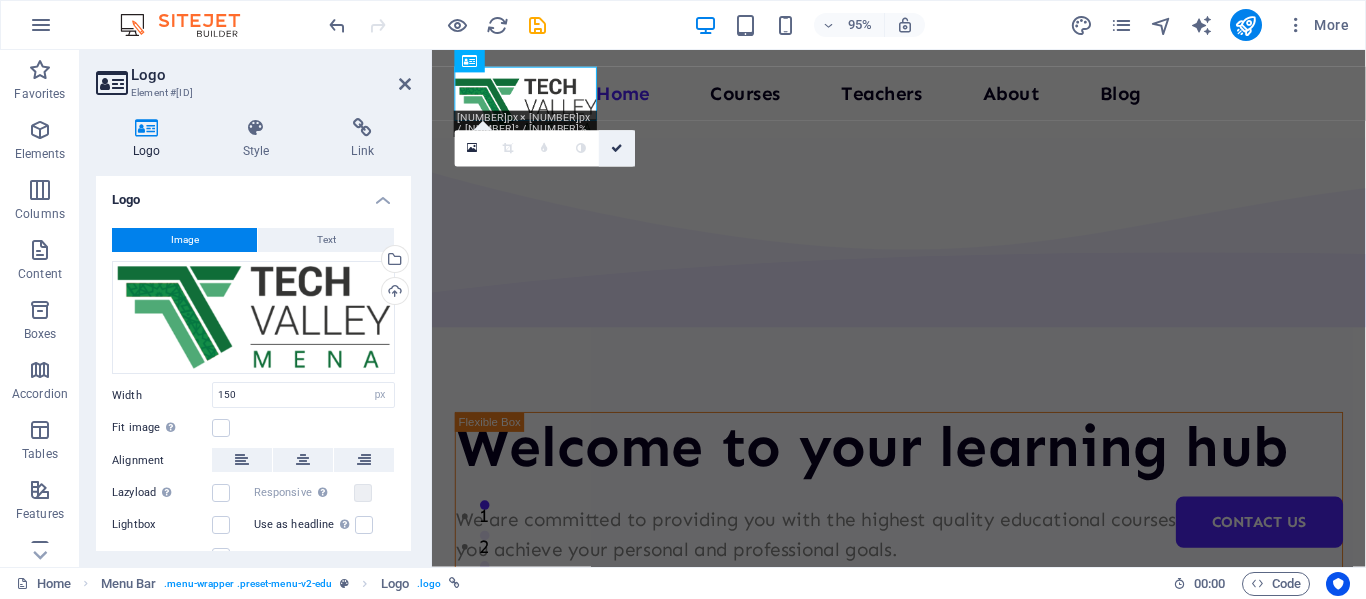 click at bounding box center [617, 148] 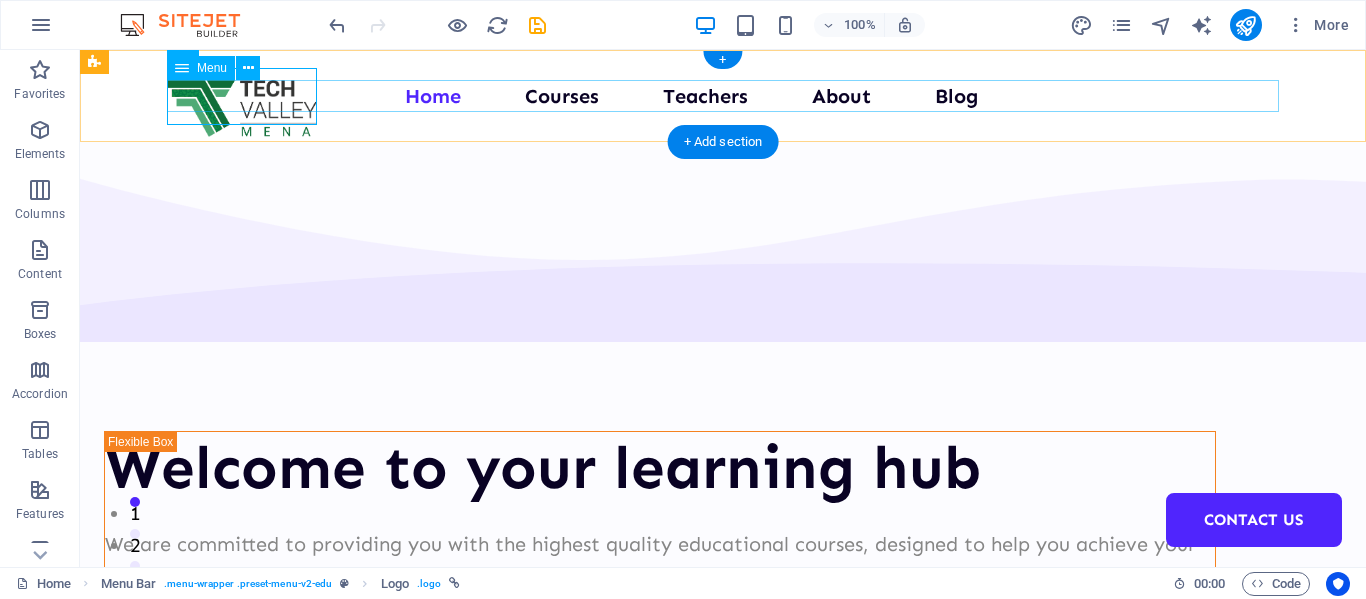click on "Home Courses Teachers About Blog Contact Us" at bounding box center [723, 96] 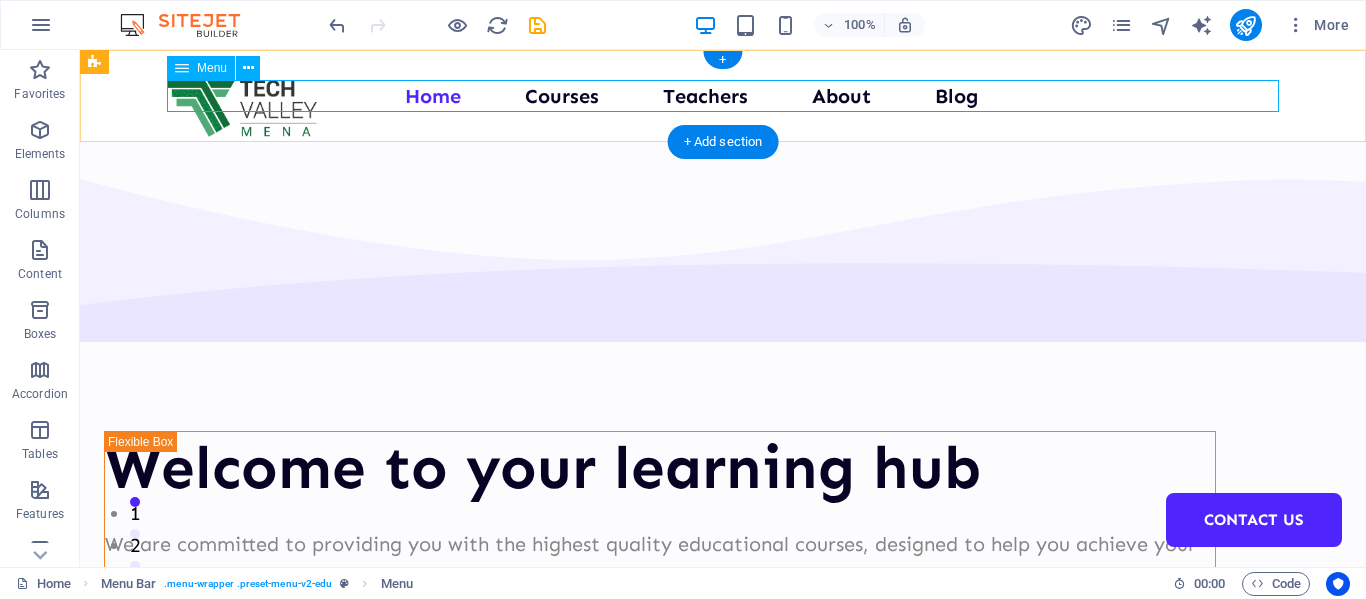 click on "Home Courses Teachers About Blog Contact Us" at bounding box center [723, 96] 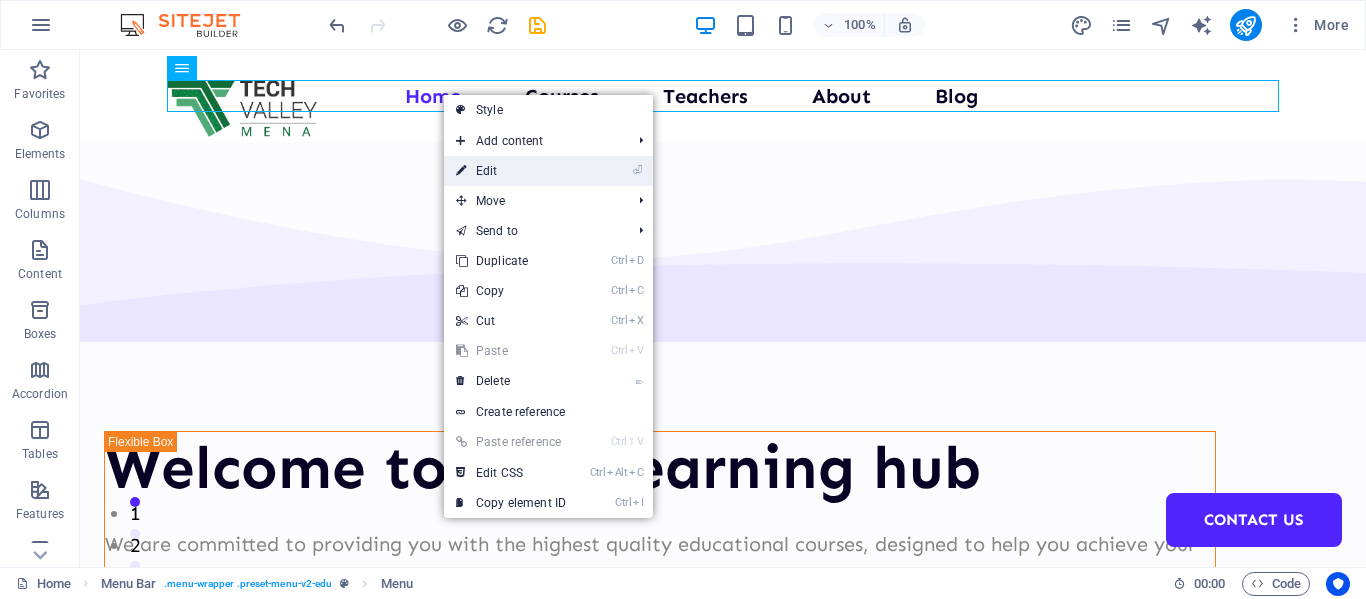 click on "⏎  Edit" at bounding box center (511, 171) 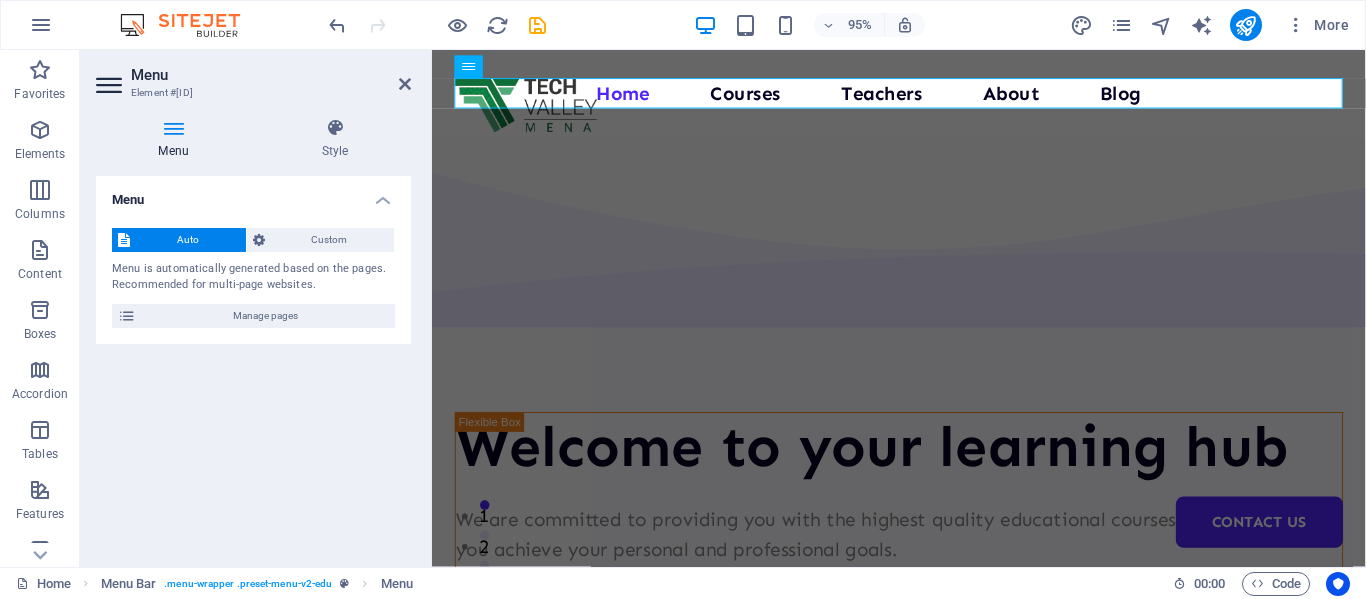 click at bounding box center (173, 128) 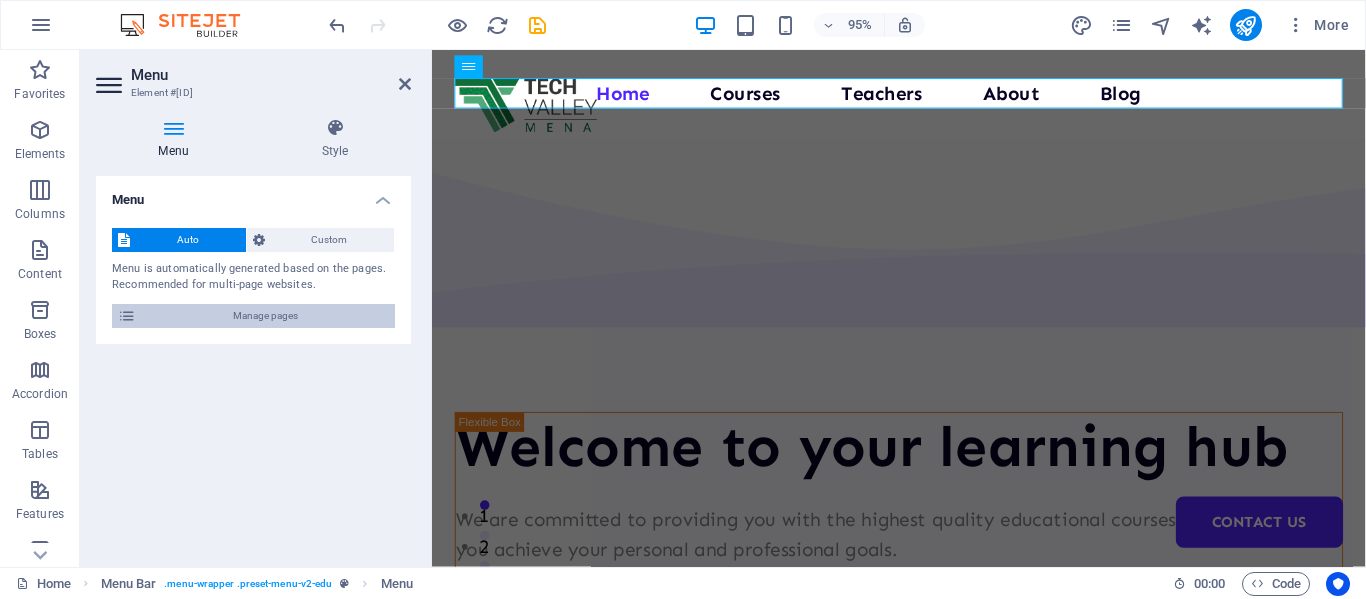 click at bounding box center (127, 316) 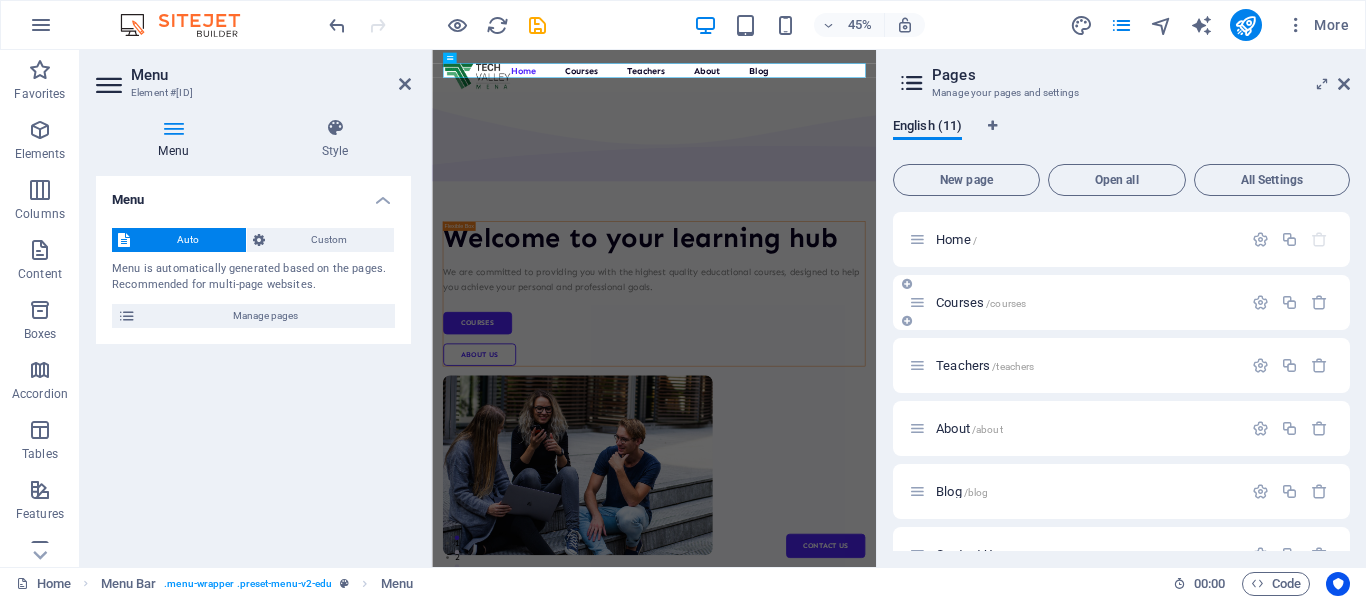 click at bounding box center [917, 302] 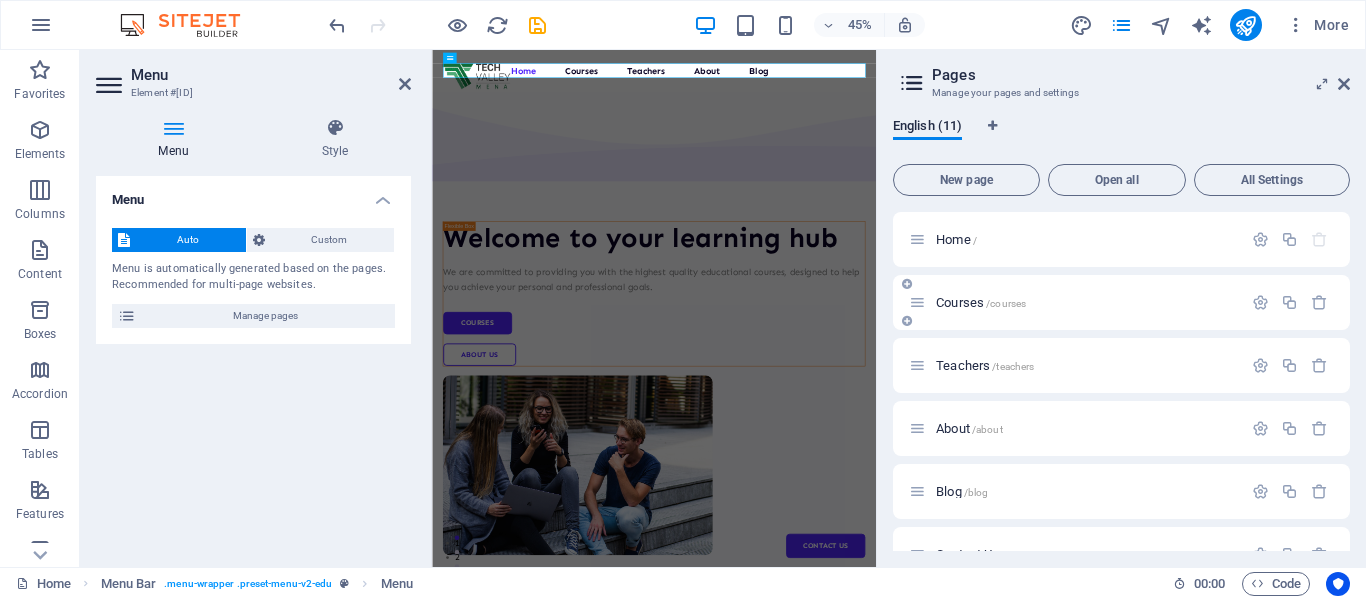 click on "Courses /courses" at bounding box center (981, 302) 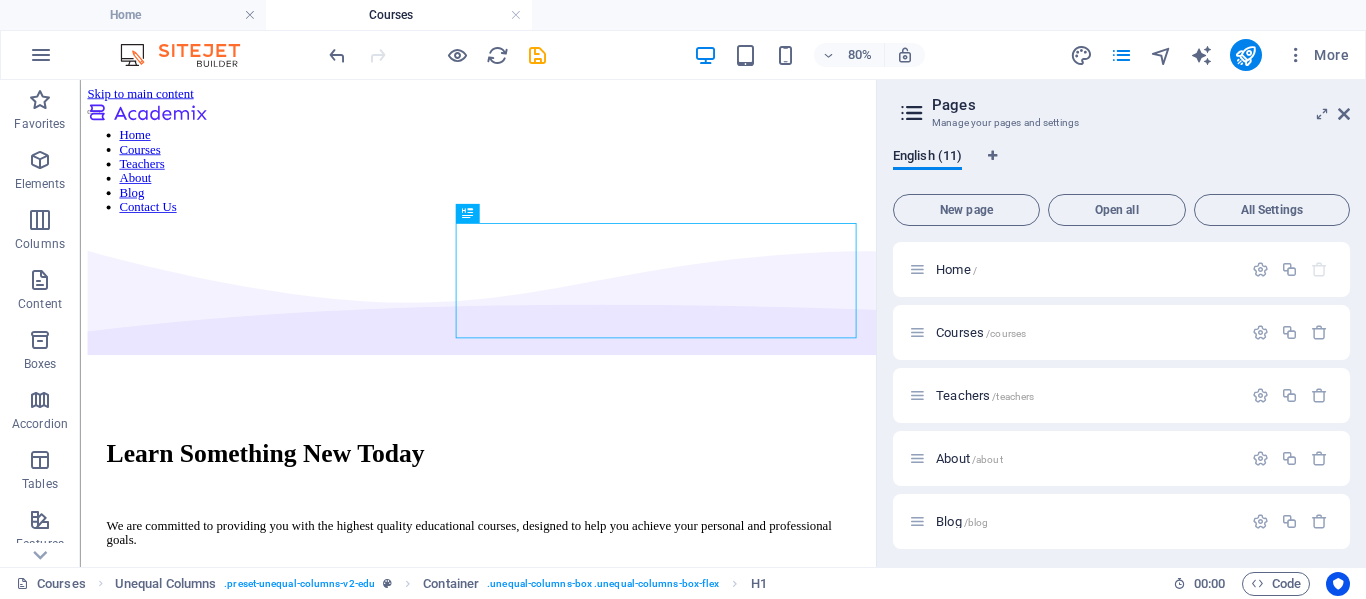 scroll, scrollTop: 0, scrollLeft: 0, axis: both 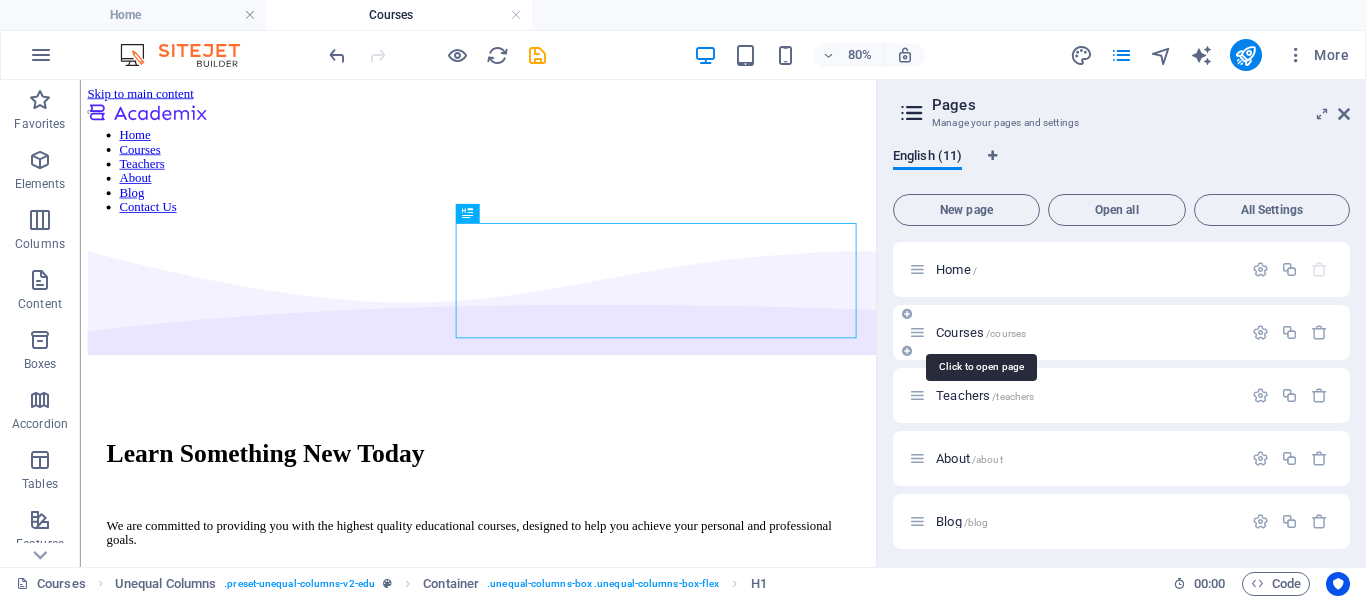 click on "Courses /courses" at bounding box center (981, 332) 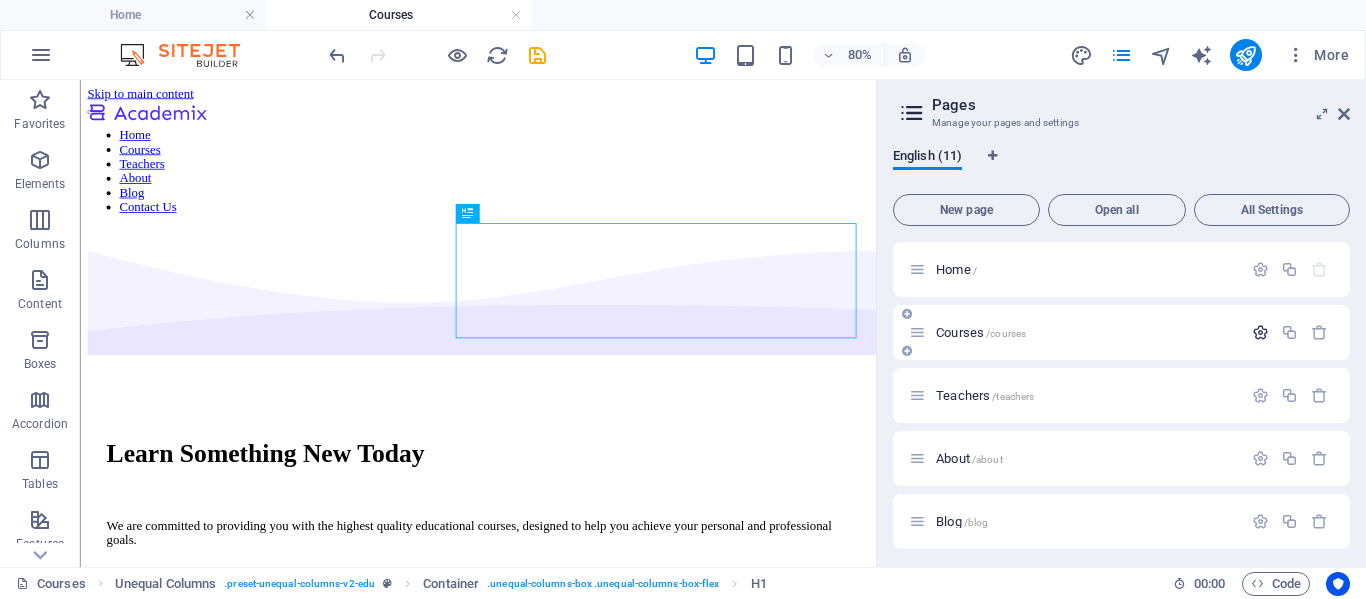 click at bounding box center (1260, 332) 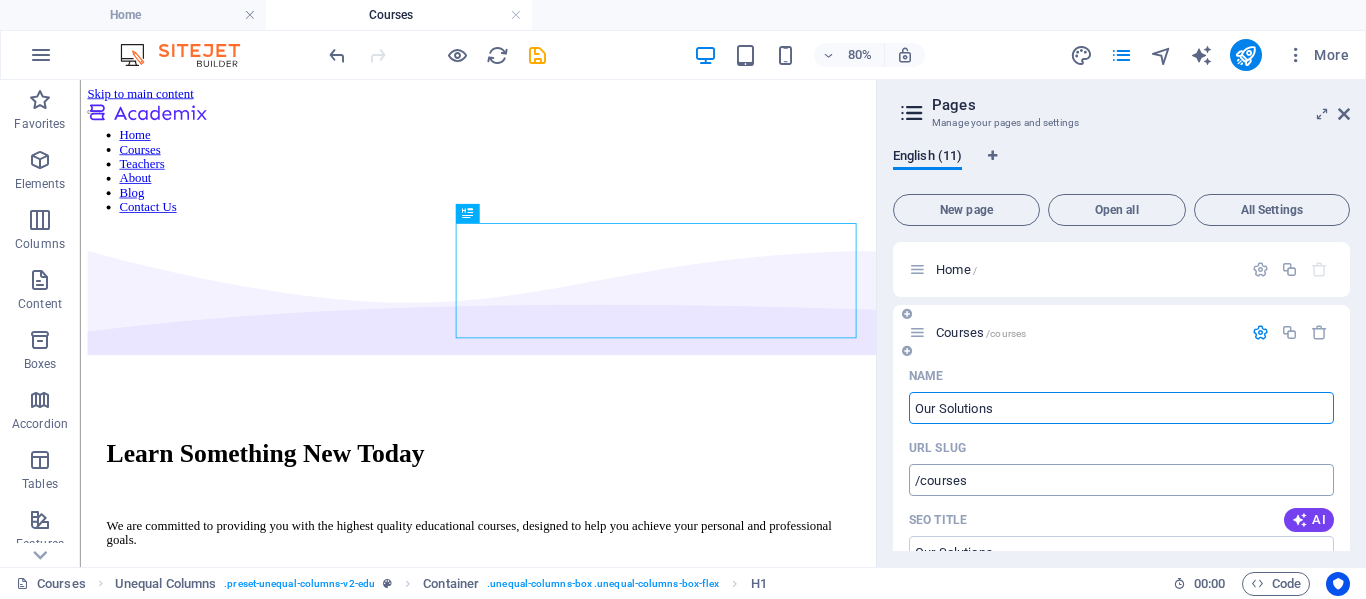 click on "/courses" at bounding box center (1121, 480) 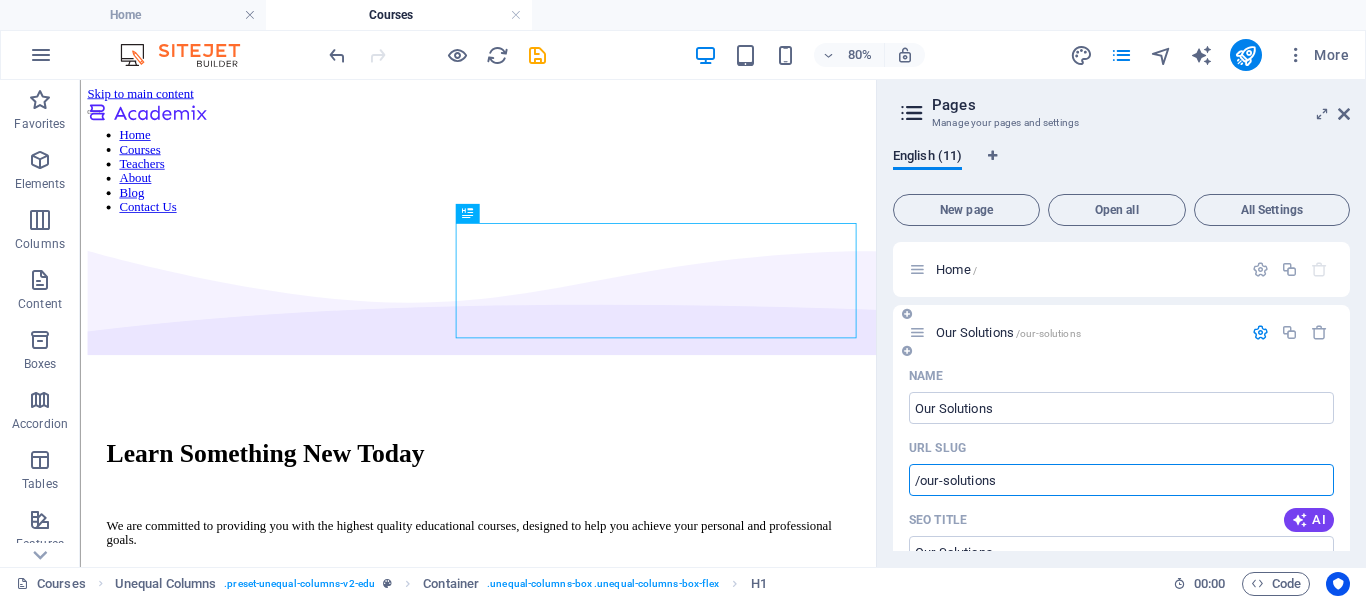 type on "Our Solutions" 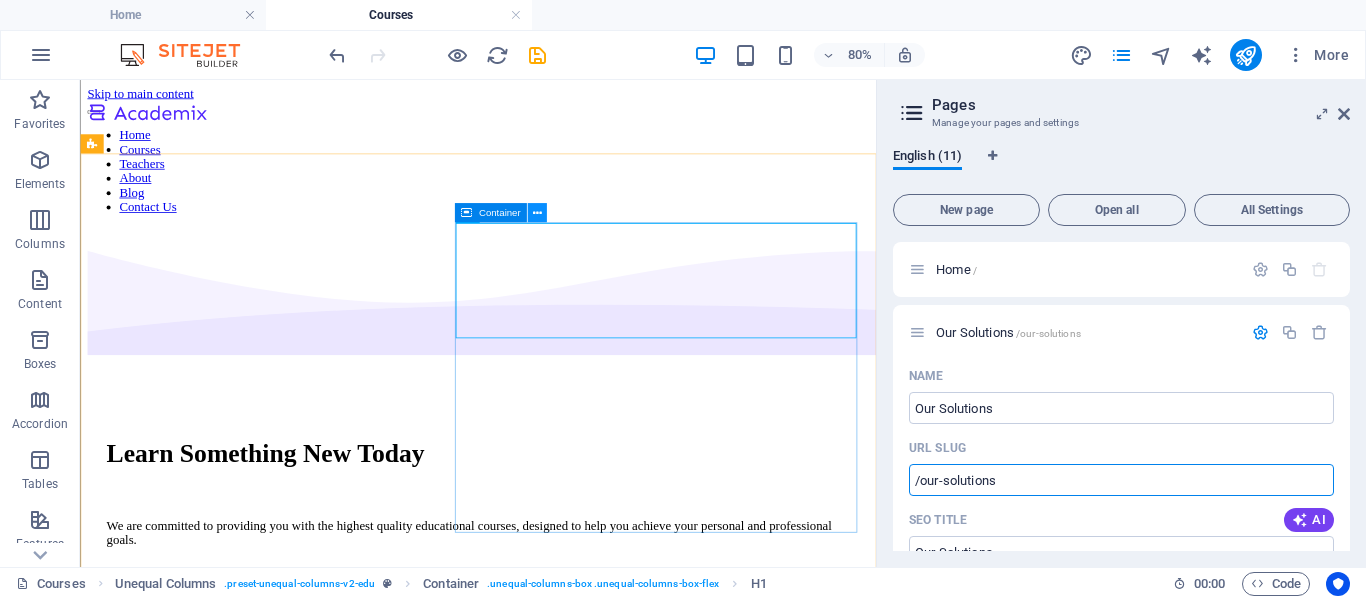 click at bounding box center (537, 212) 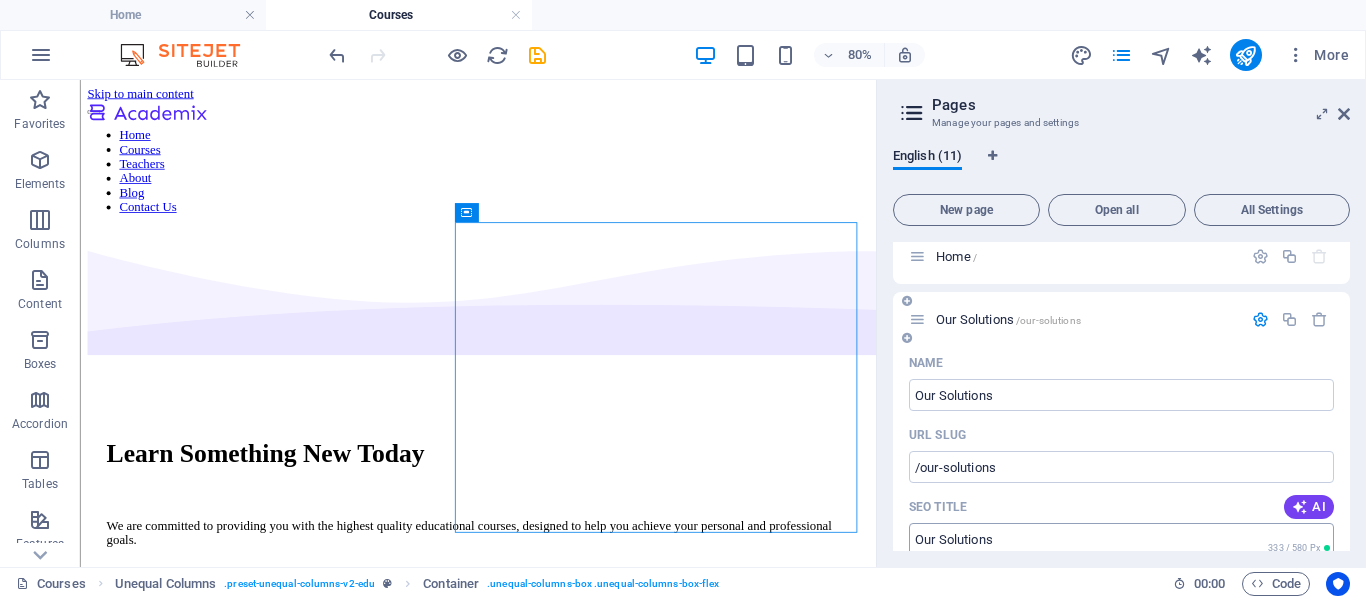 scroll, scrollTop: 0, scrollLeft: 0, axis: both 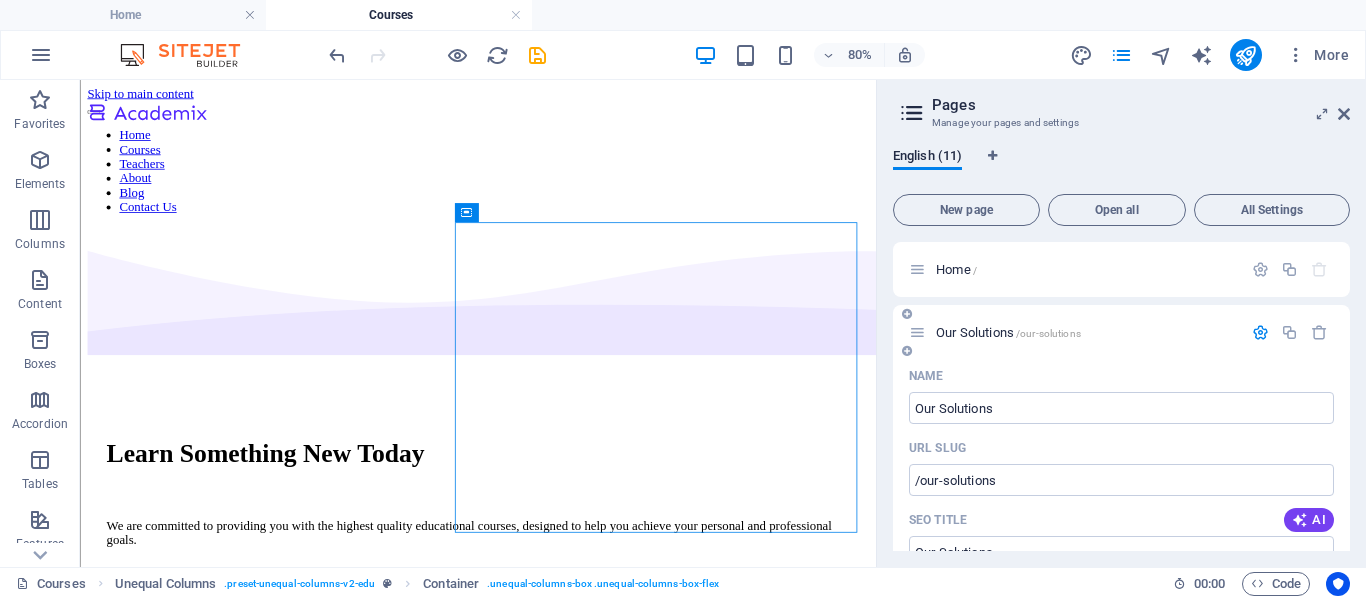 click on "Our Solutions  /our-solutions" at bounding box center (1086, 332) 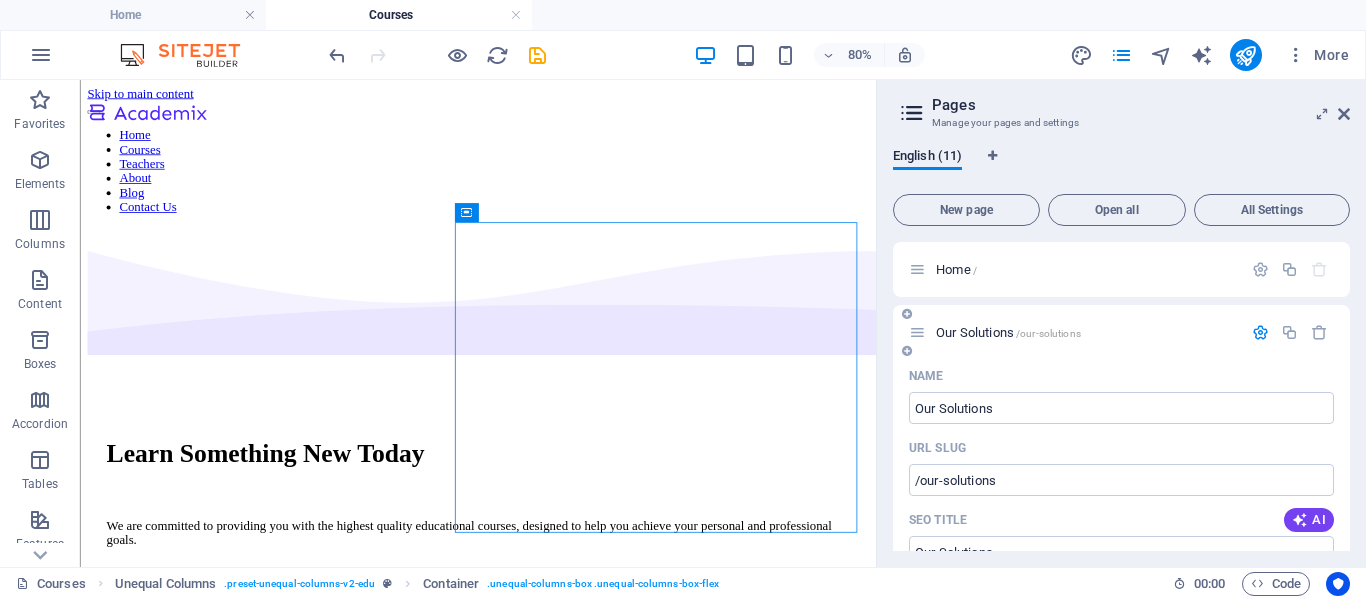 click on "Our Solutions  /our-solutions" at bounding box center [1008, 332] 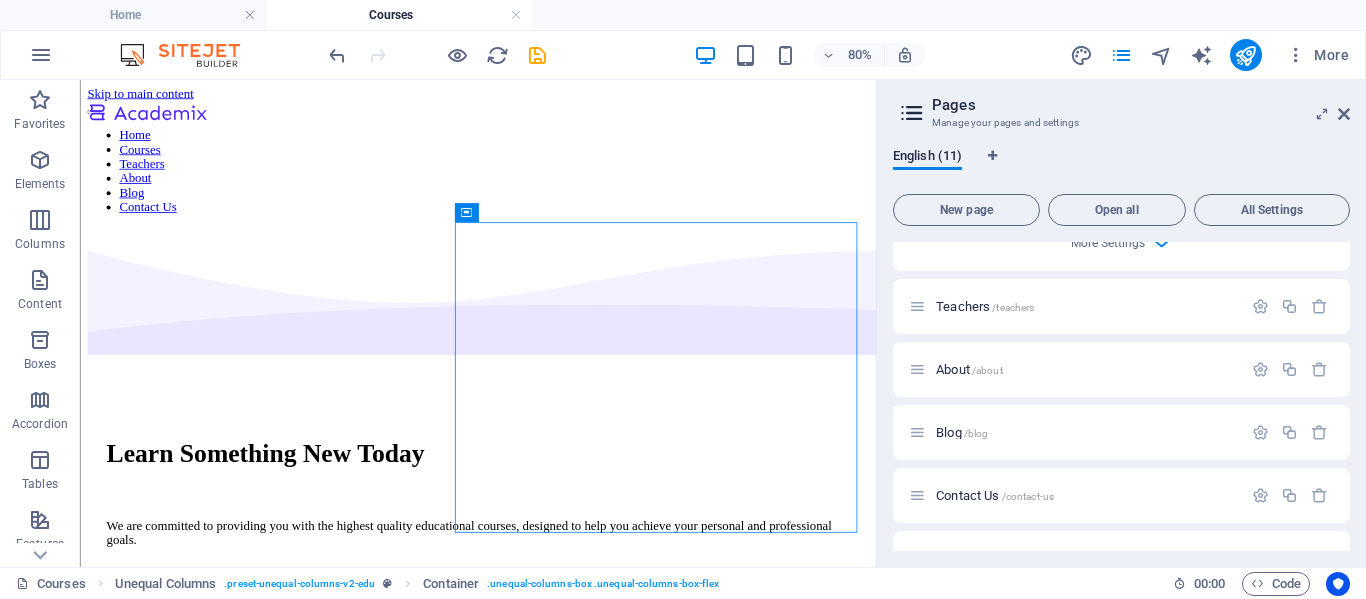 scroll, scrollTop: 839, scrollLeft: 0, axis: vertical 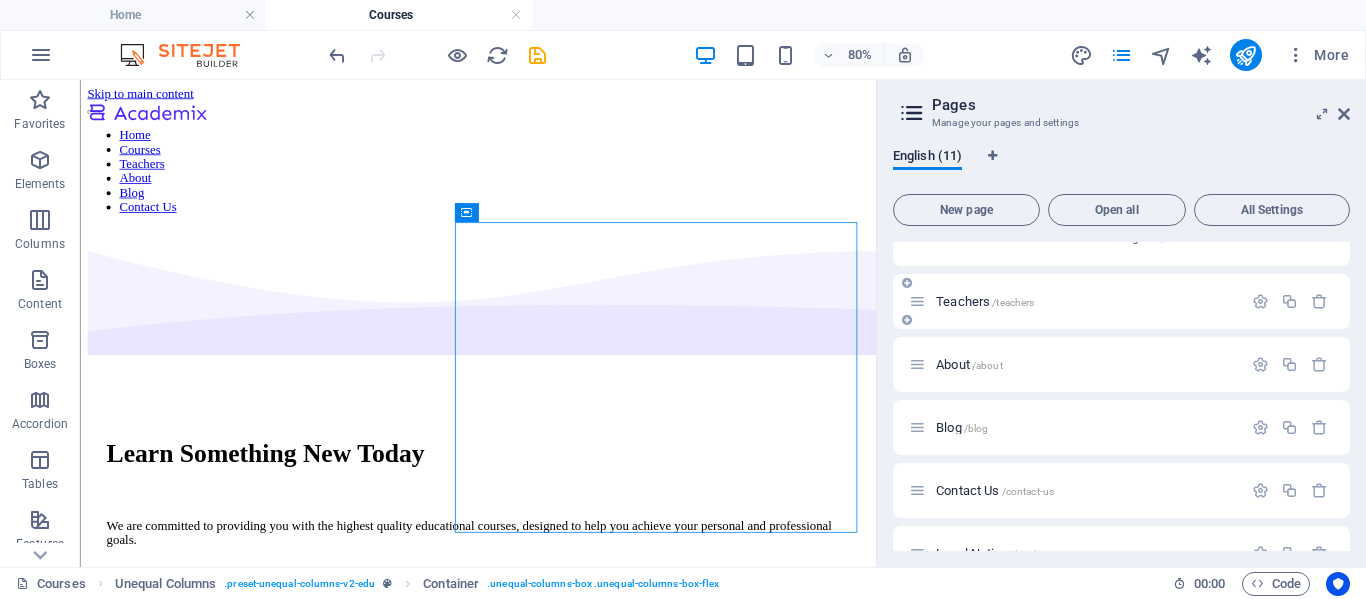 click on "Teachers /teachers" at bounding box center (1086, 301) 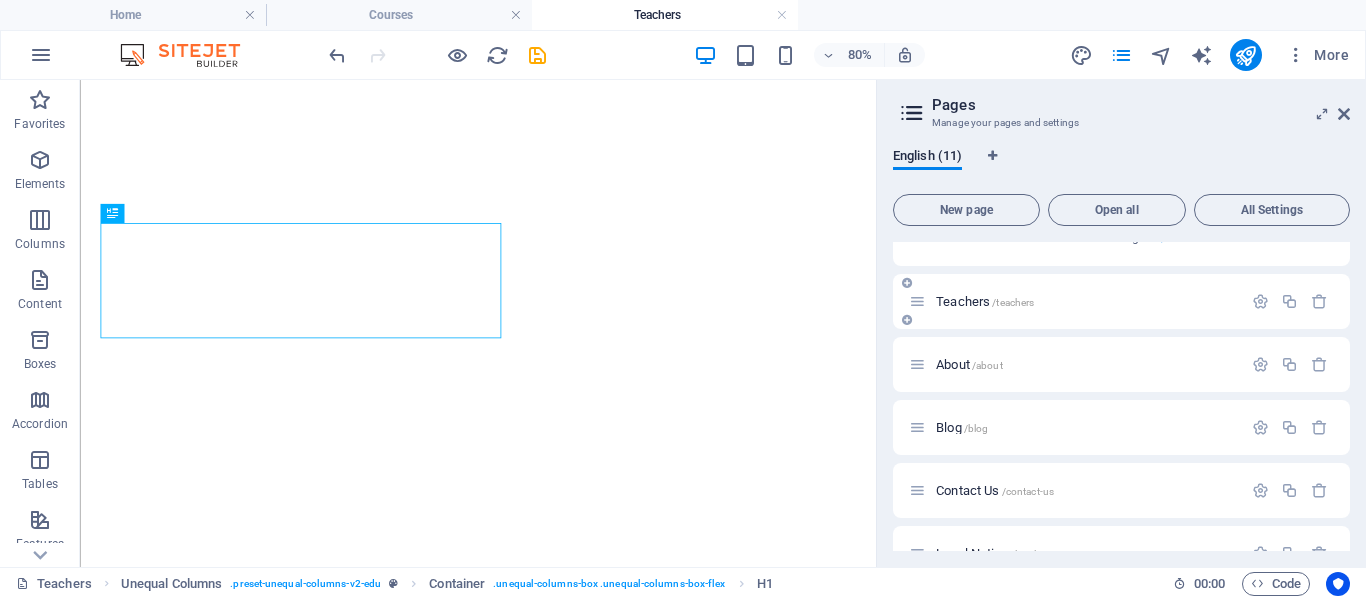 scroll, scrollTop: 372, scrollLeft: 0, axis: vertical 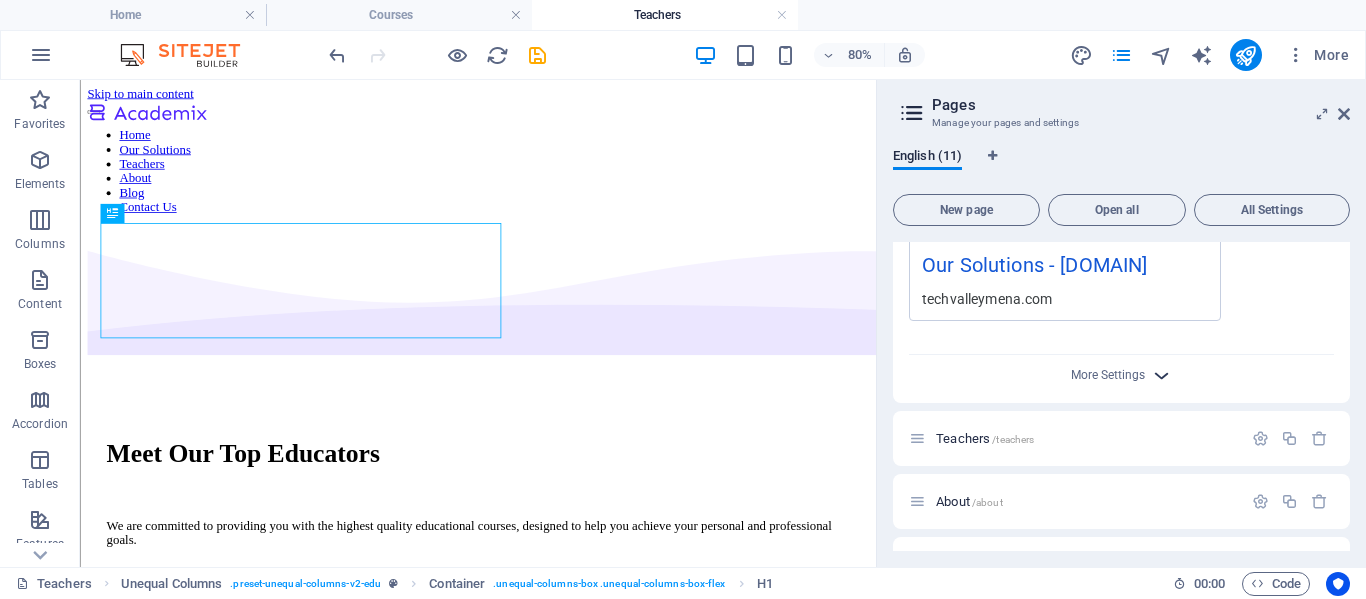 click at bounding box center [1161, 375] 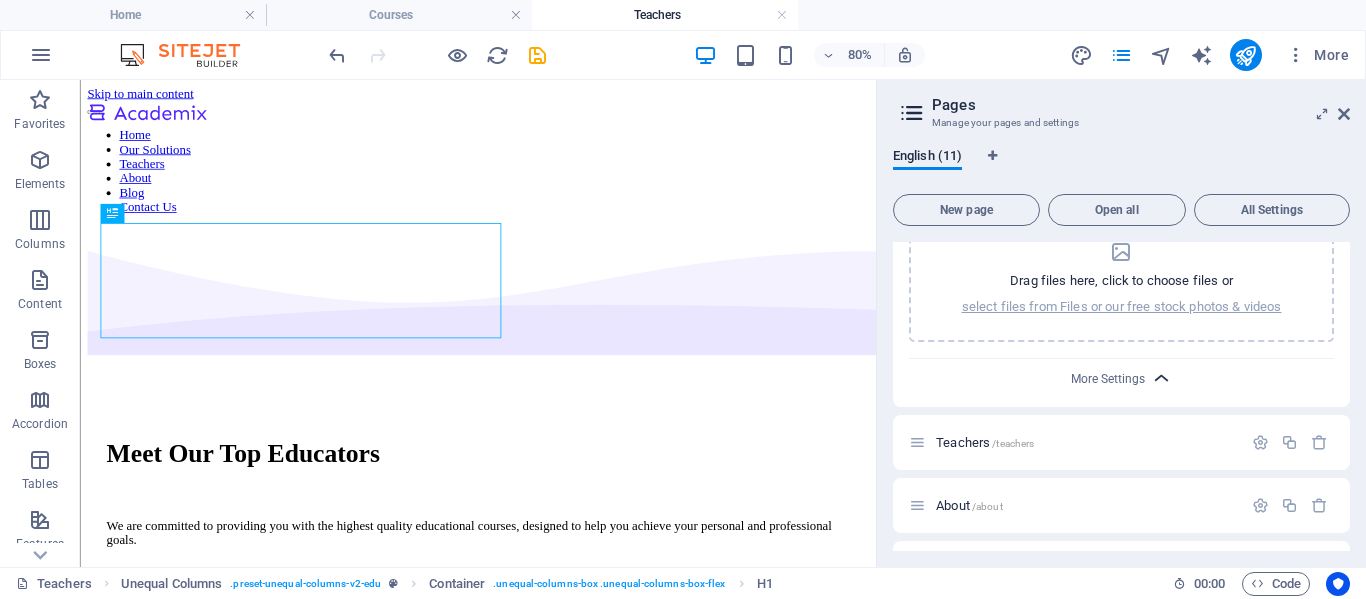 scroll, scrollTop: 982, scrollLeft: 0, axis: vertical 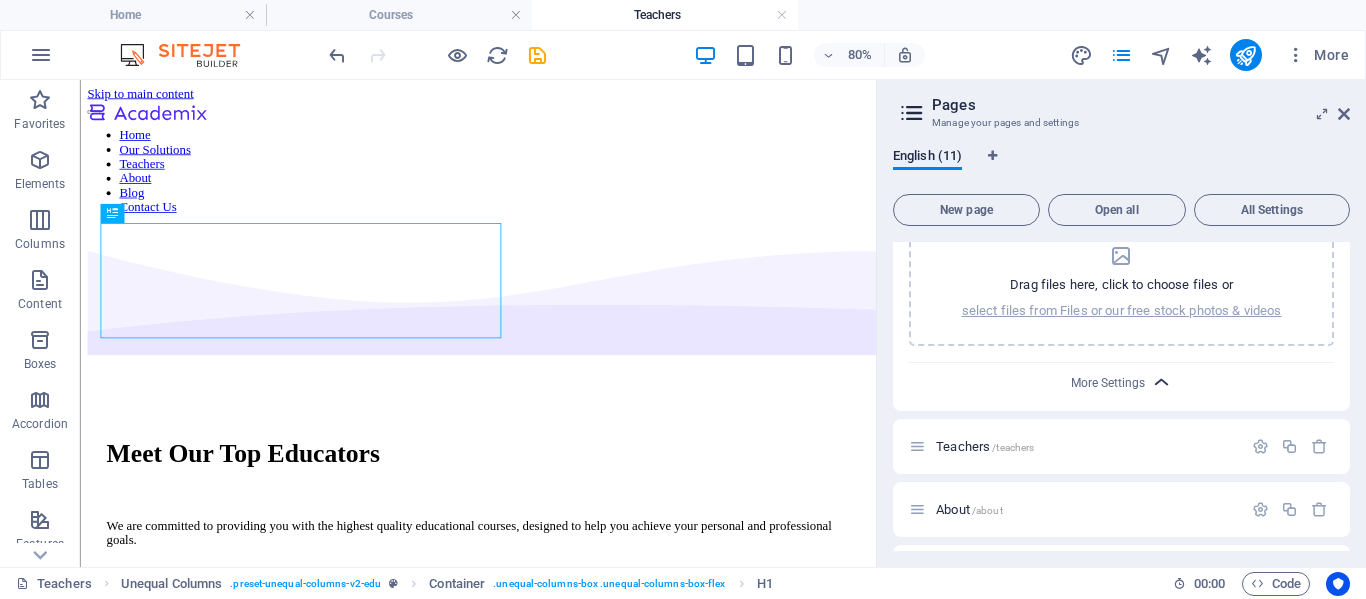 click at bounding box center (1161, 382) 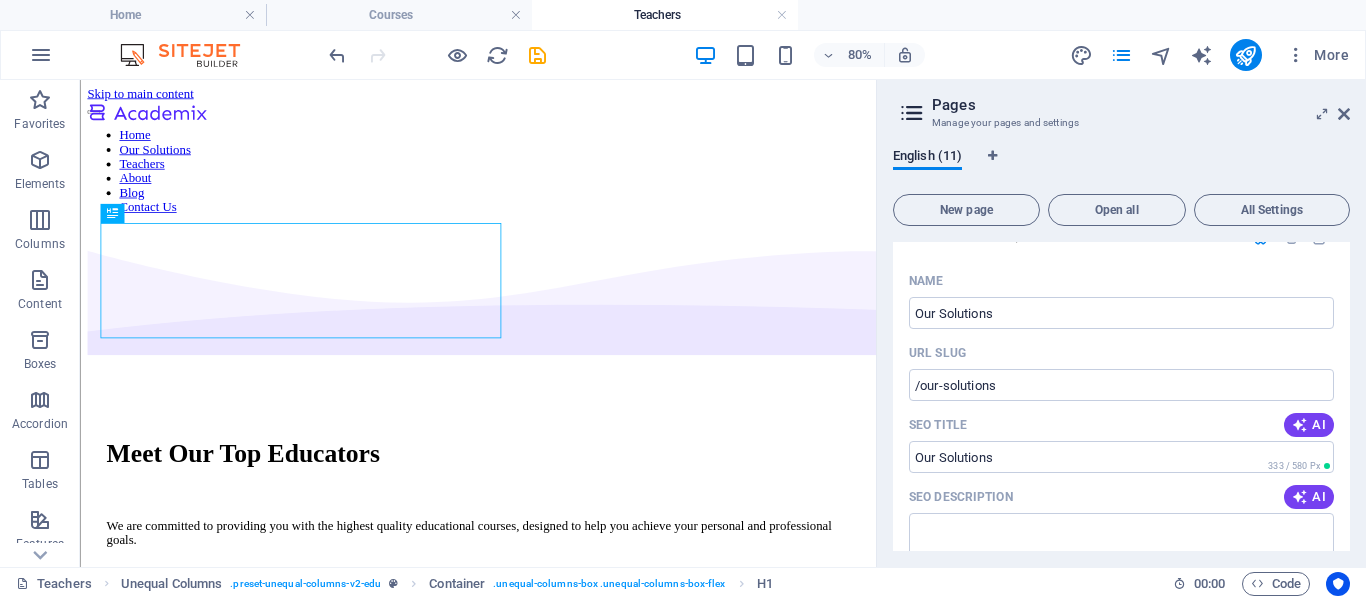 scroll, scrollTop: 0, scrollLeft: 0, axis: both 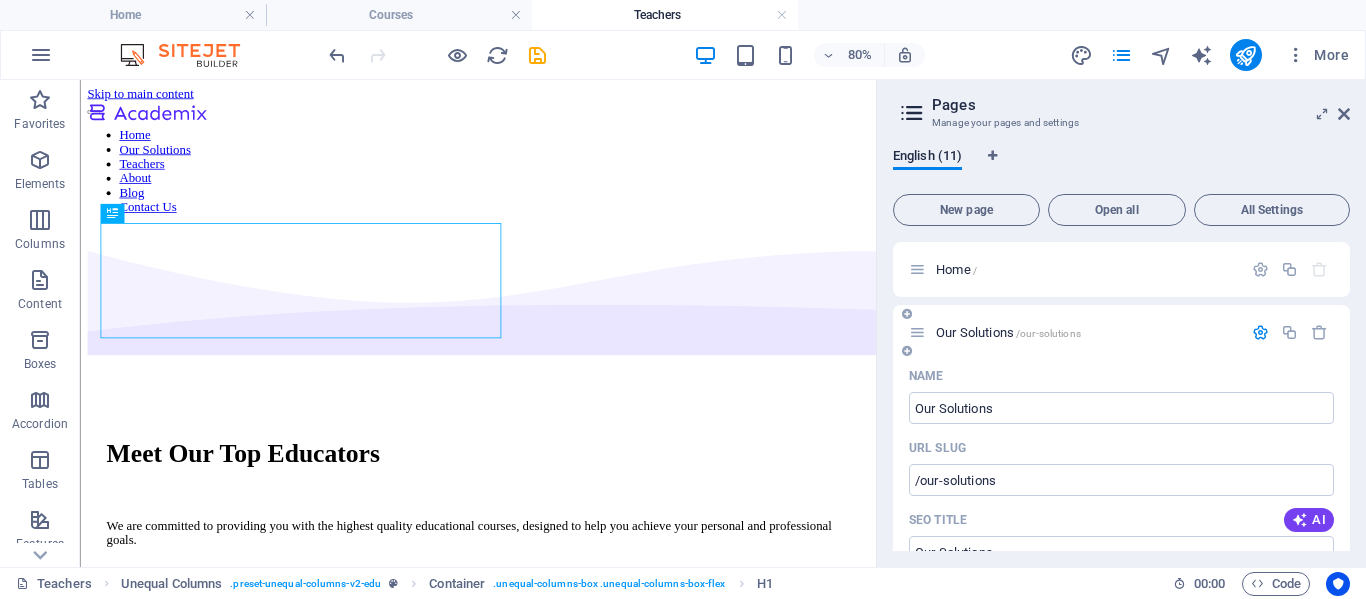 click at bounding box center [1260, 332] 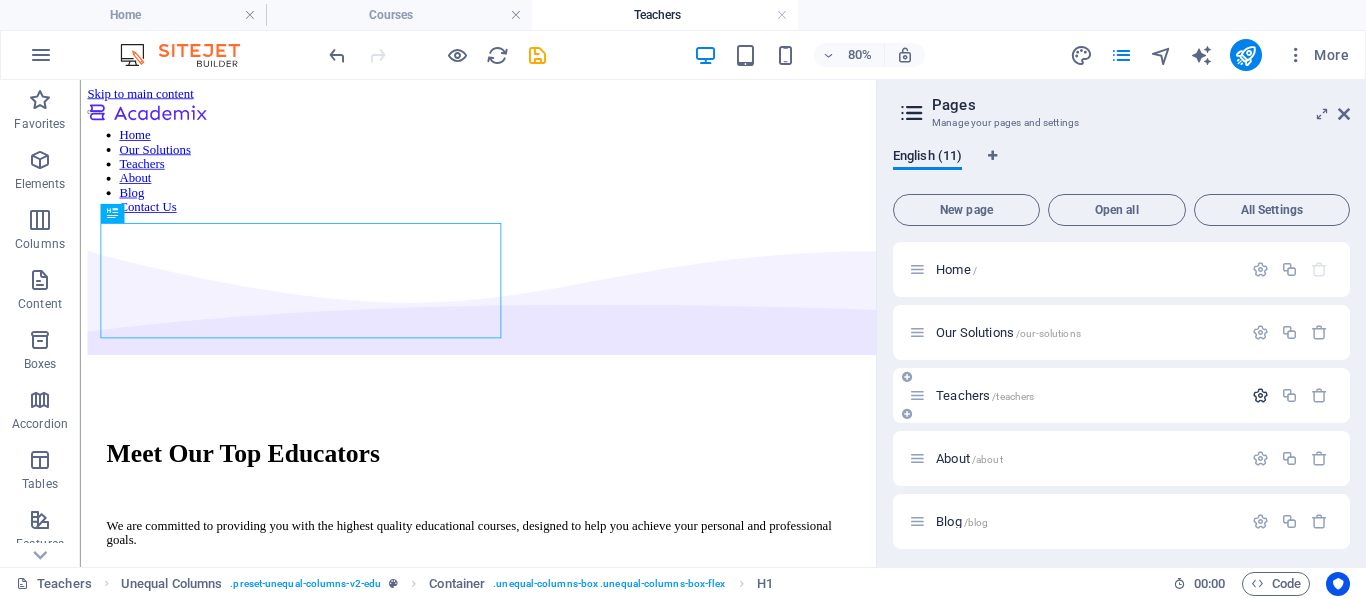 click at bounding box center [1260, 395] 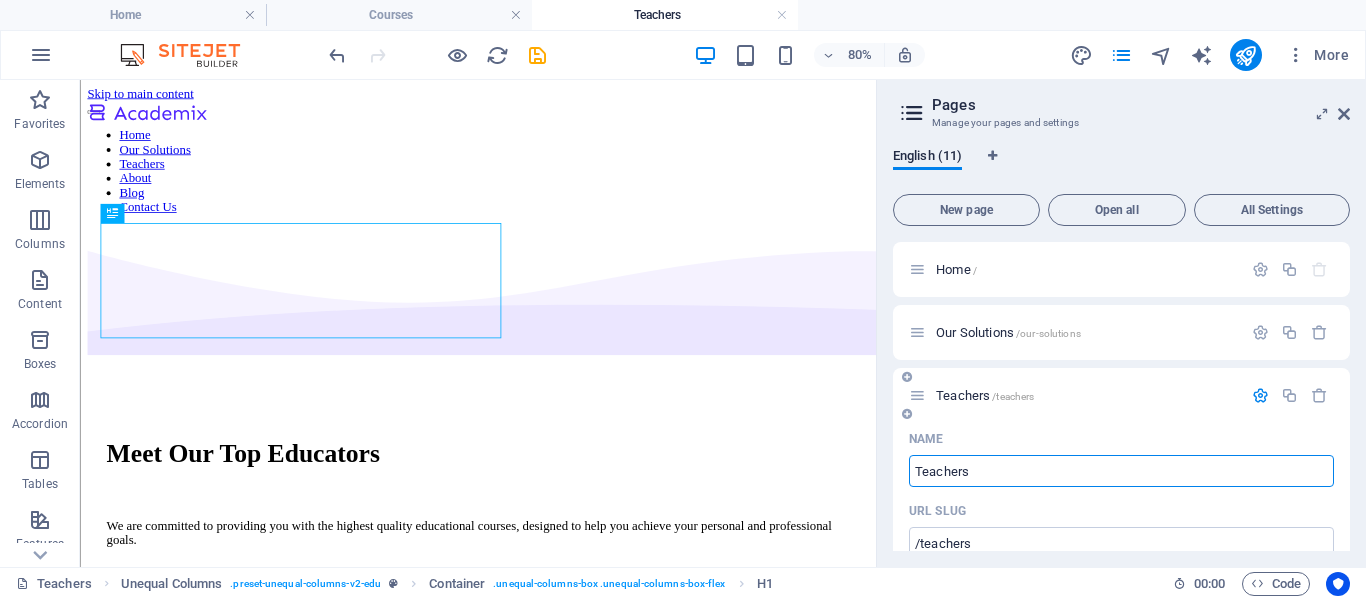 paste on "Professional Development" 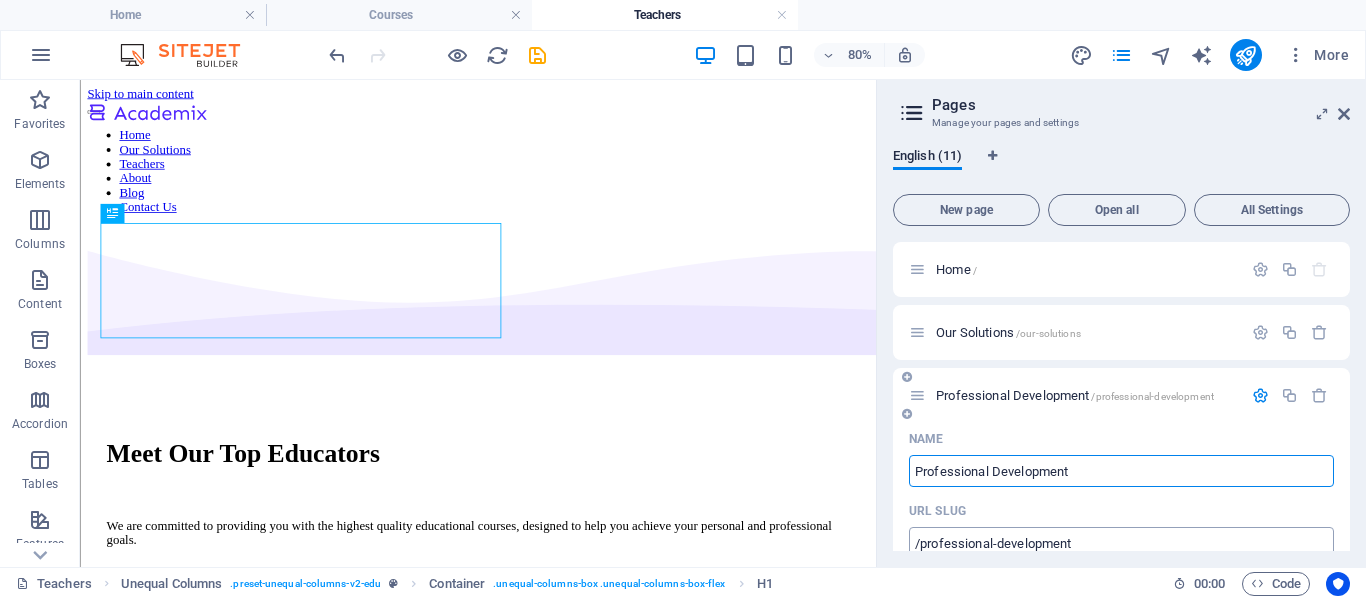 type on "Professional Development" 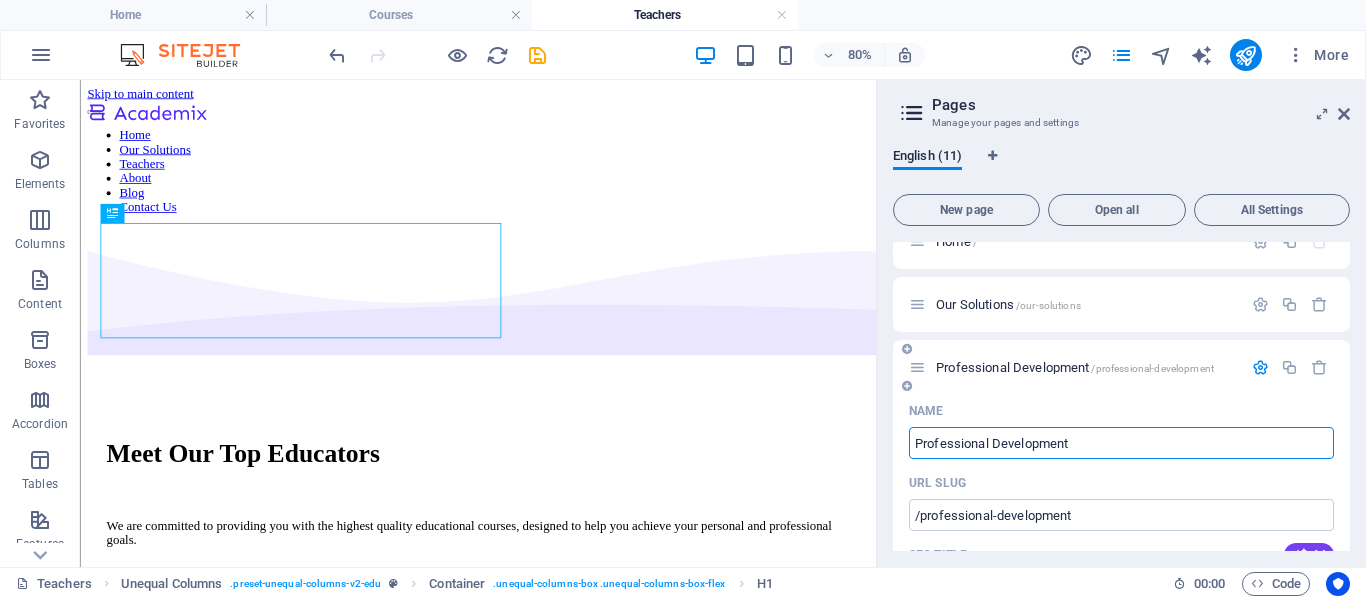 scroll, scrollTop: 0, scrollLeft: 0, axis: both 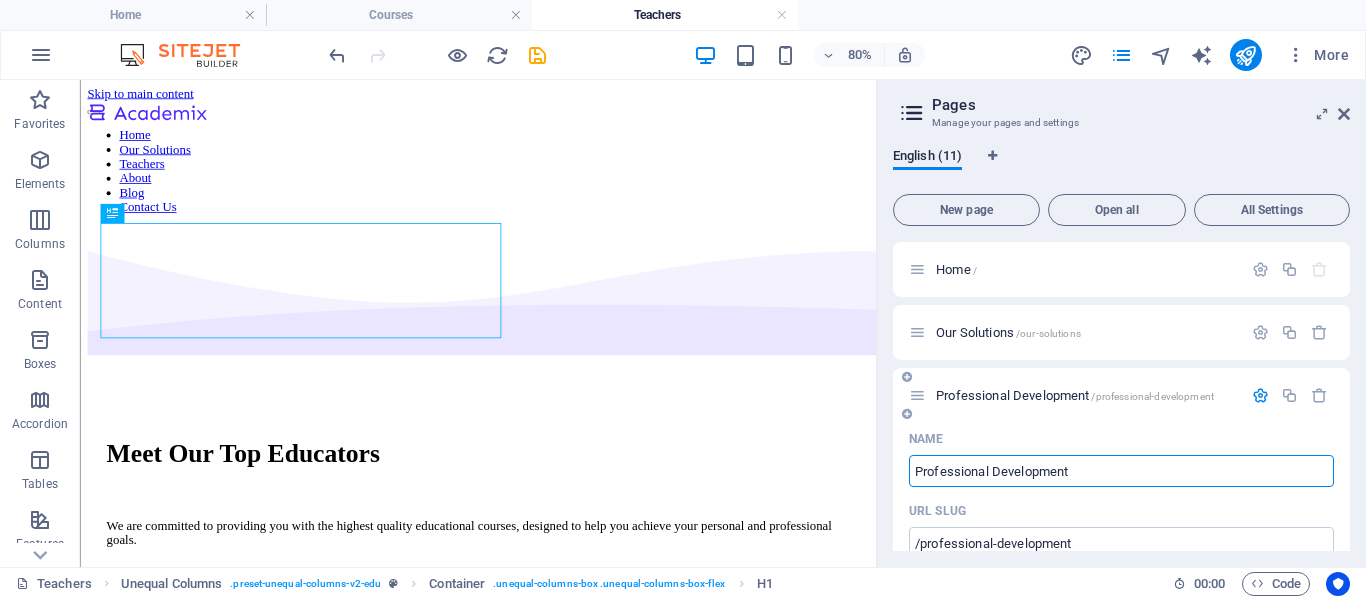 click at bounding box center [1260, 395] 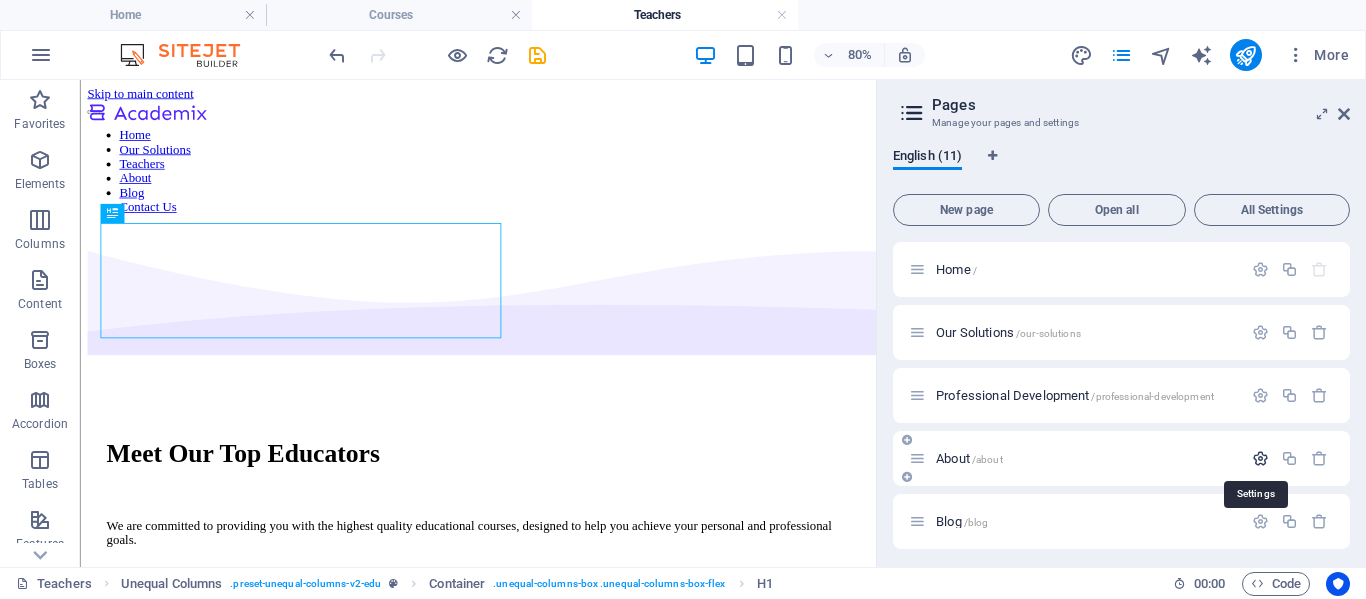 click at bounding box center [1260, 458] 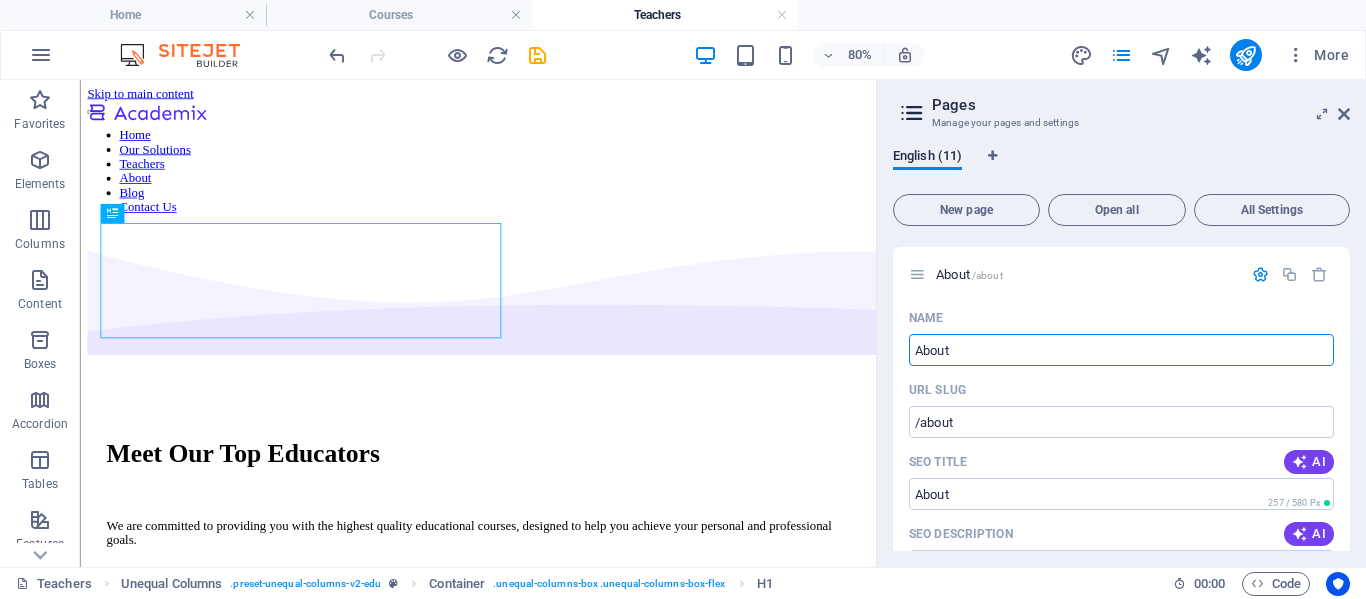 scroll, scrollTop: 188, scrollLeft: 0, axis: vertical 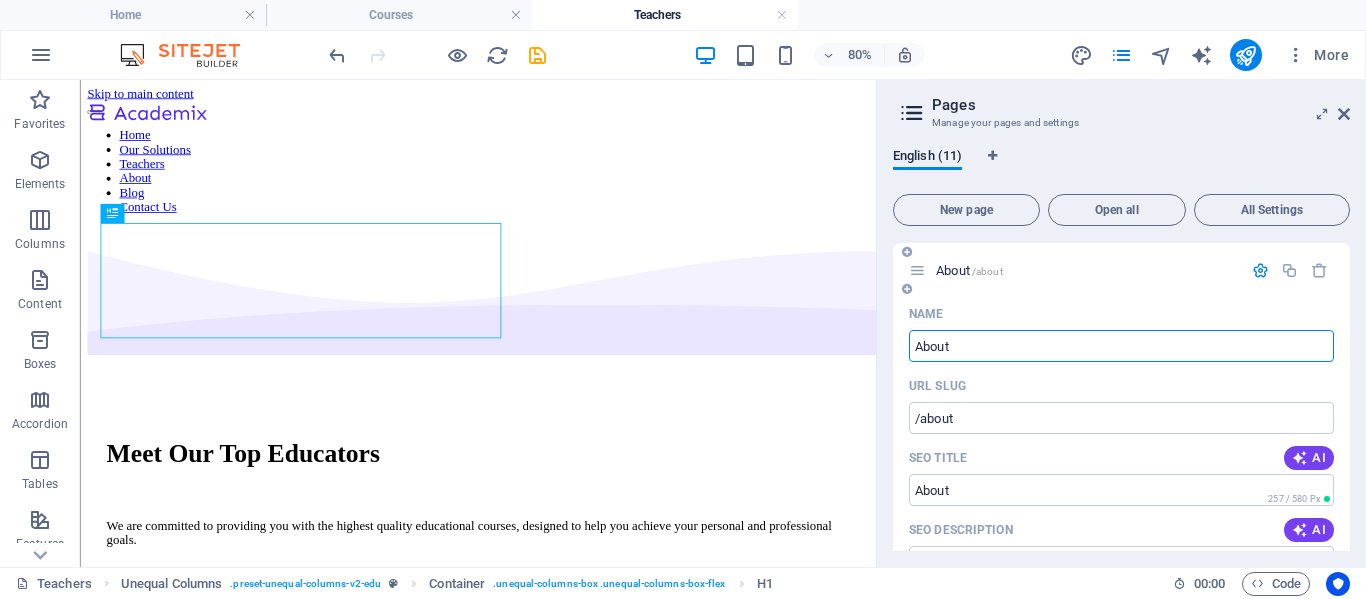 click on "About" at bounding box center (1121, 346) 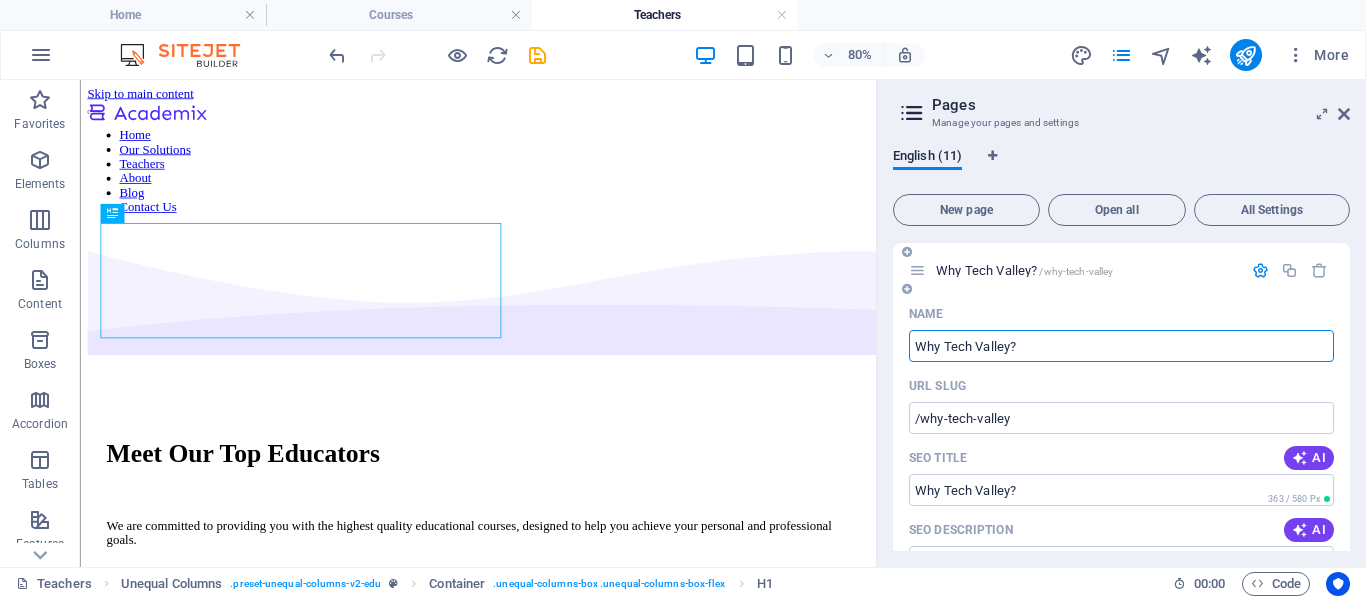 type on "Why Tech Valley?" 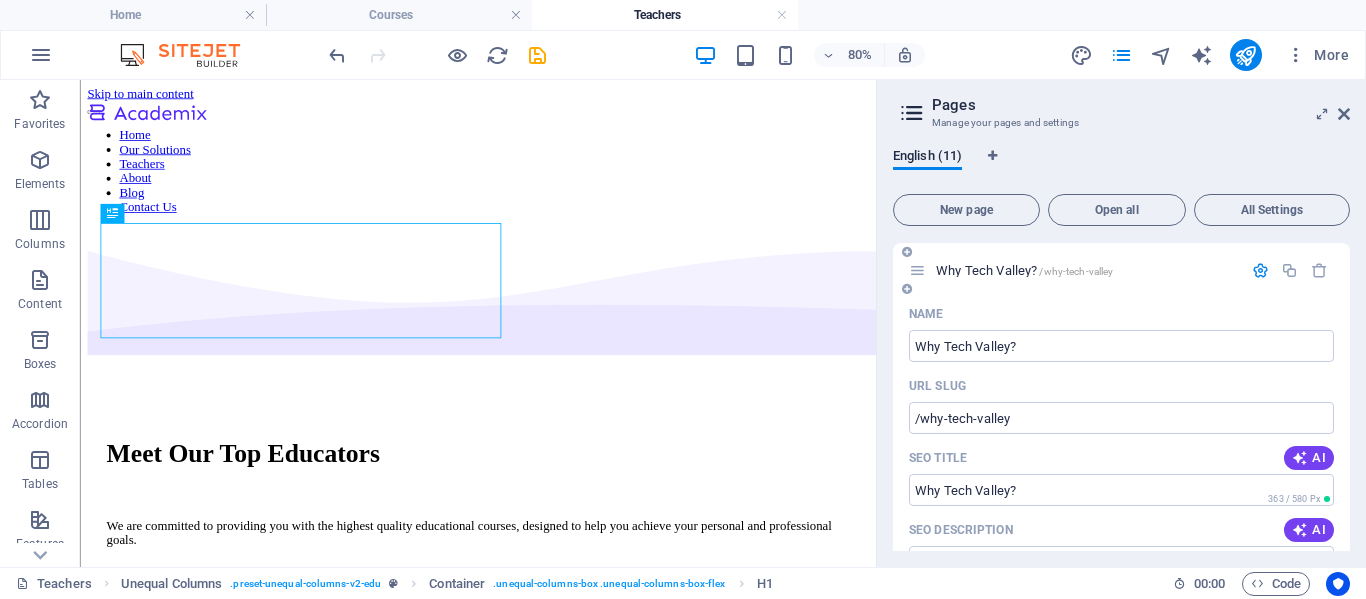 click at bounding box center (1260, 270) 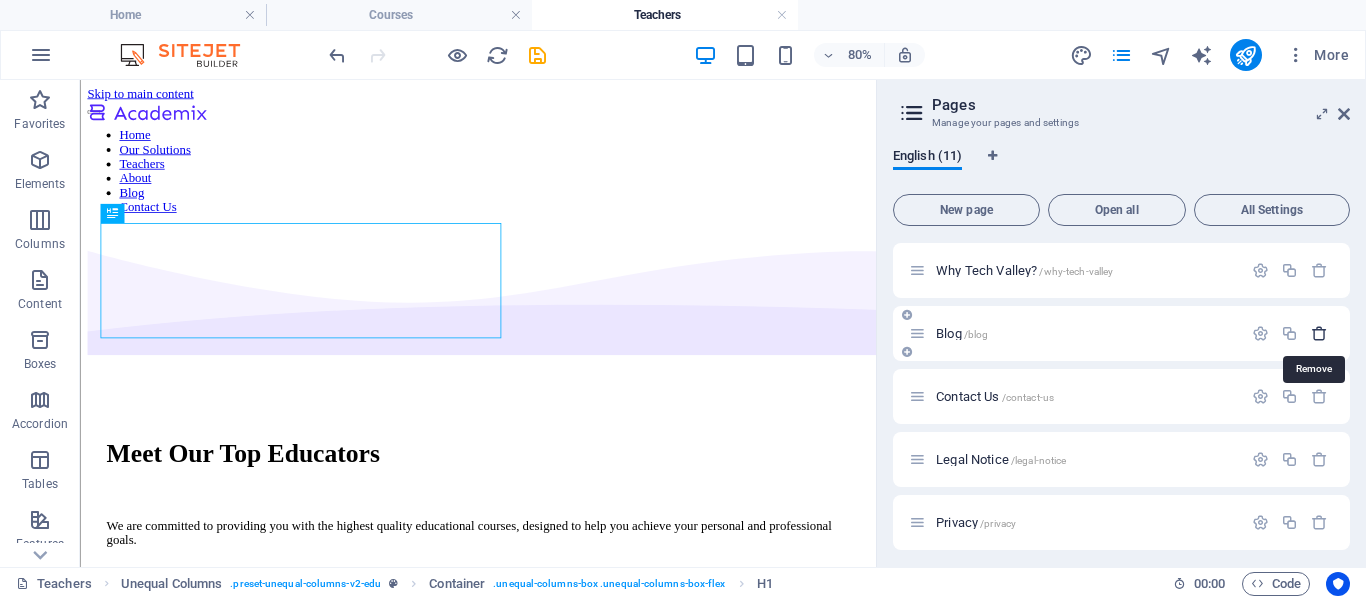 click at bounding box center (1319, 333) 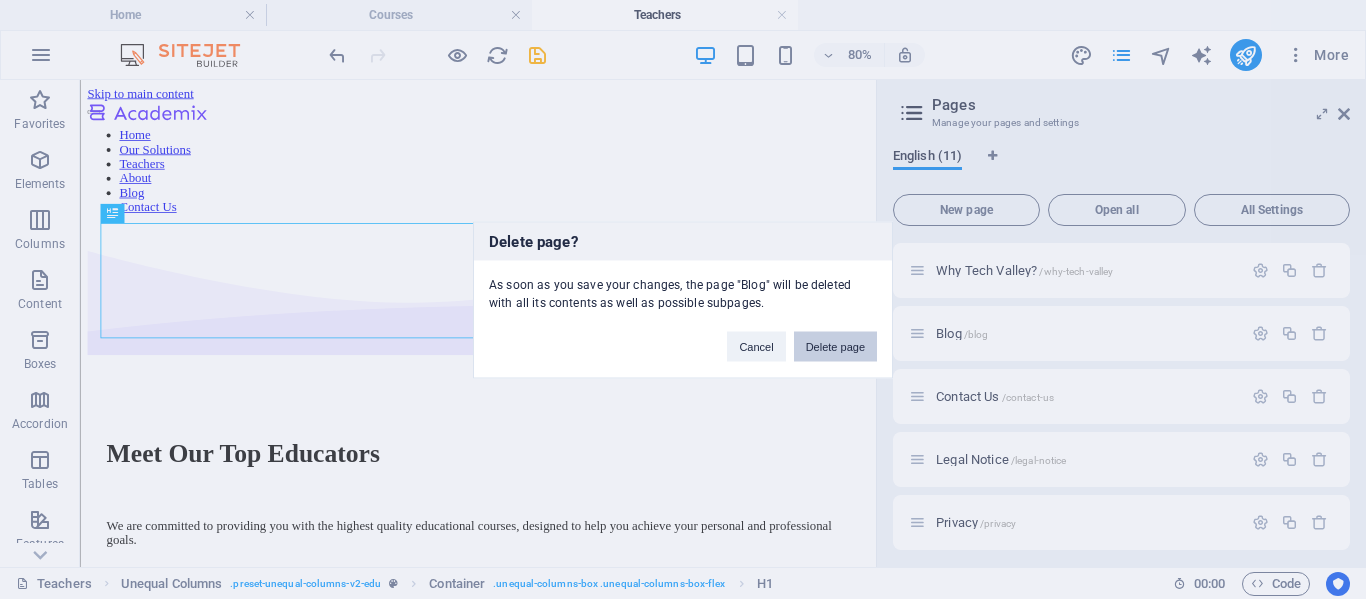 click on "Delete page" at bounding box center [835, 346] 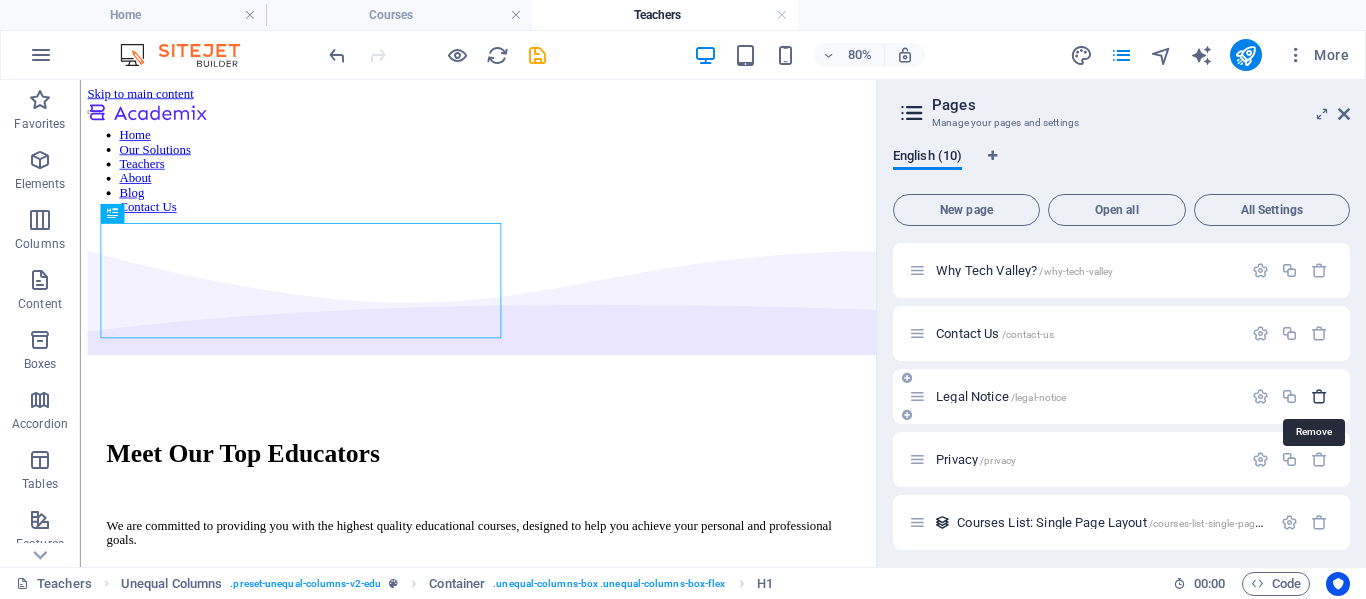 click at bounding box center (1319, 396) 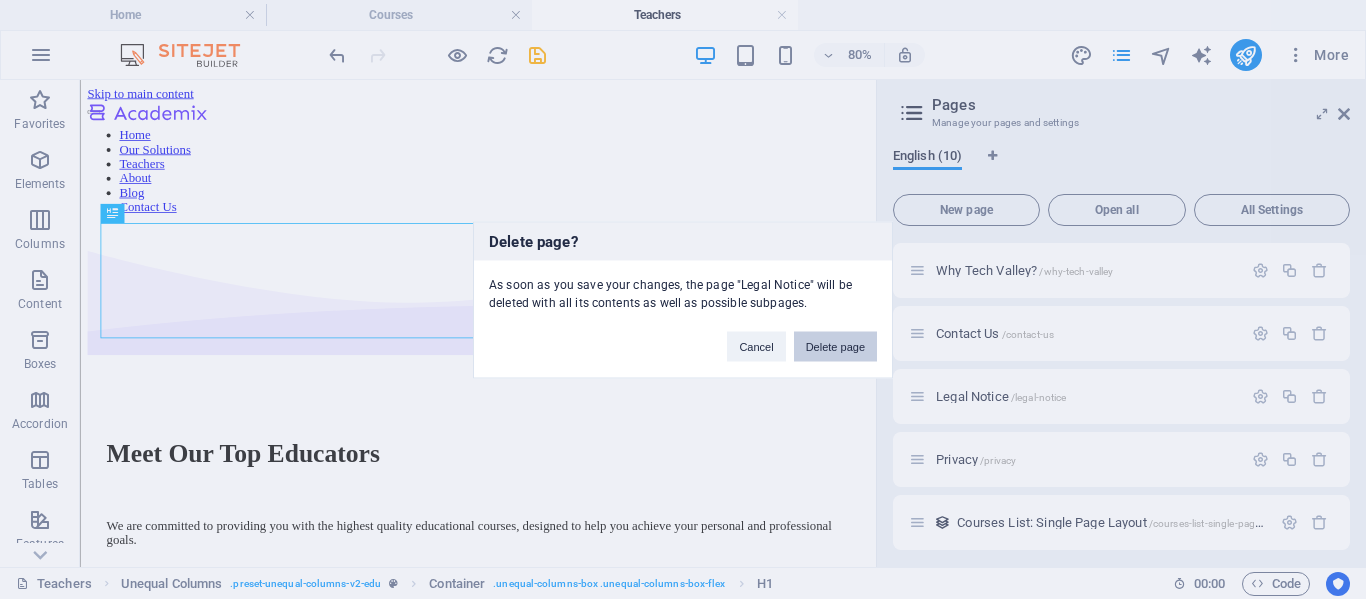 click on "Delete page" at bounding box center [835, 346] 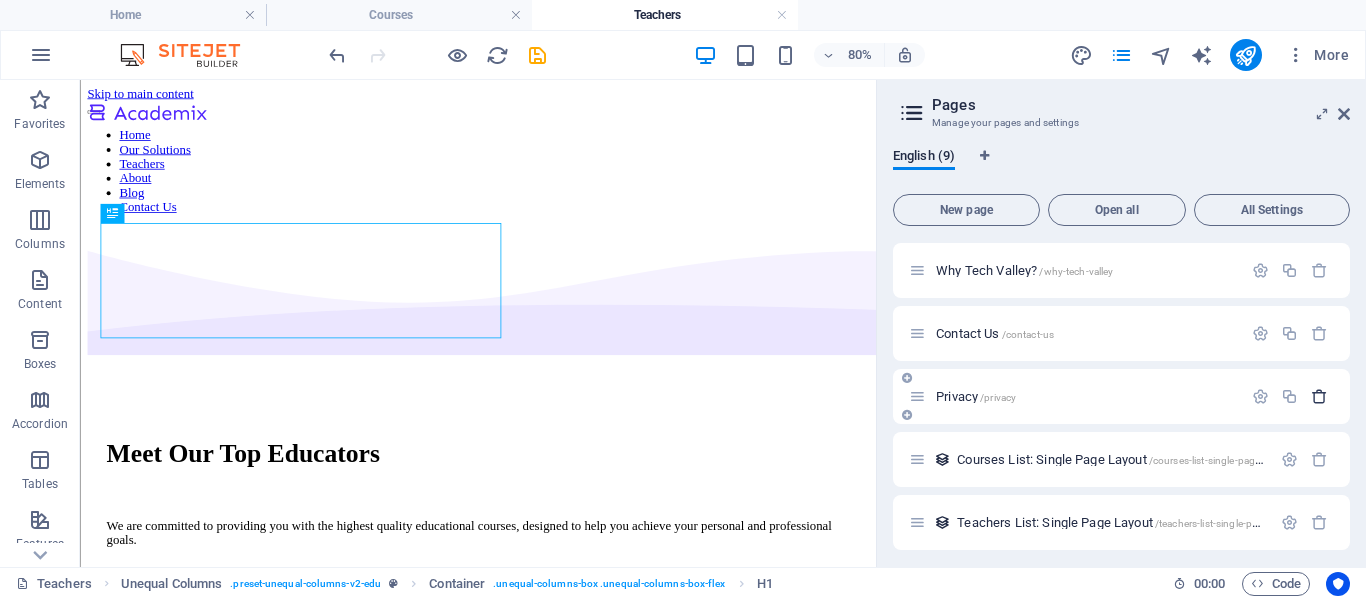 click at bounding box center [1319, 396] 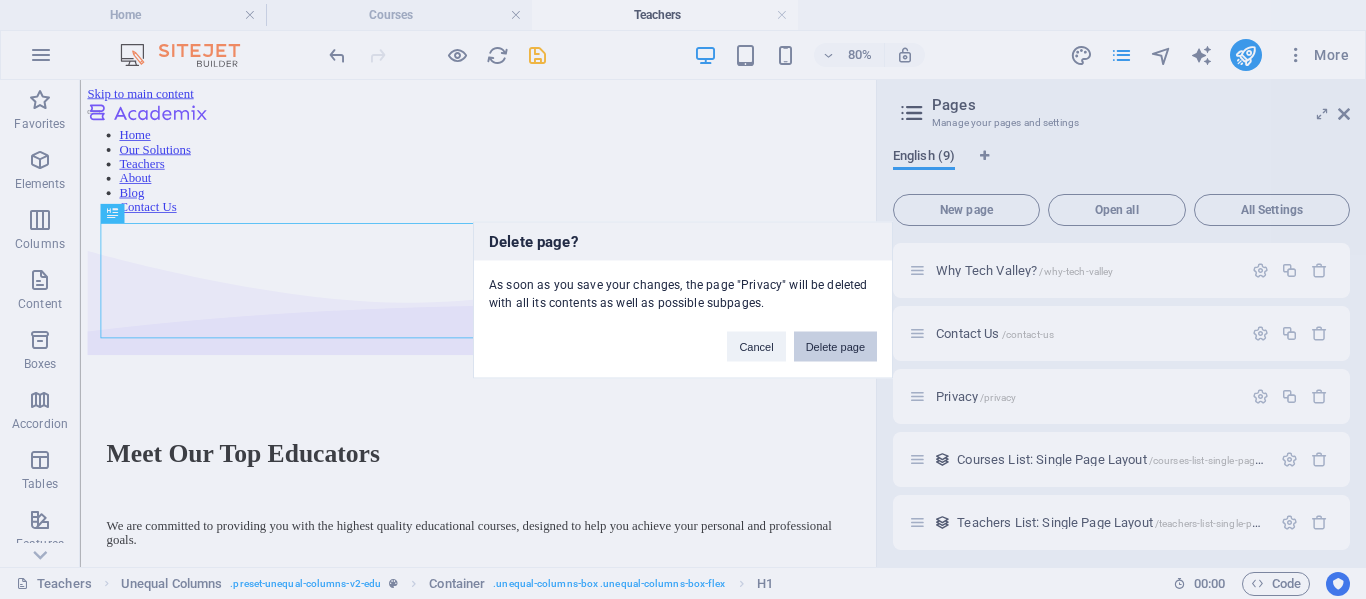 click on "Delete page" at bounding box center [835, 346] 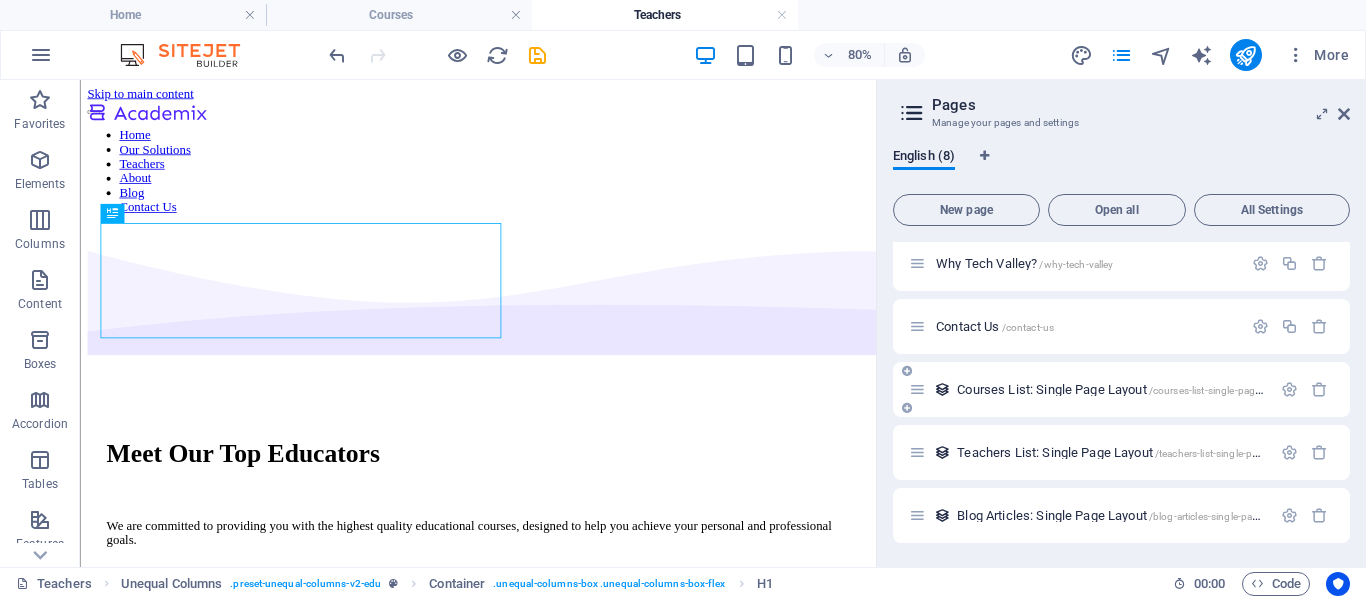 scroll, scrollTop: 0, scrollLeft: 0, axis: both 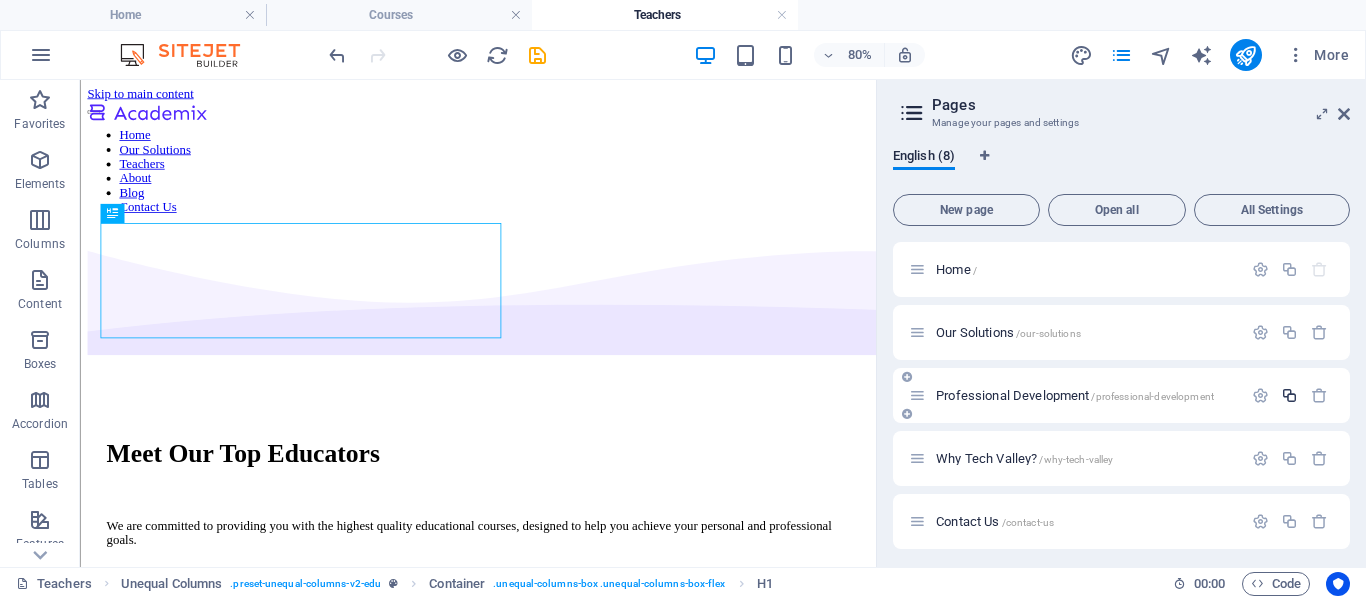 click at bounding box center [1289, 395] 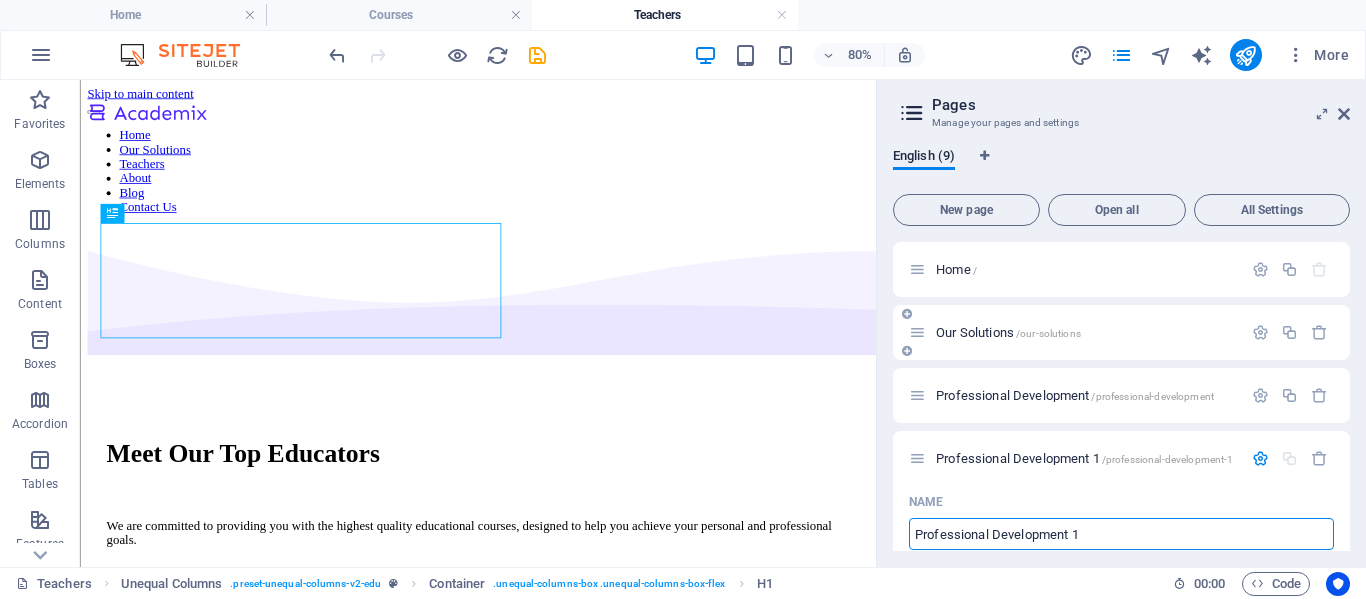 paste on "Our Programs" 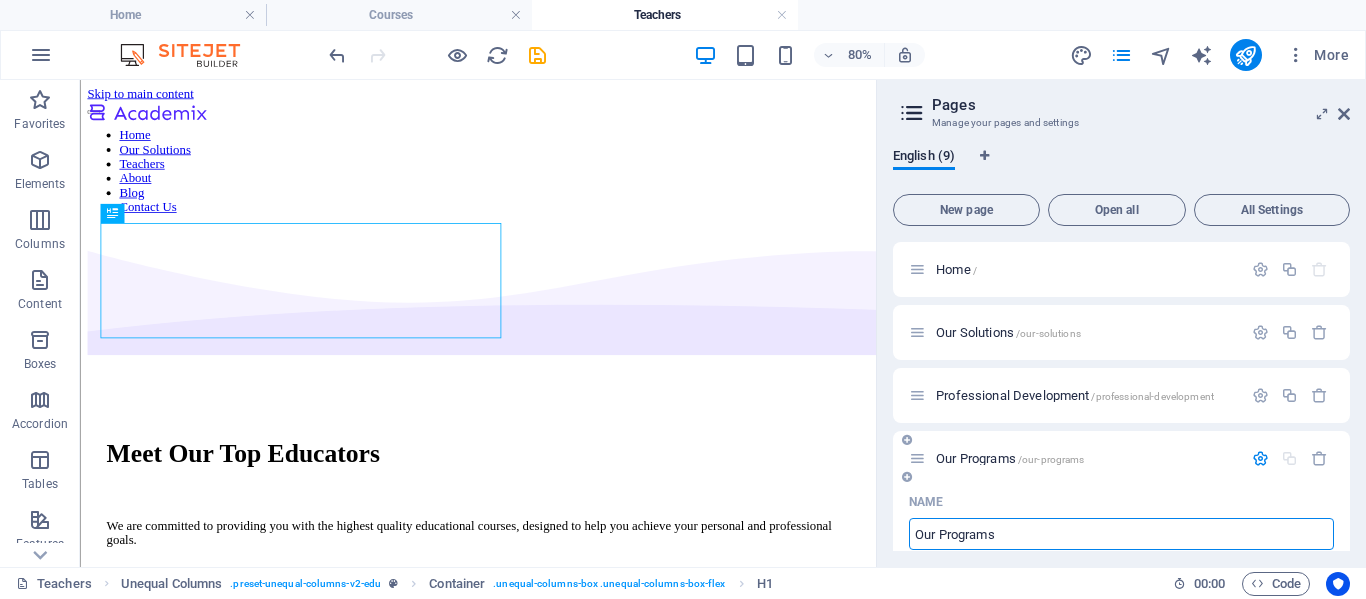type on "Our Programs" 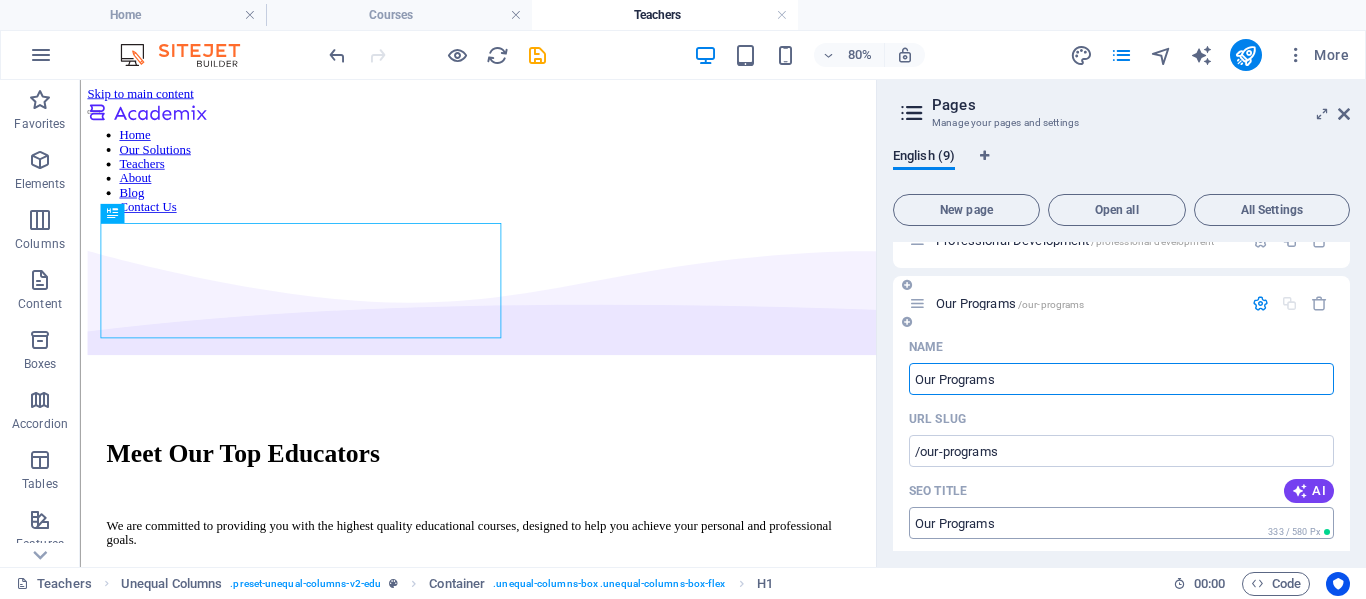type on "Our Programs" 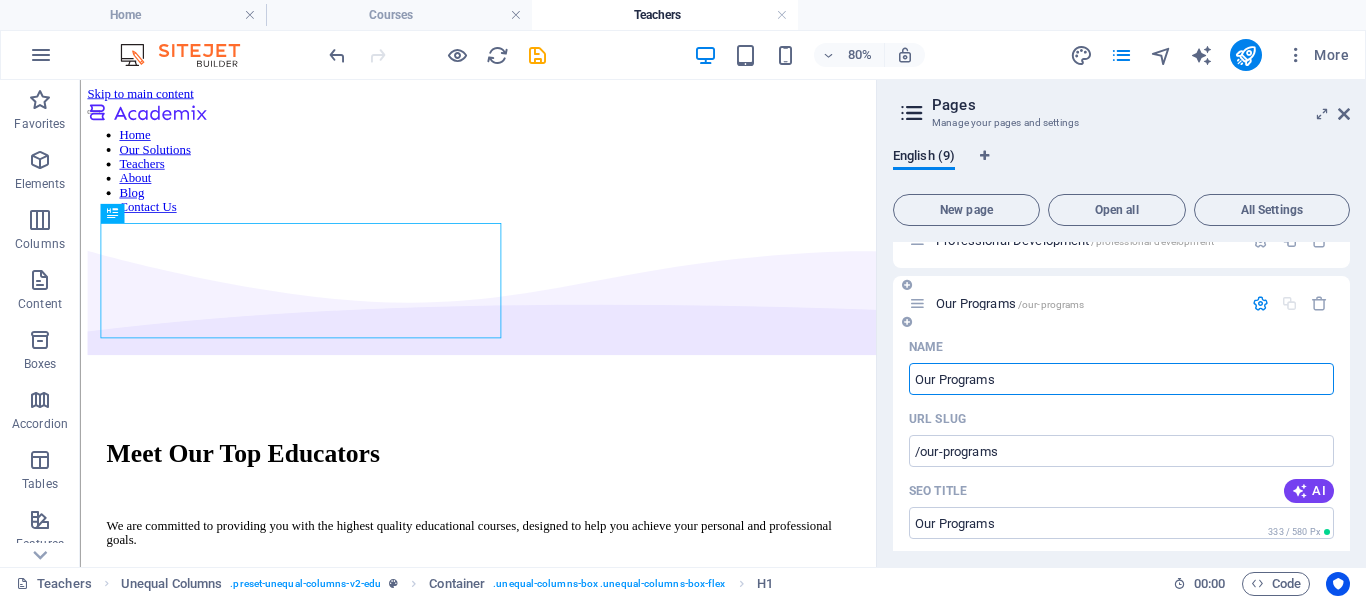type on "Our Programs" 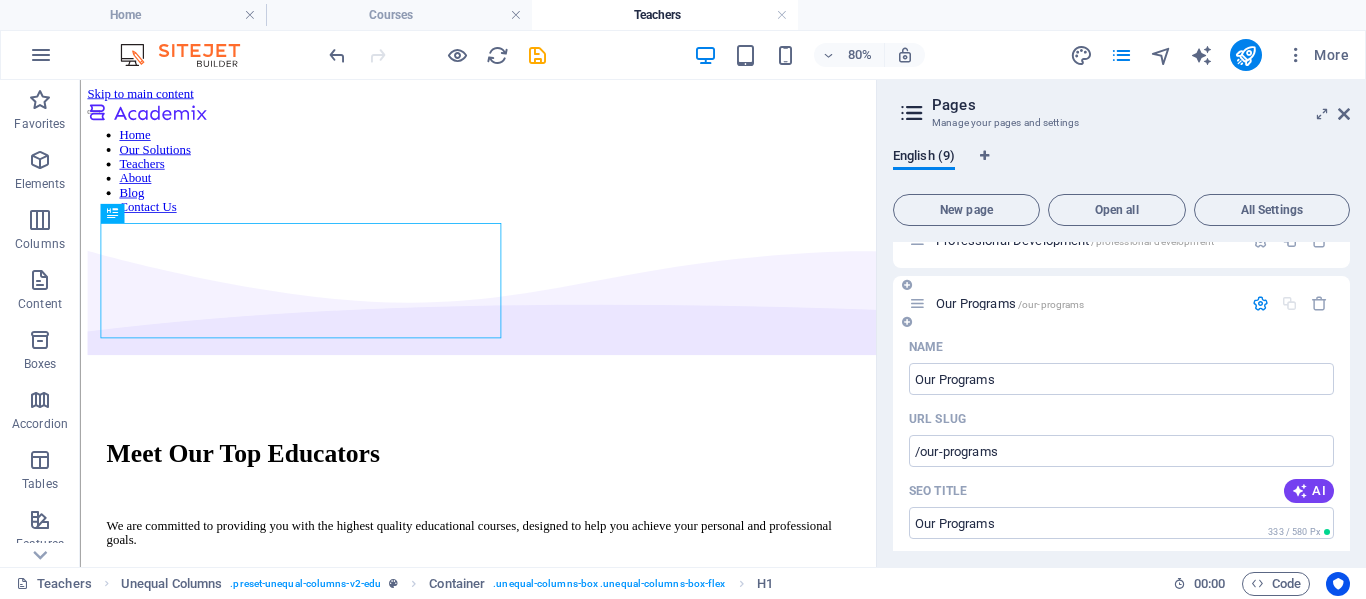 click at bounding box center [1260, 303] 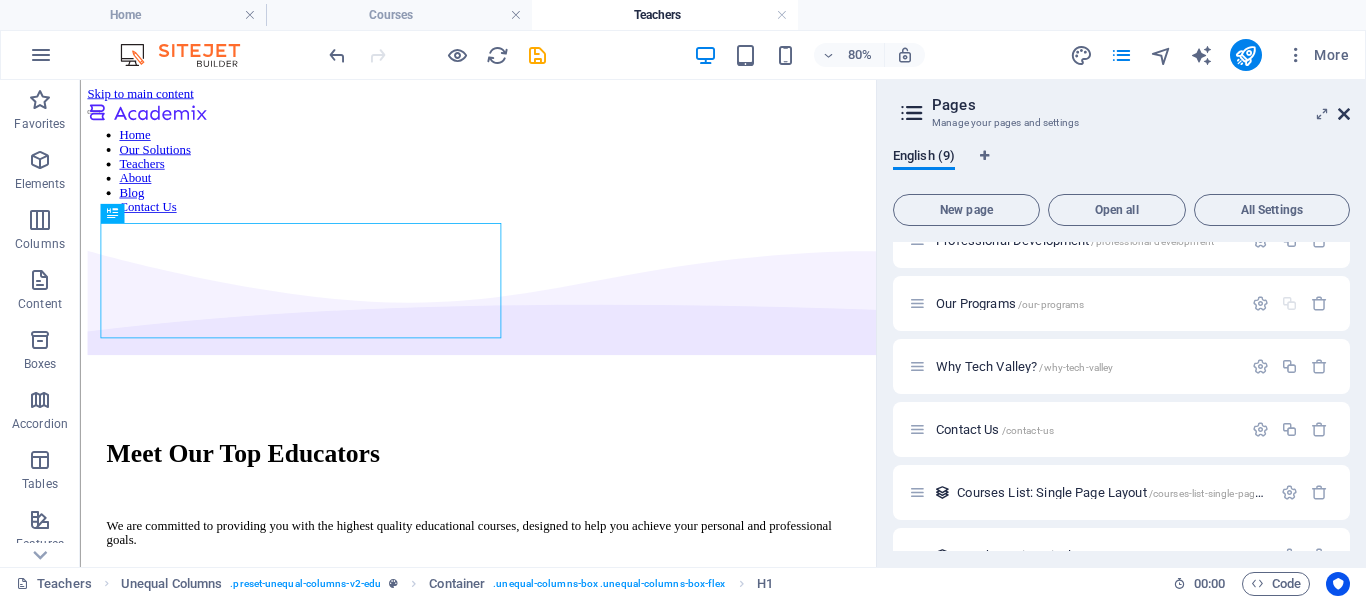 click at bounding box center (1344, 114) 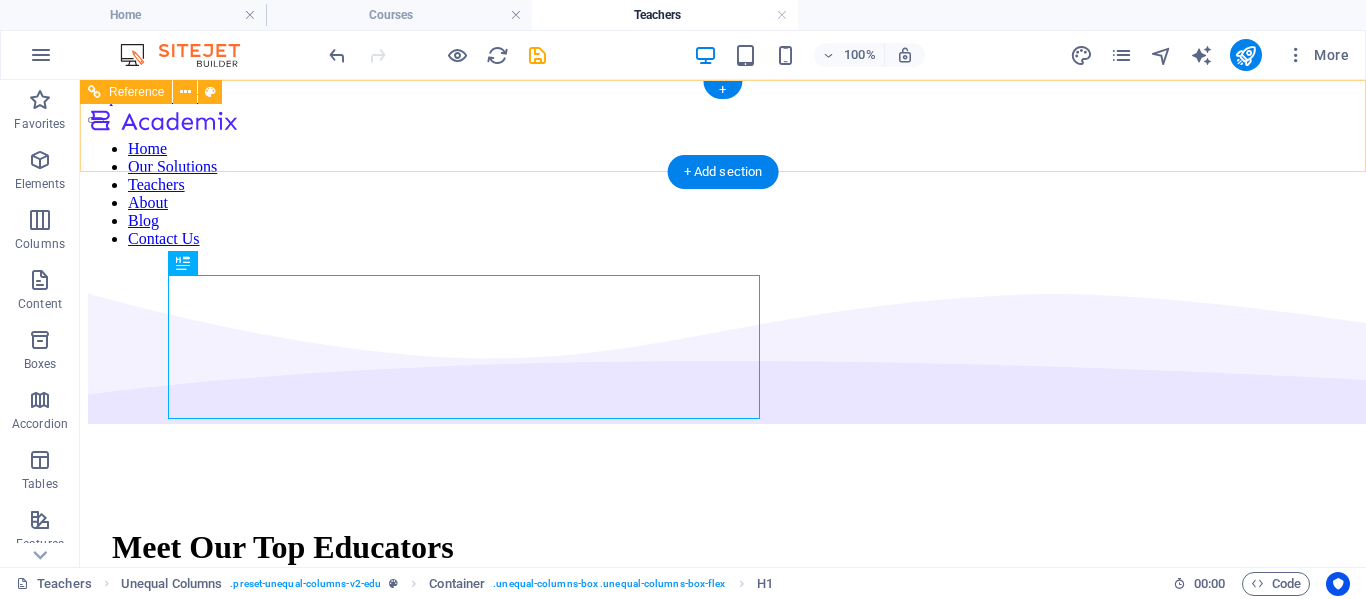 click at bounding box center (163, 123) 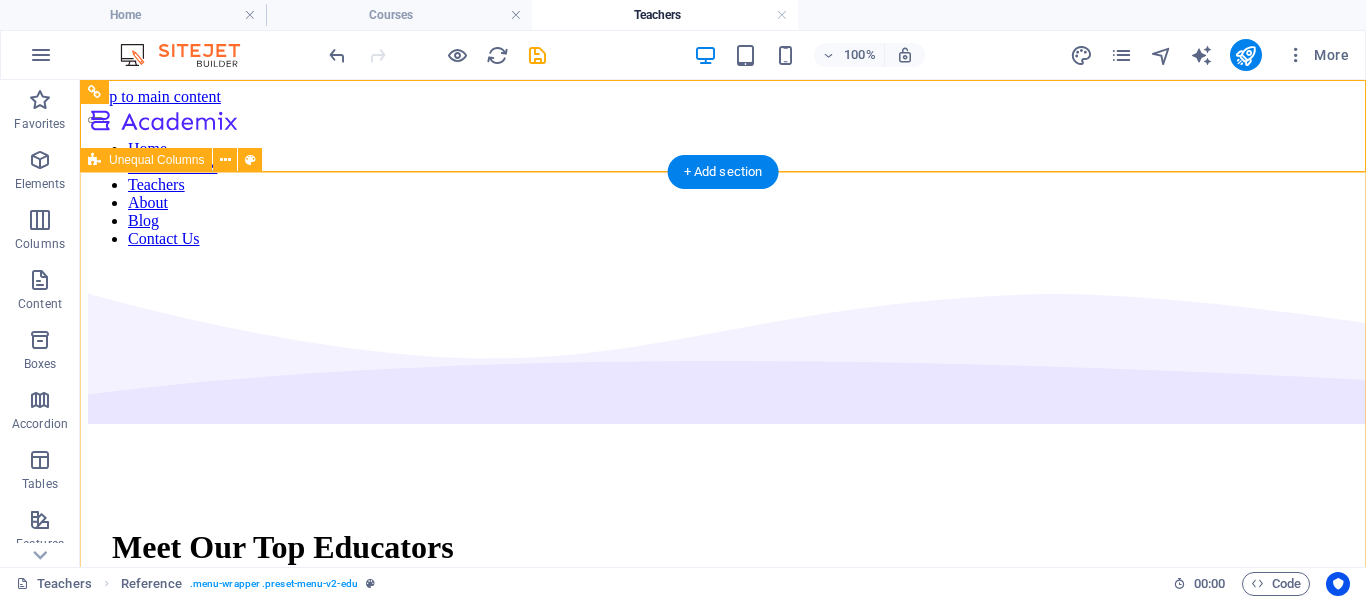 click on "Meet Our Top Educators We are committed to providing you with the highest quality educational courses, designed to help you achieve your personal and professional goals. Courses About Us" at bounding box center [723, 823] 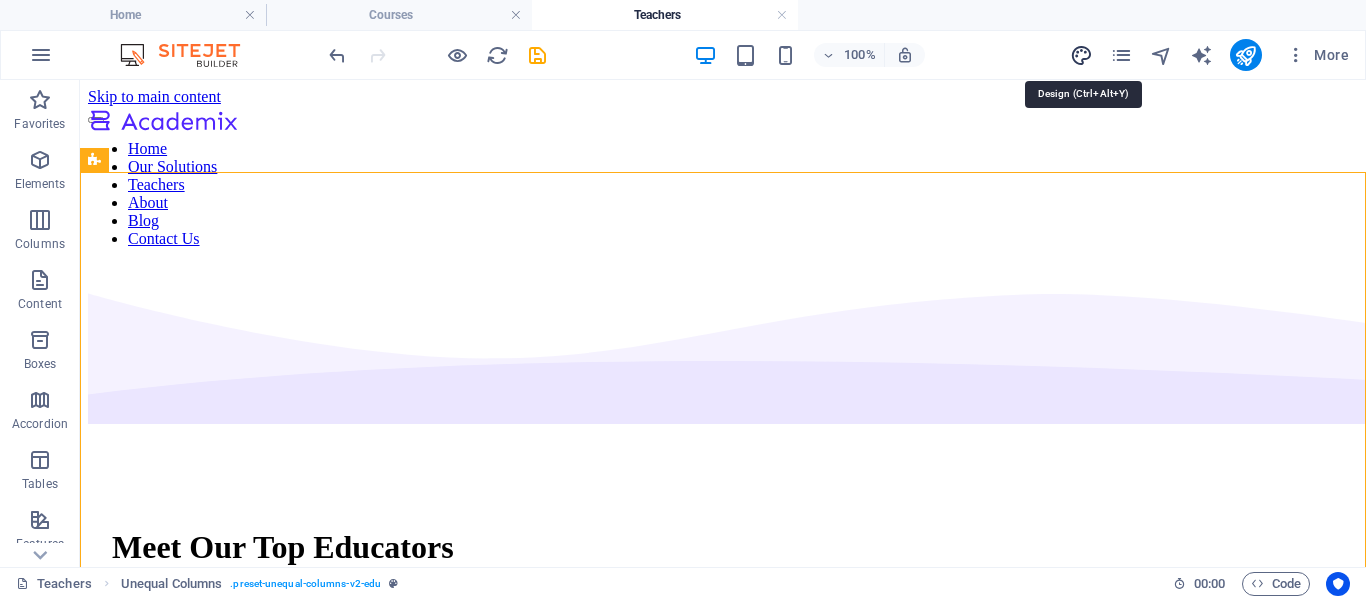 click at bounding box center [1081, 55] 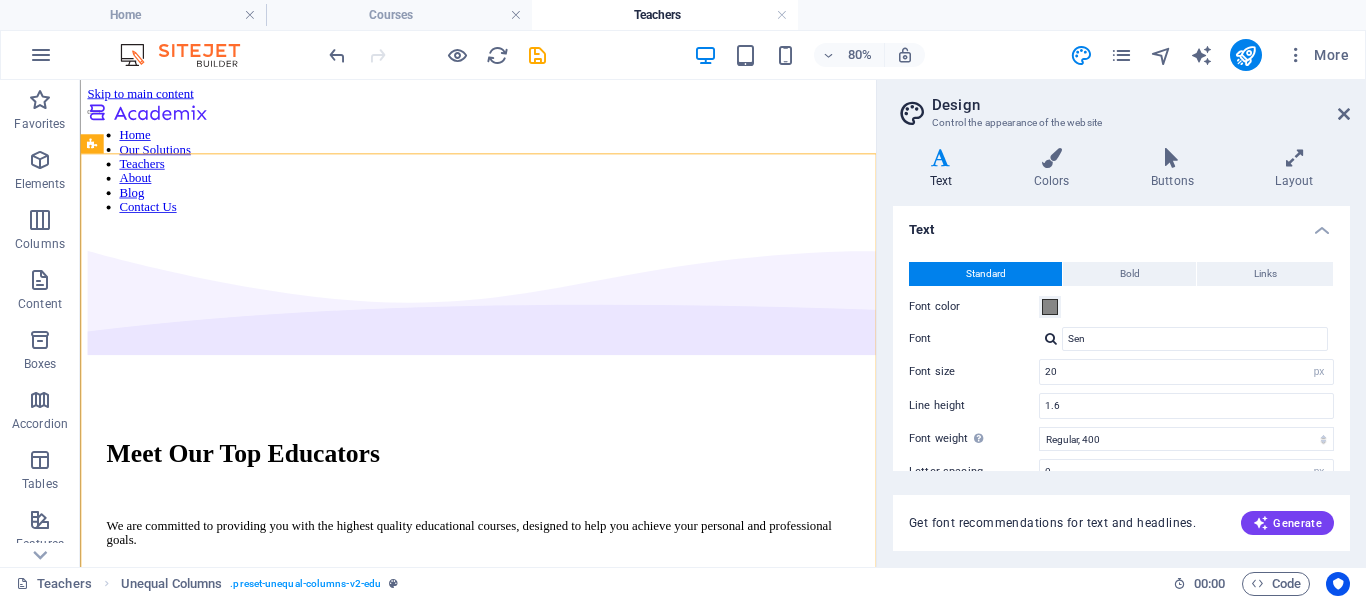 click on "Headlines" at bounding box center [1121, 638] 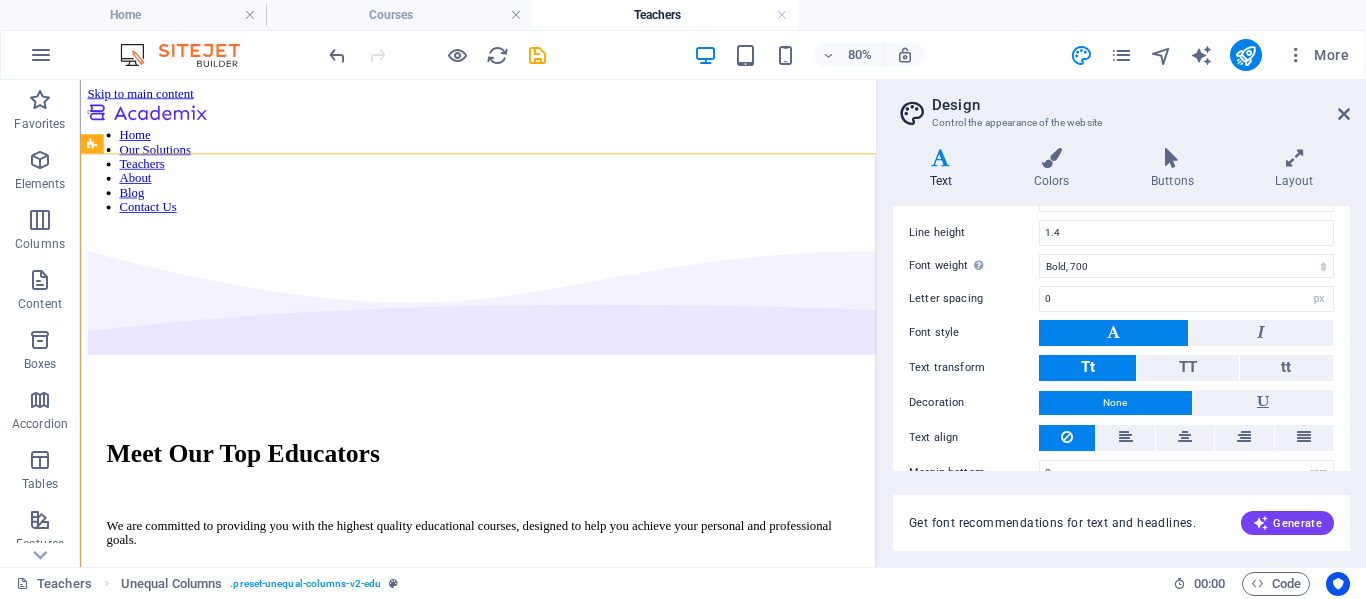scroll, scrollTop: 616, scrollLeft: 0, axis: vertical 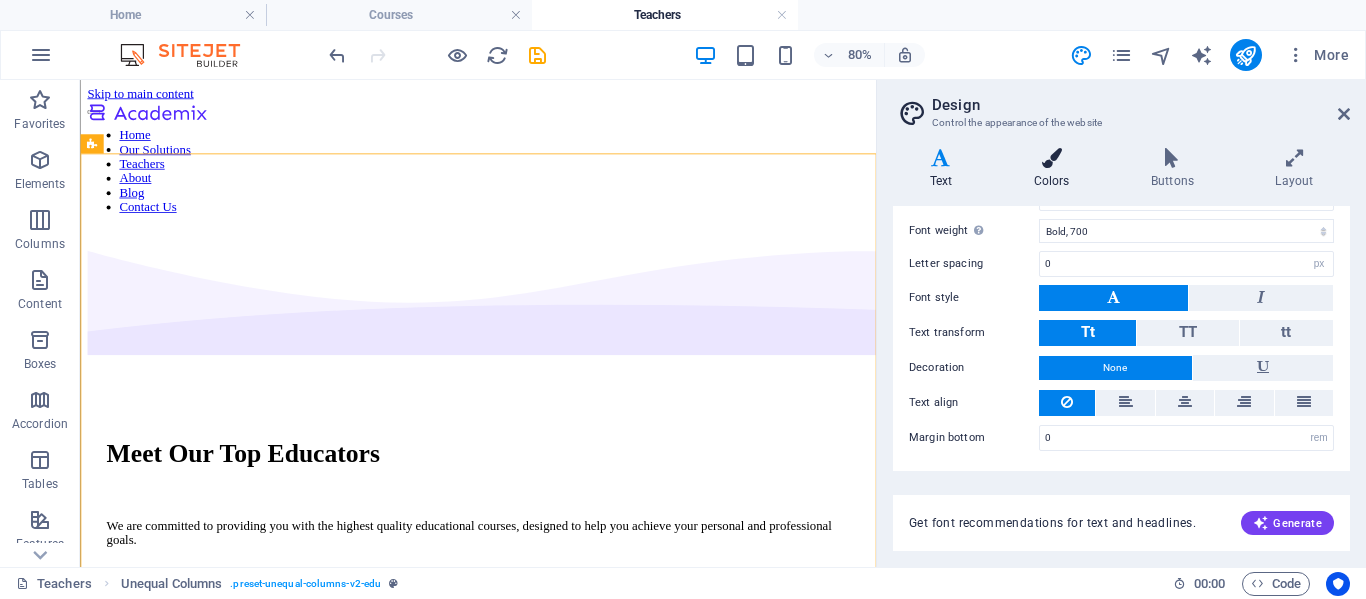 click at bounding box center [1051, 158] 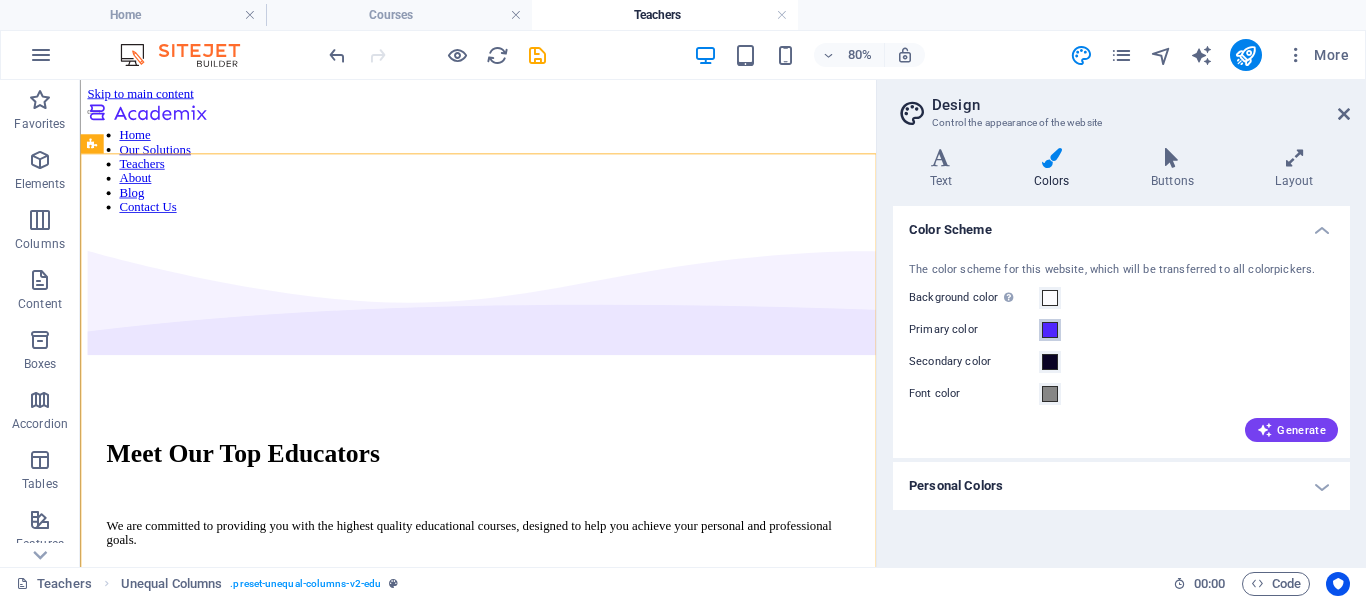 click at bounding box center [1050, 330] 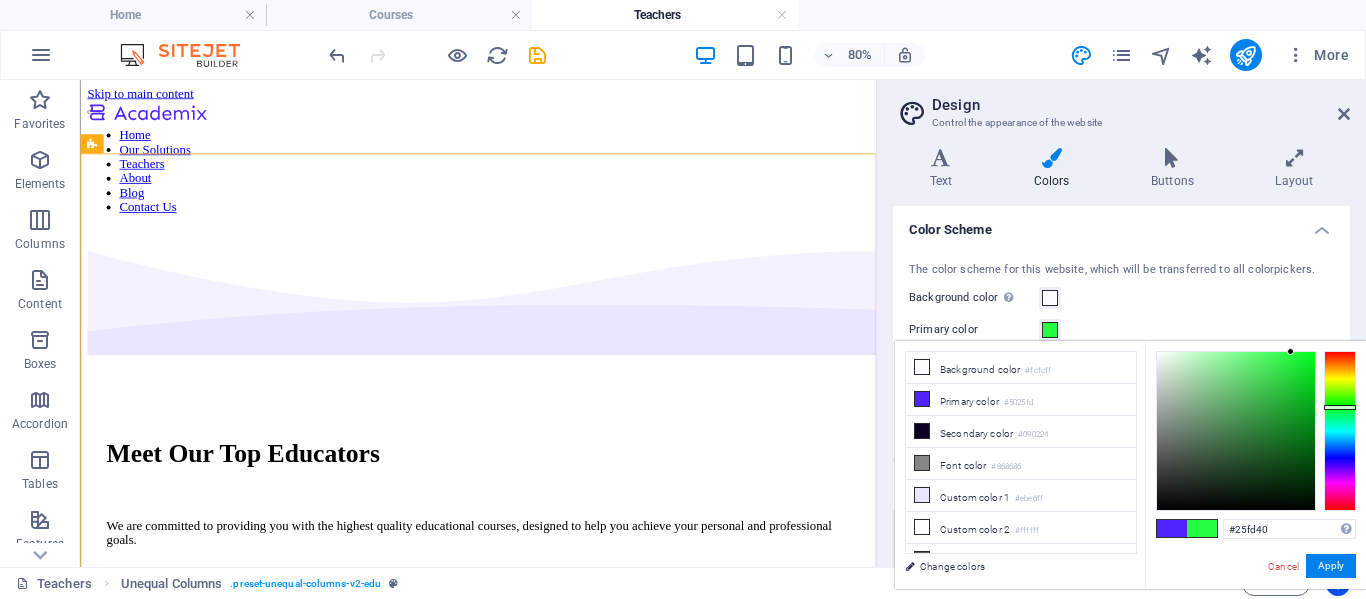 drag, startPoint x: 1342, startPoint y: 464, endPoint x: 1339, endPoint y: 407, distance: 57.07889 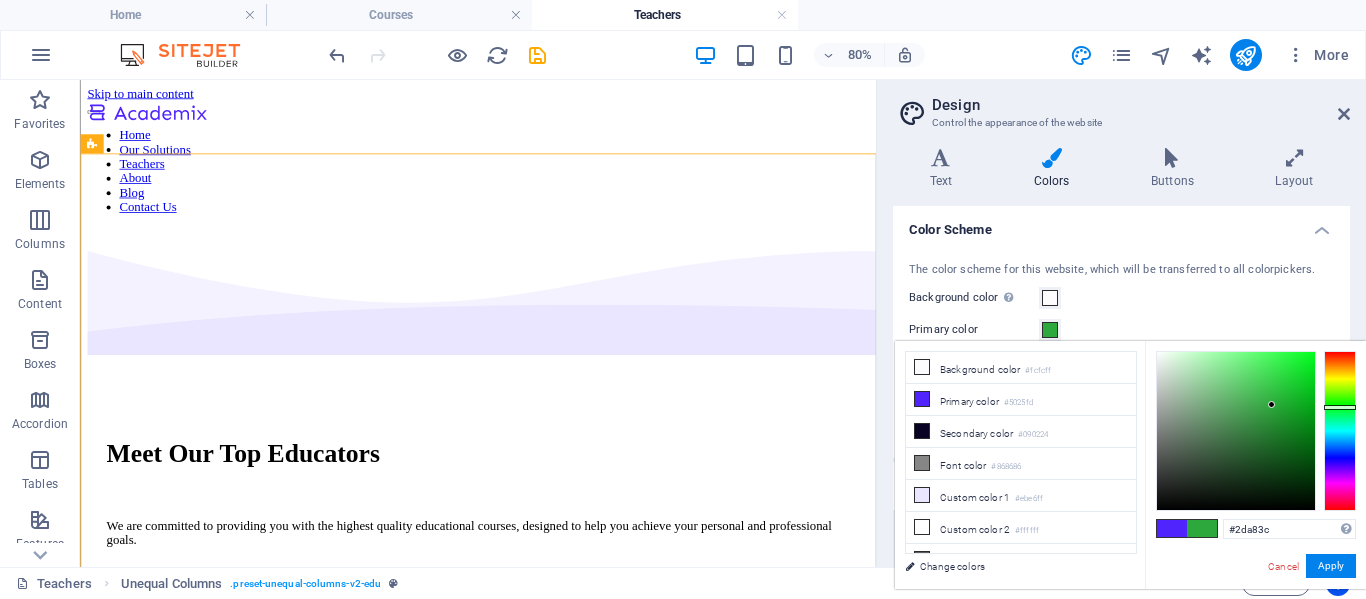 type on "#2ca83b" 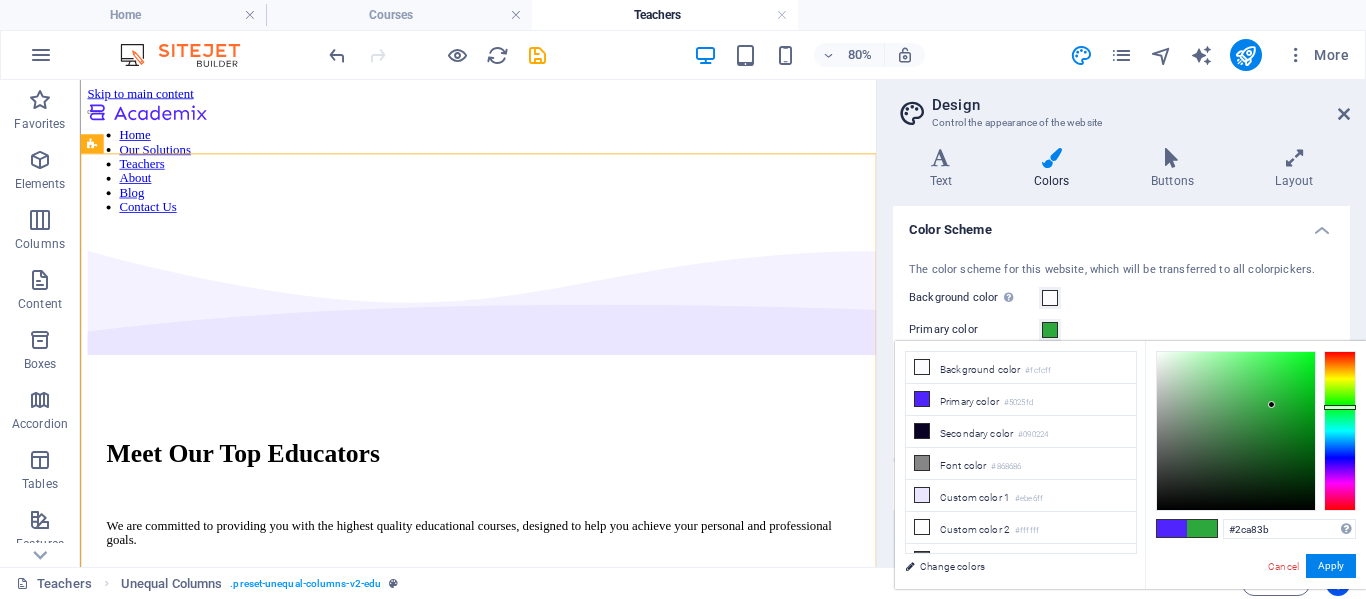 drag, startPoint x: 1256, startPoint y: 460, endPoint x: 1273, endPoint y: 405, distance: 57.567352 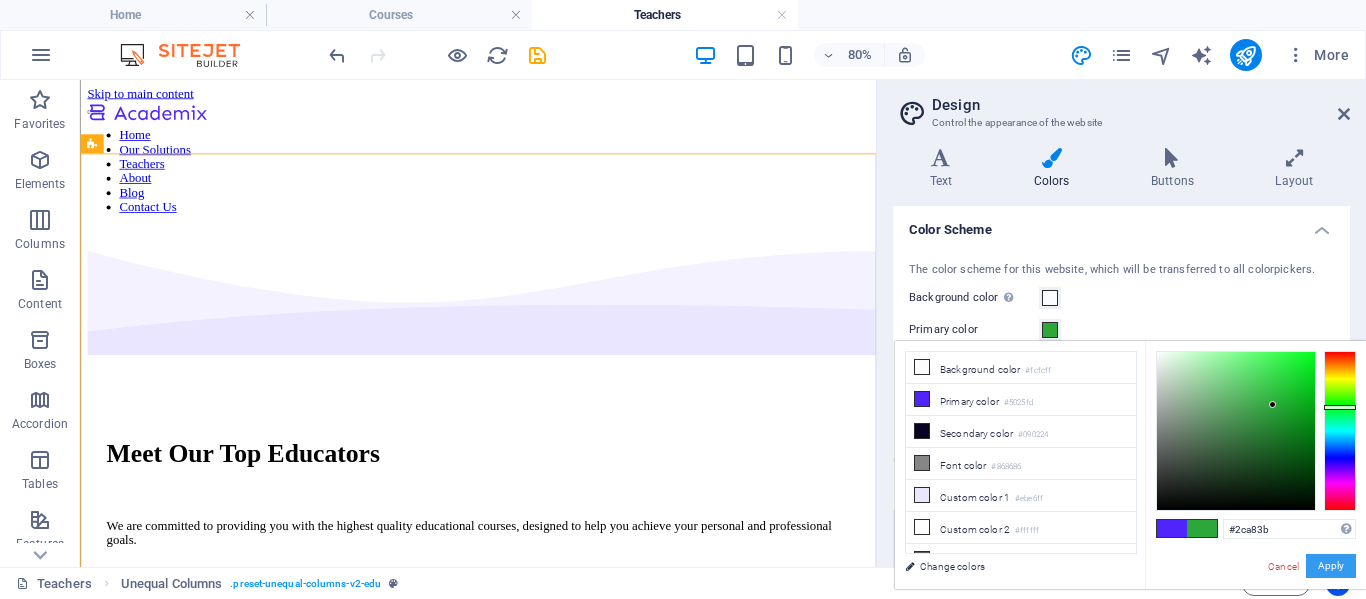 click on "Apply" at bounding box center [1331, 566] 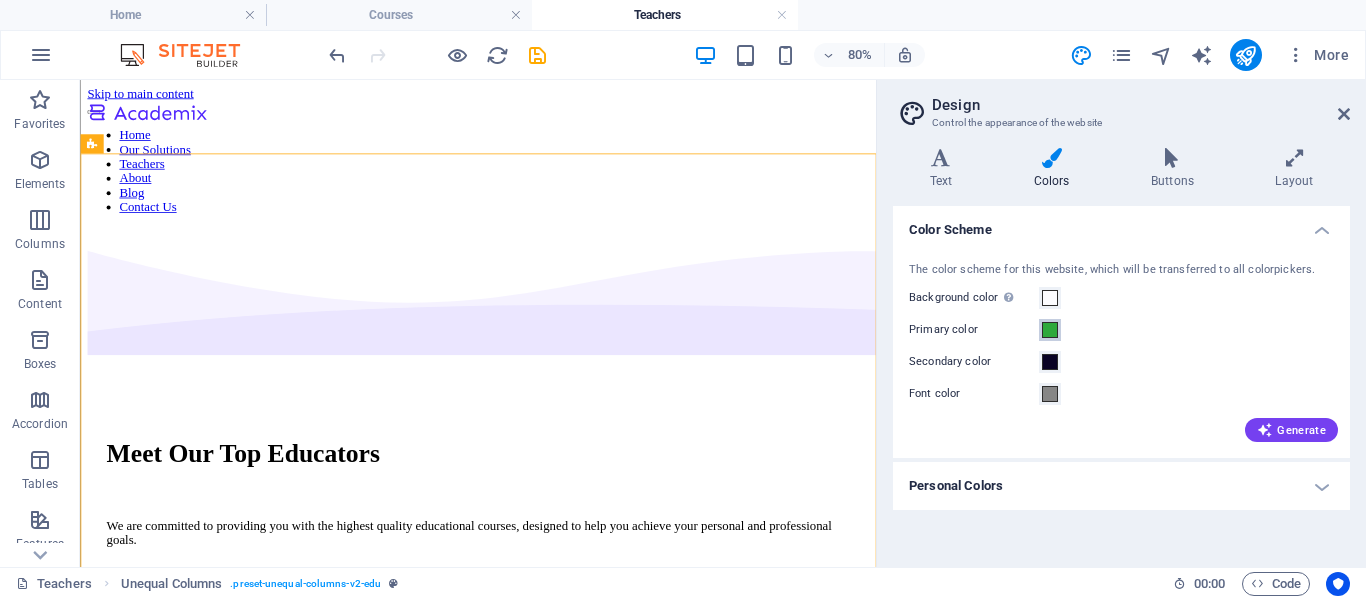 click at bounding box center [1050, 330] 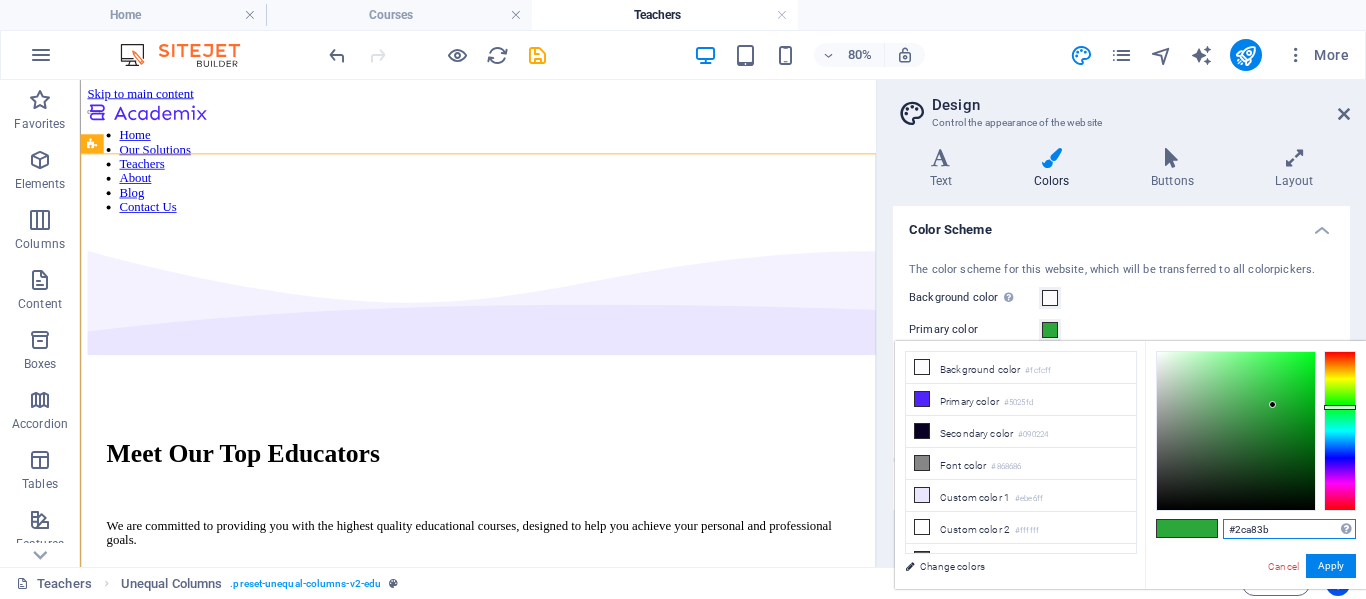 click on "#2ca83b" at bounding box center [1289, 529] 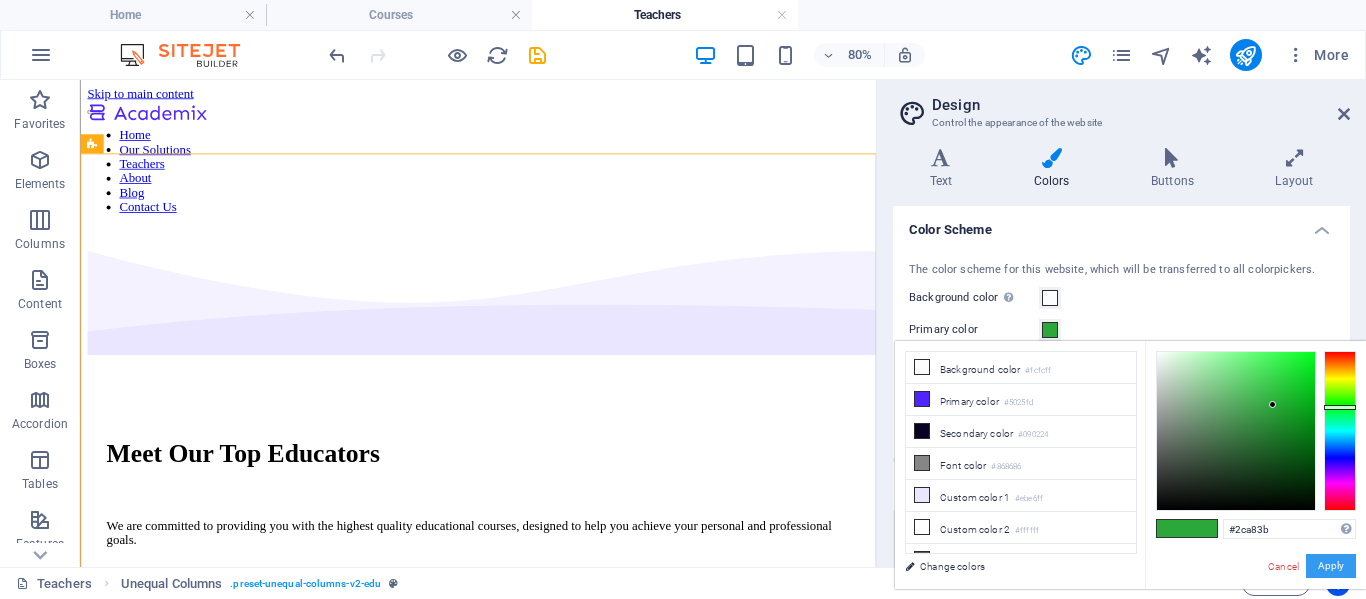 click on "Apply" at bounding box center [1331, 566] 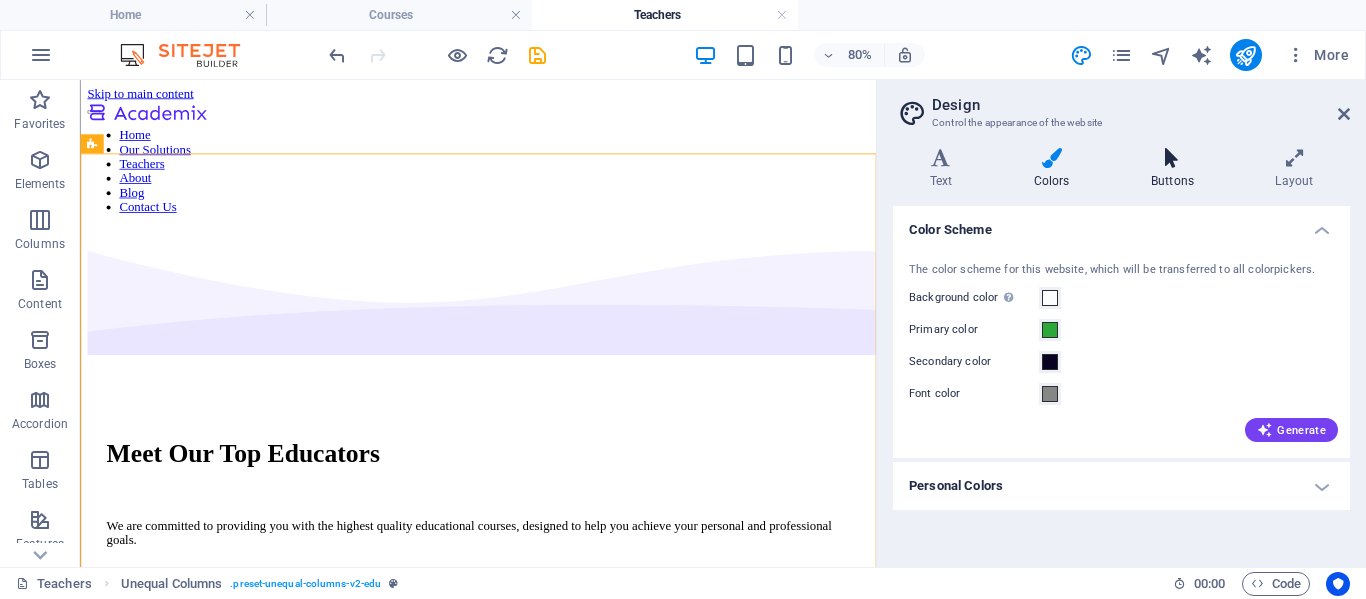 click on "Buttons" at bounding box center [1176, 169] 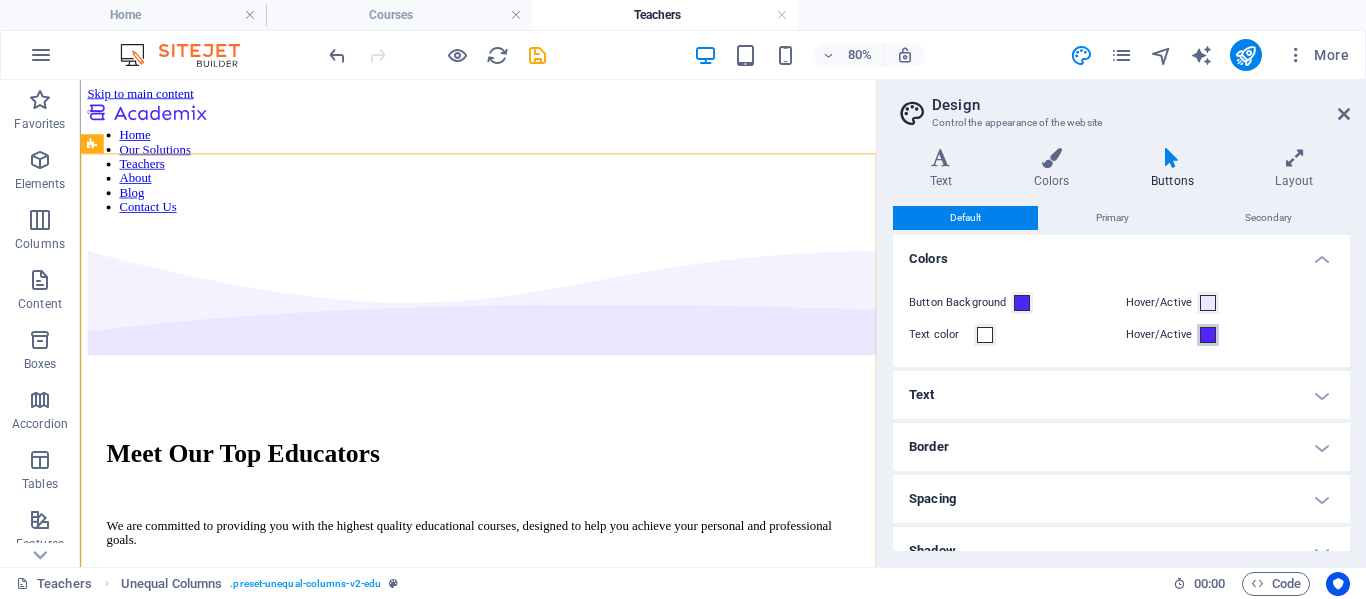 click at bounding box center [1208, 335] 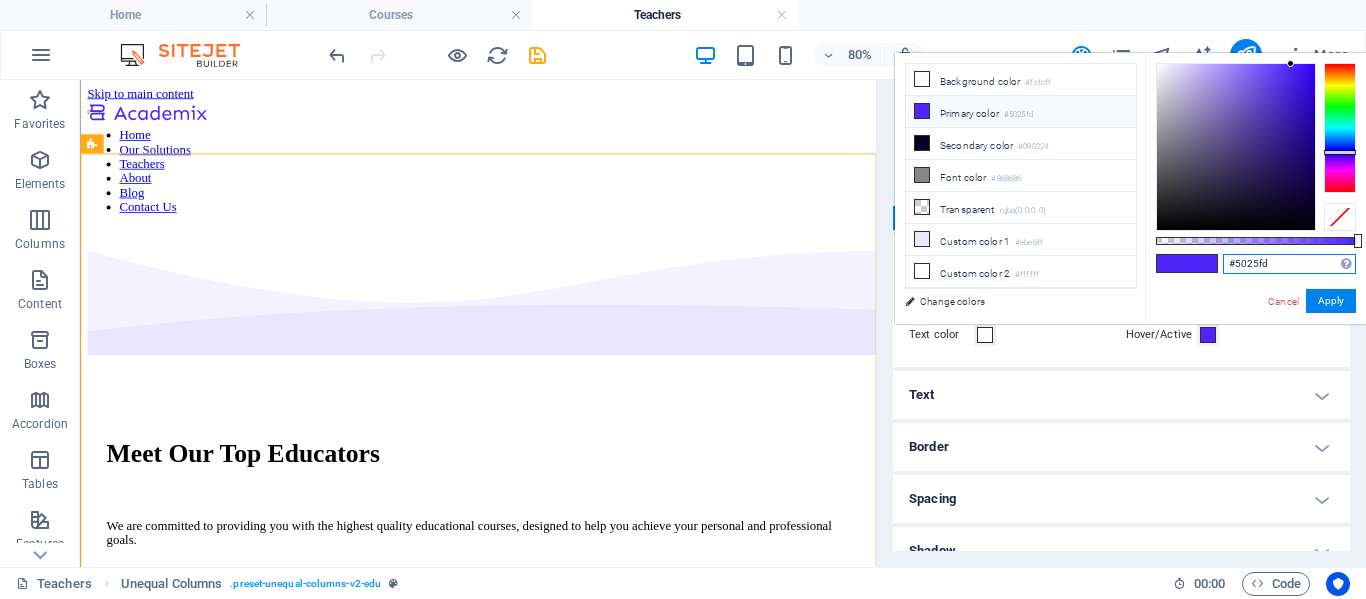 click on "#5025fd" at bounding box center [1289, 264] 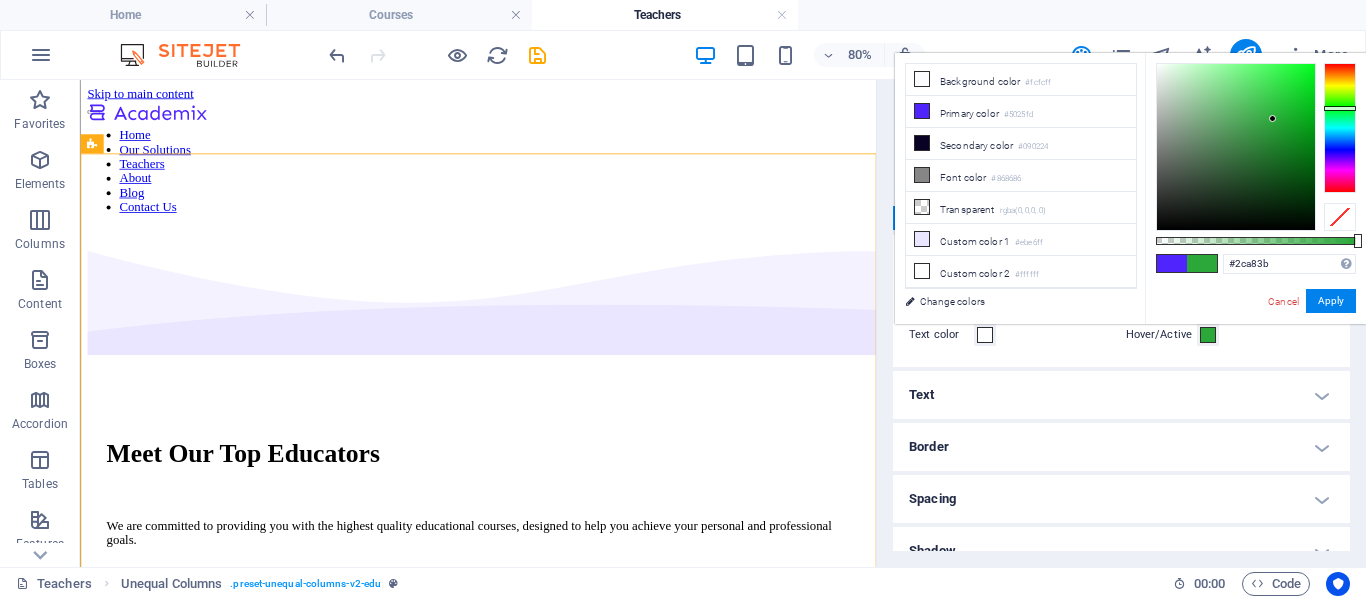 click on "Button Background Hover/Active Text color Hover/Active" at bounding box center (1121, 319) 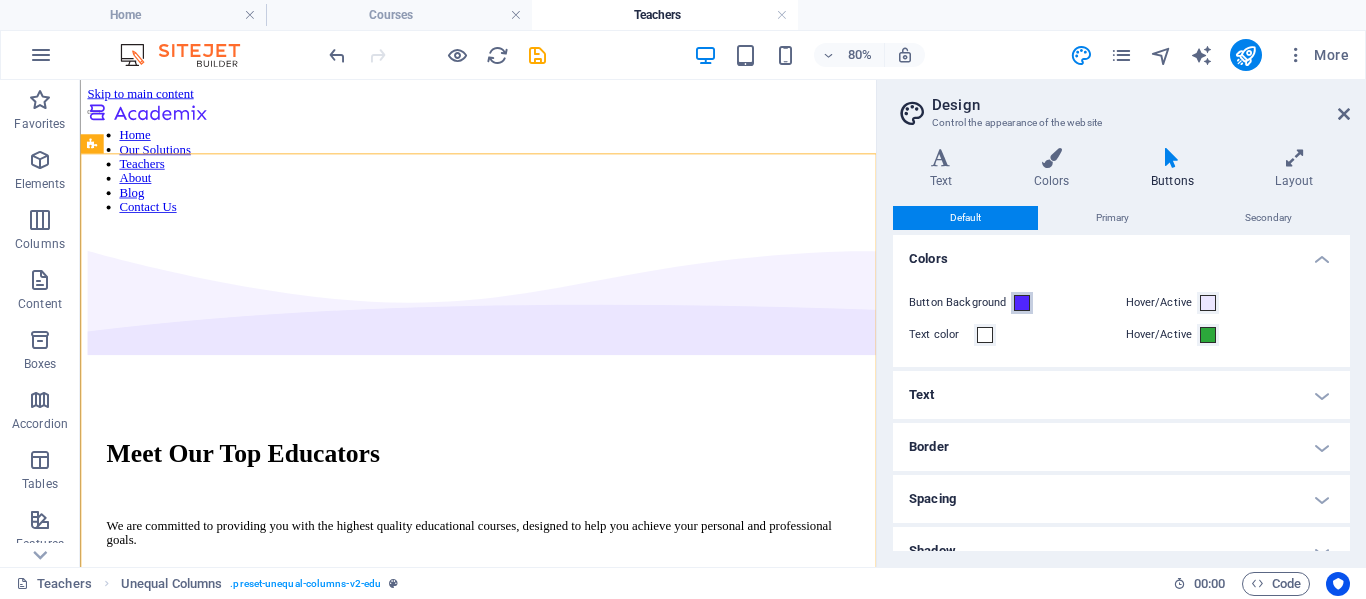 click at bounding box center (1022, 303) 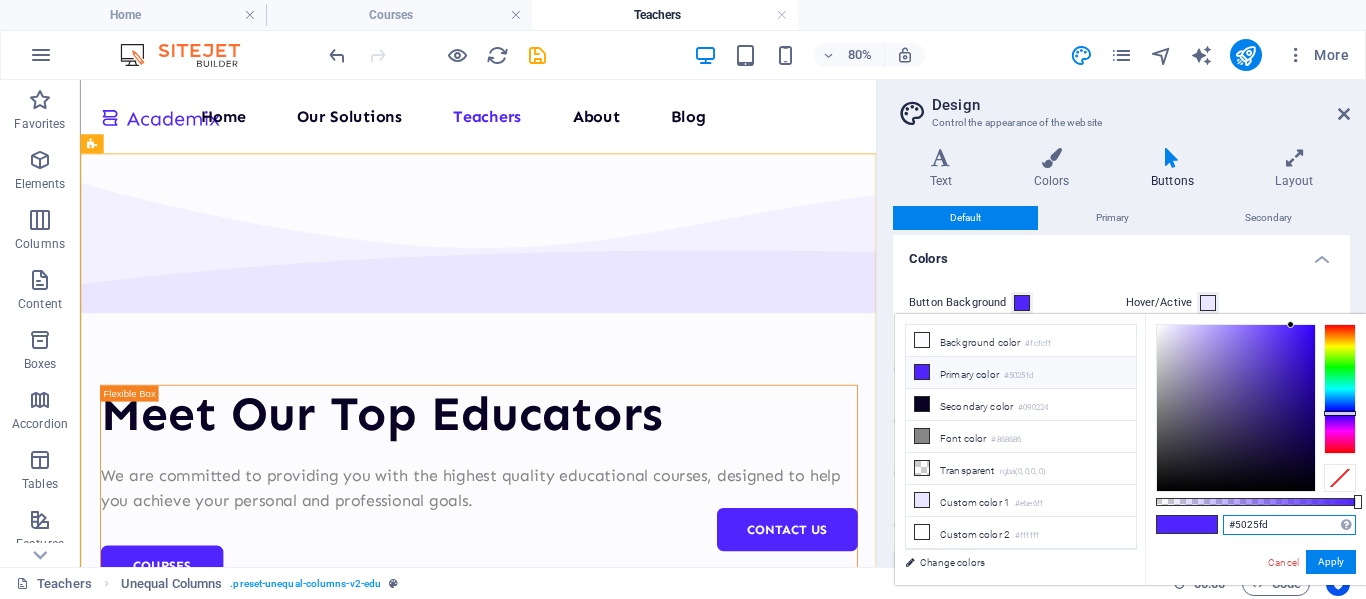 click on "#5025fd" at bounding box center (1289, 525) 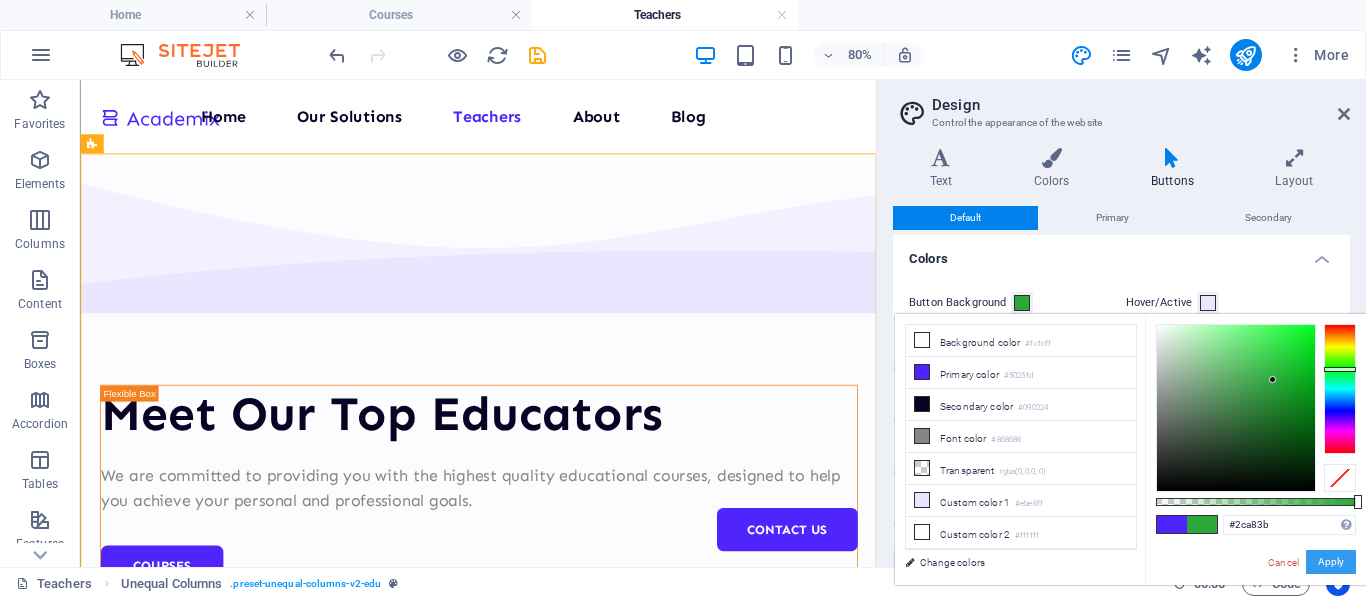 click on "Apply" at bounding box center [1331, 562] 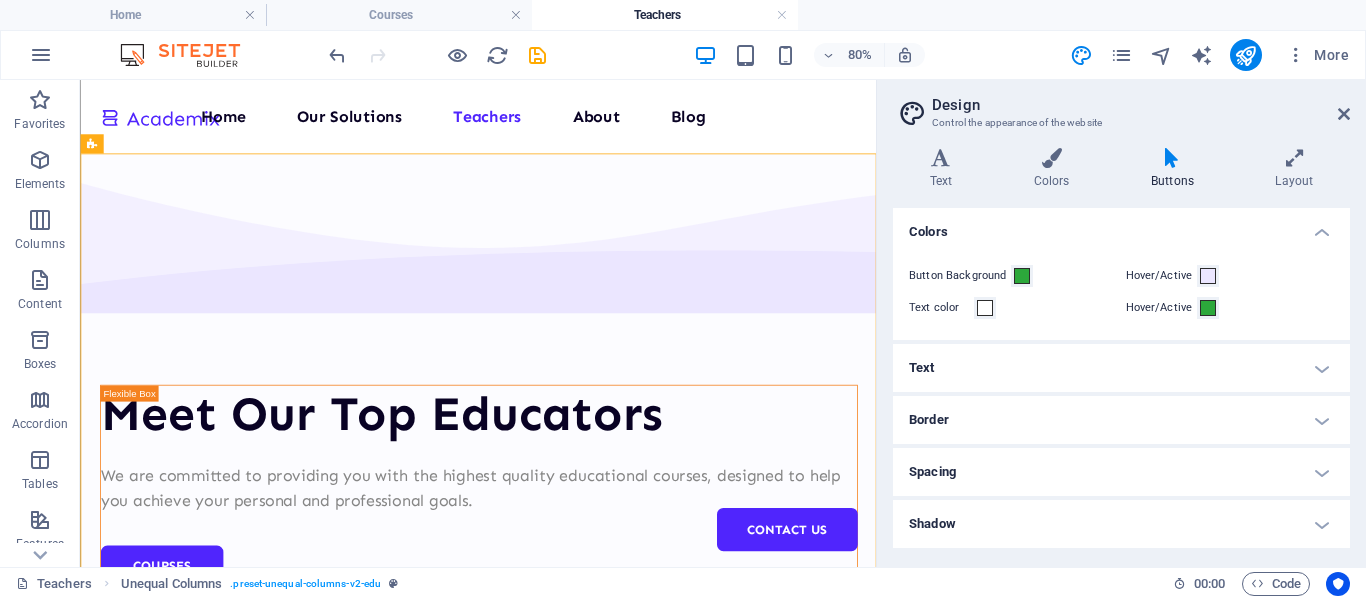 scroll, scrollTop: 30, scrollLeft: 0, axis: vertical 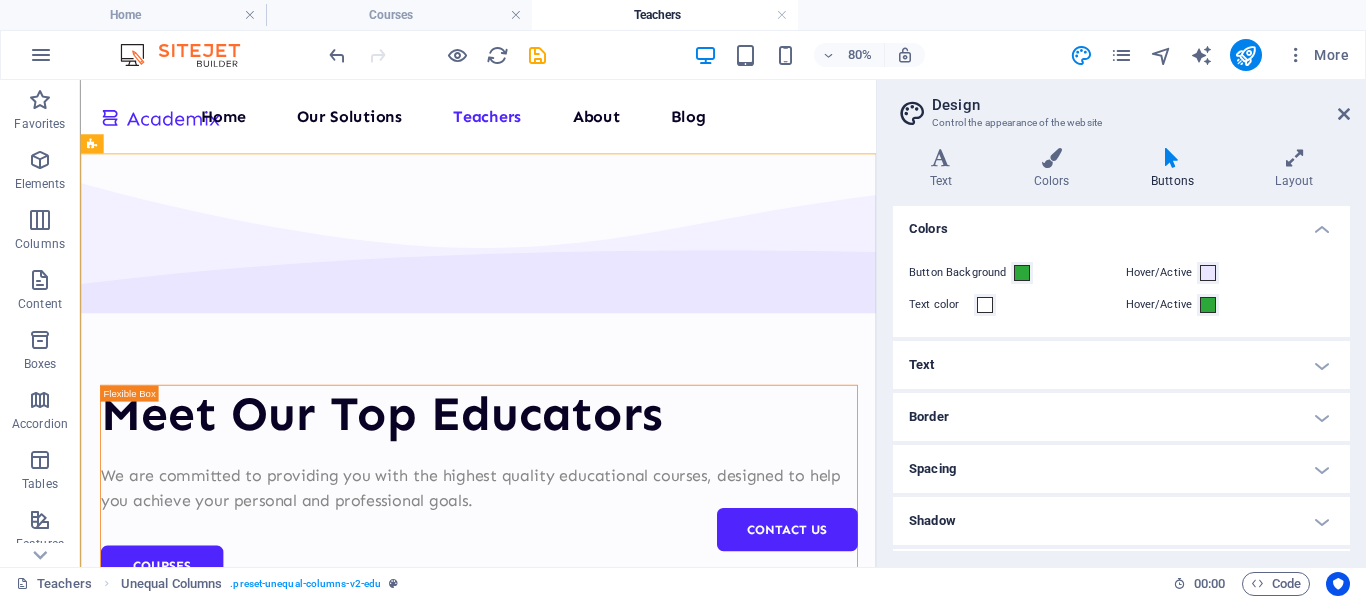 click on "Text" at bounding box center [1121, 365] 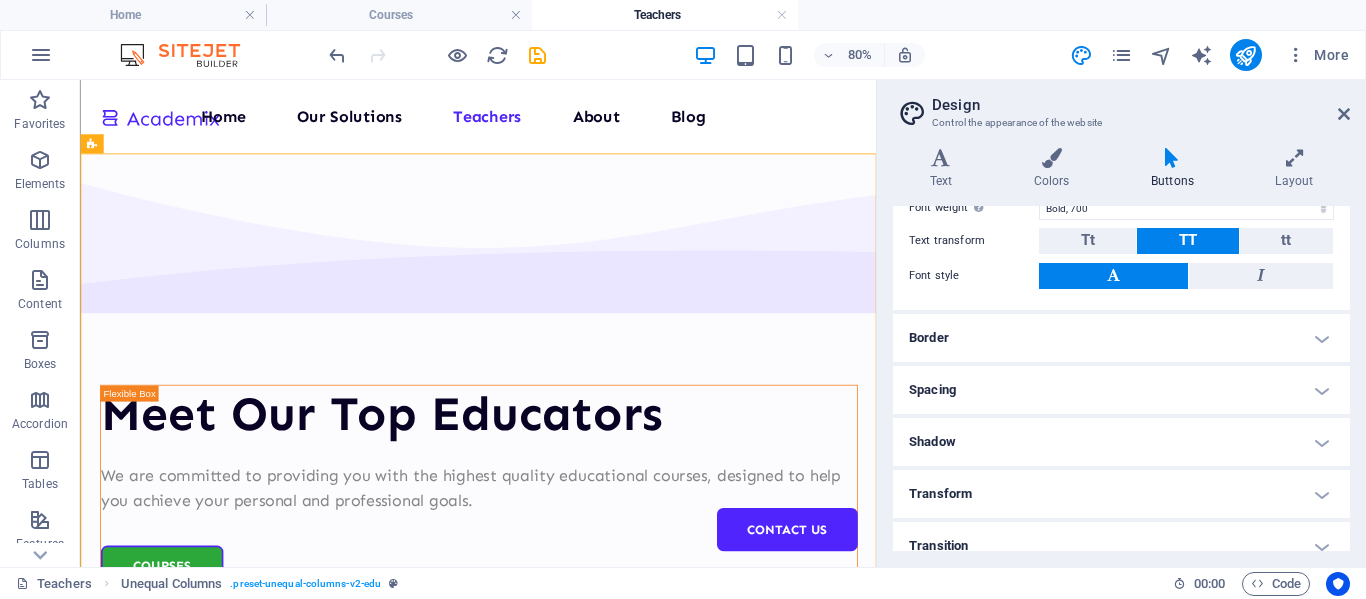 scroll, scrollTop: 417, scrollLeft: 0, axis: vertical 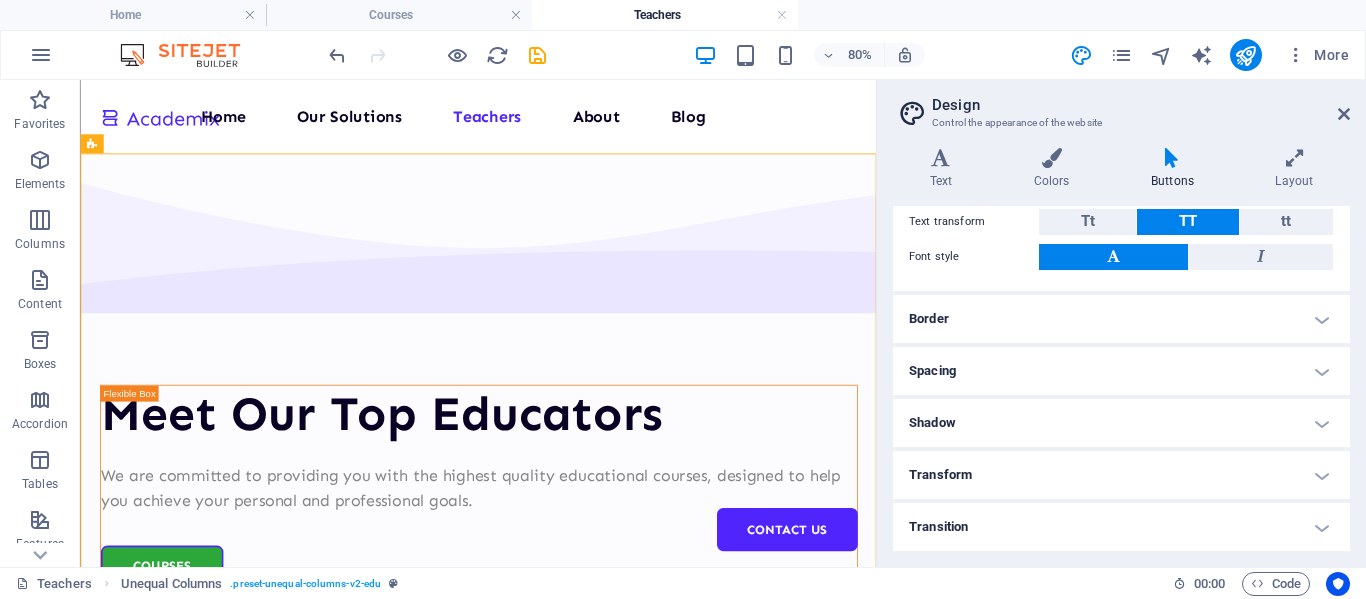 click on "Border" at bounding box center (1121, 319) 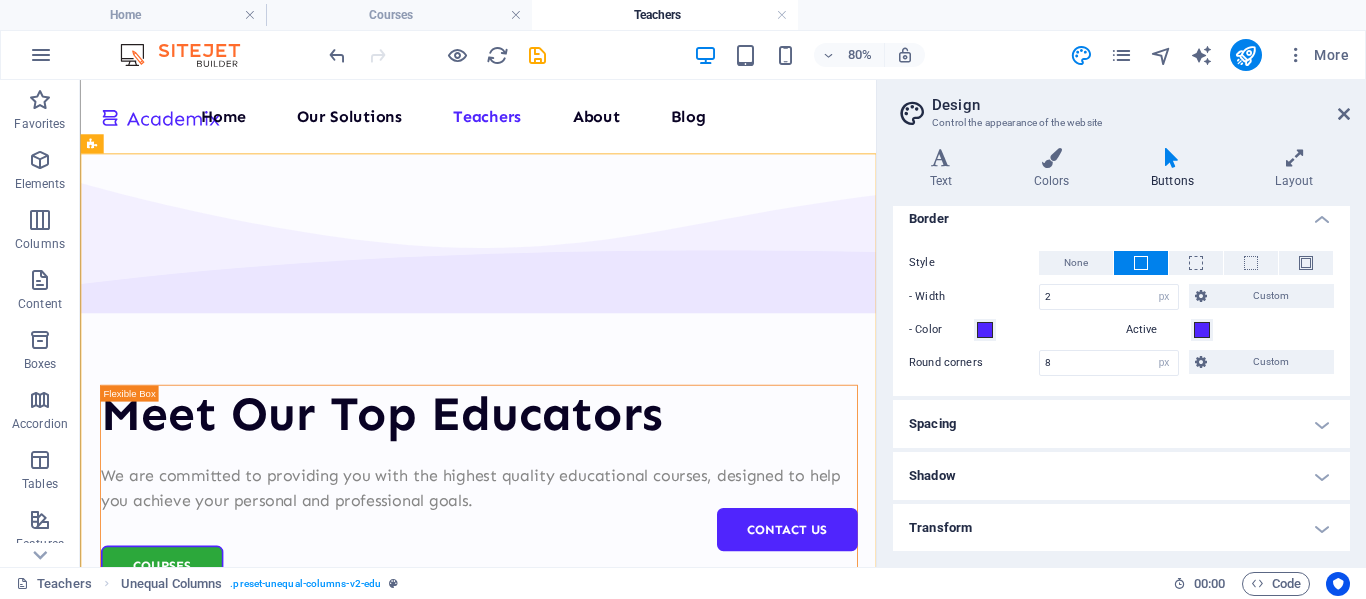scroll, scrollTop: 520, scrollLeft: 0, axis: vertical 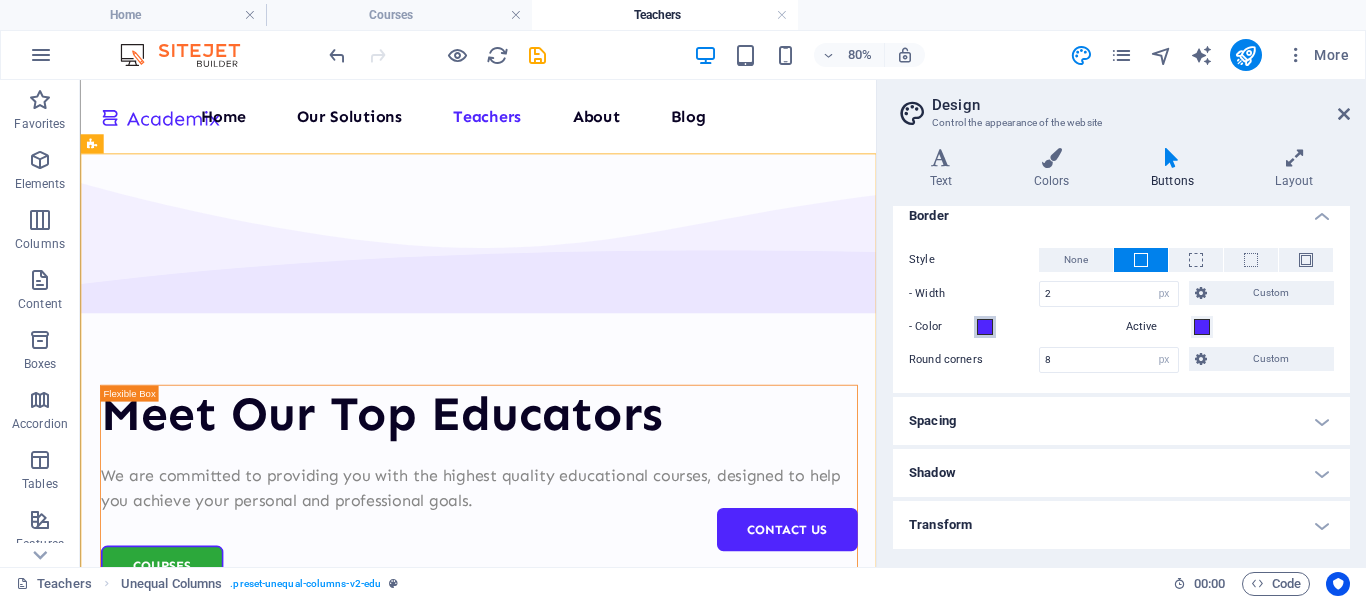 click at bounding box center [985, 327] 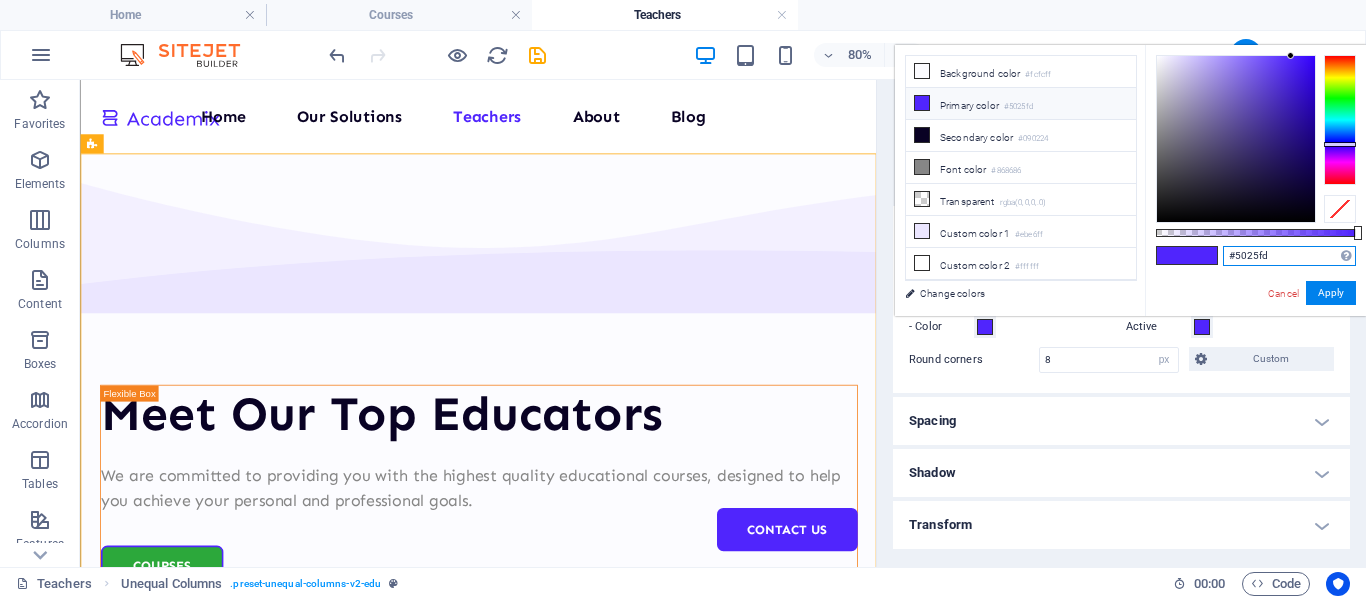 click on "#5025fd" at bounding box center [1289, 256] 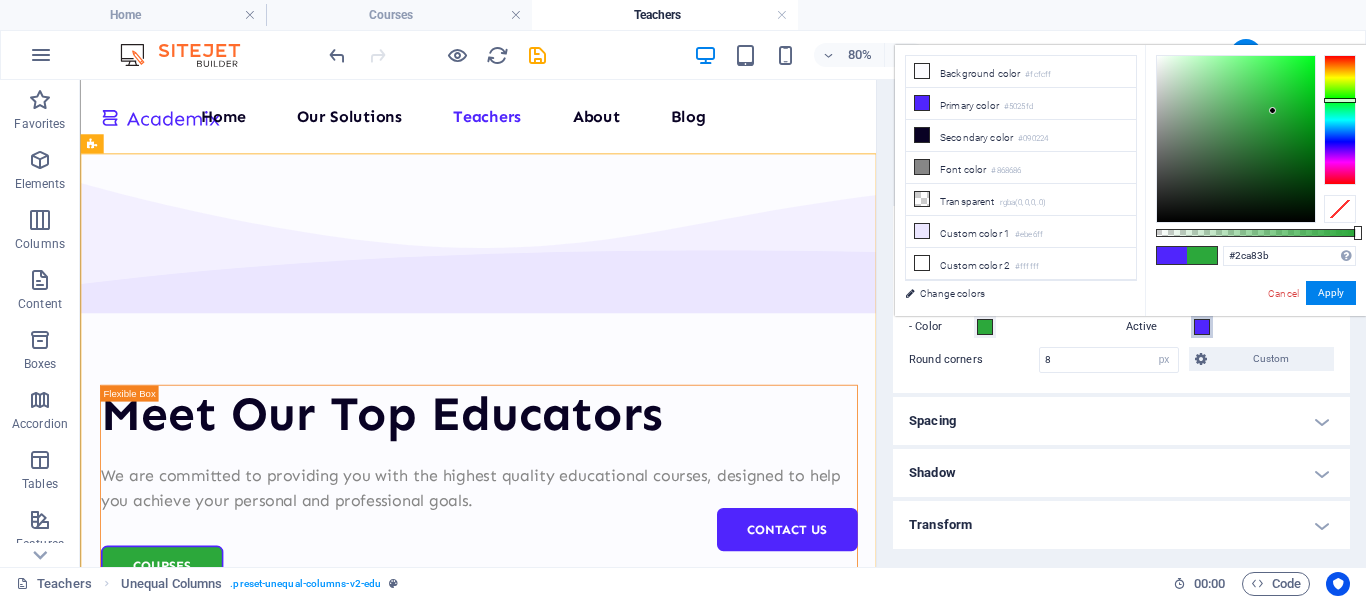 click at bounding box center (1202, 327) 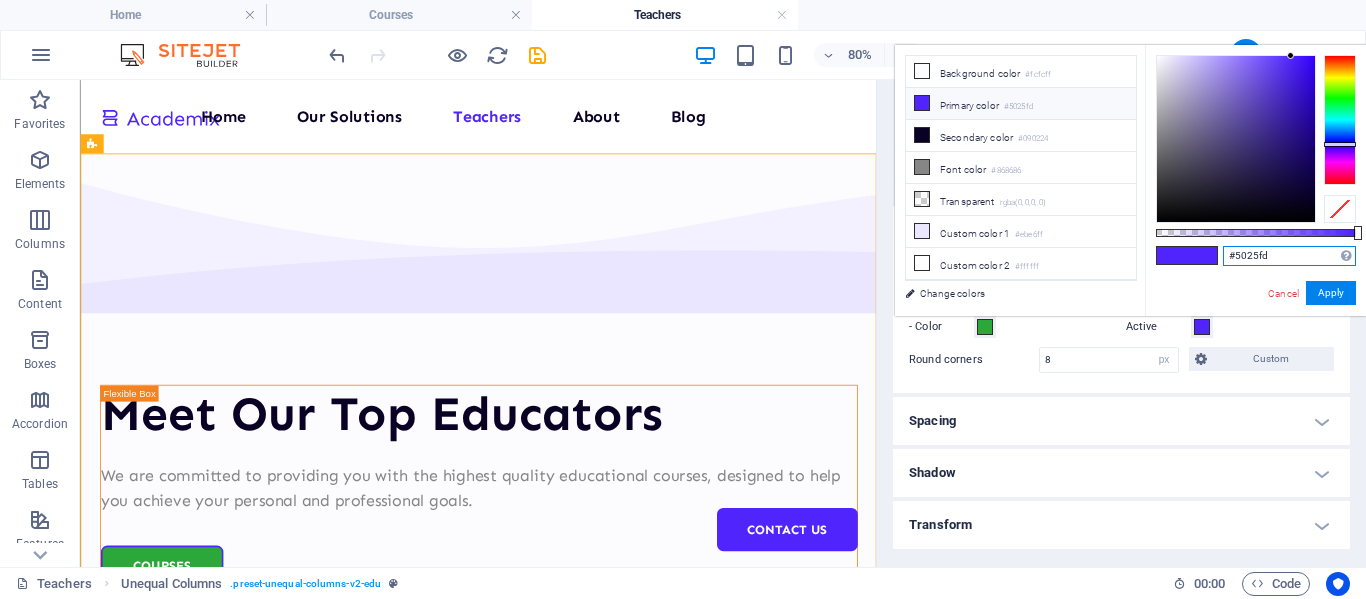click on "#5025fd" at bounding box center [1289, 256] 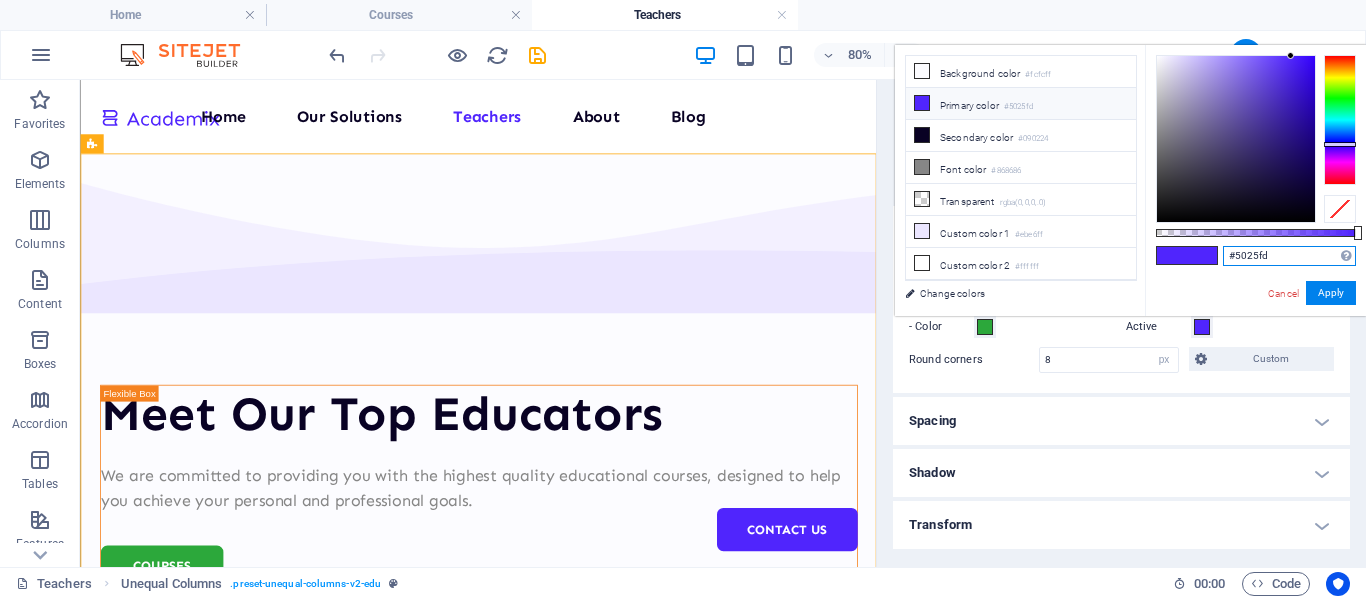 type on "#2ca83b" 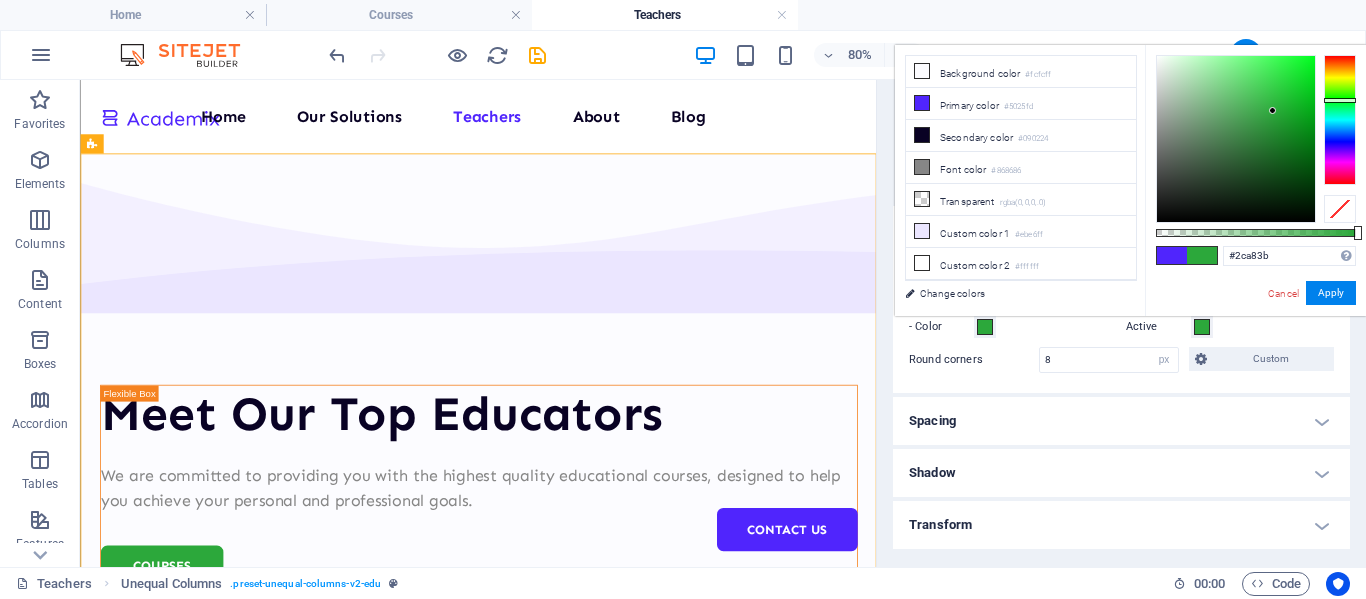 click on "Spacing" at bounding box center (1121, 421) 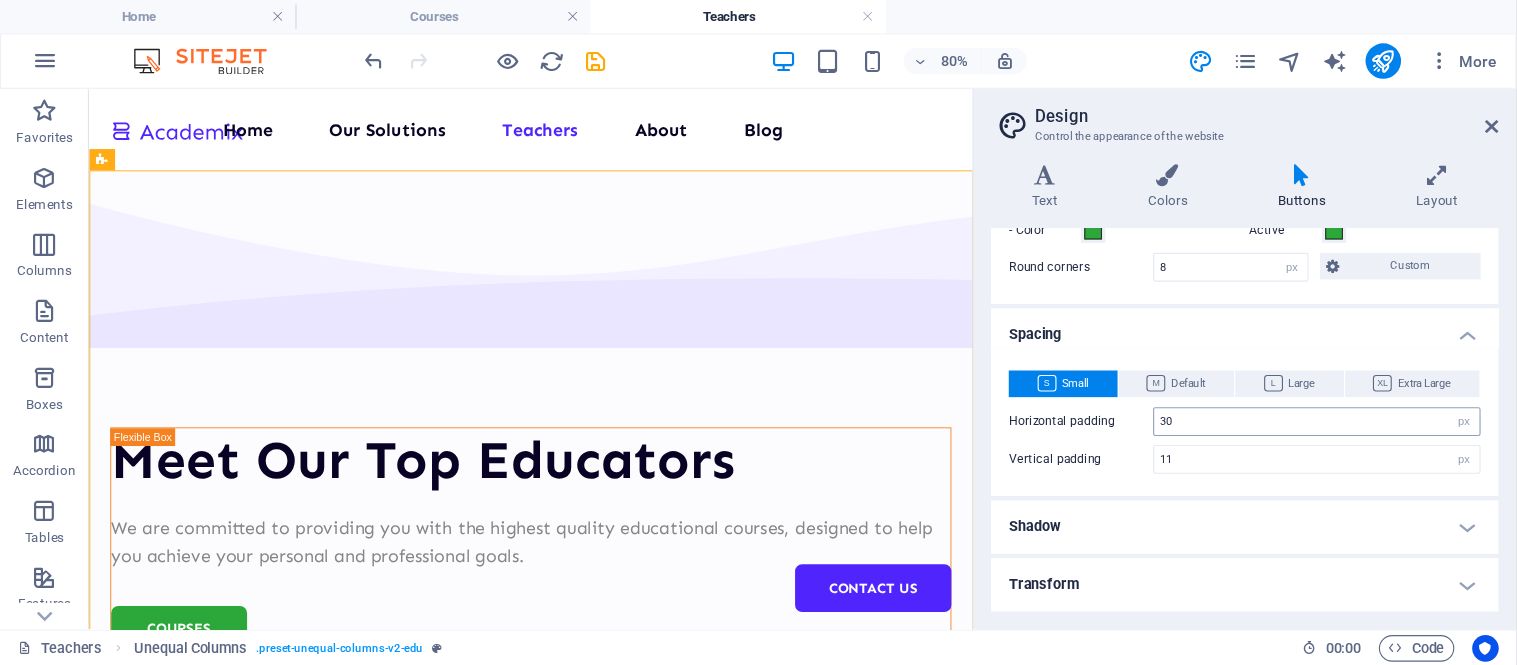 scroll, scrollTop: 691, scrollLeft: 0, axis: vertical 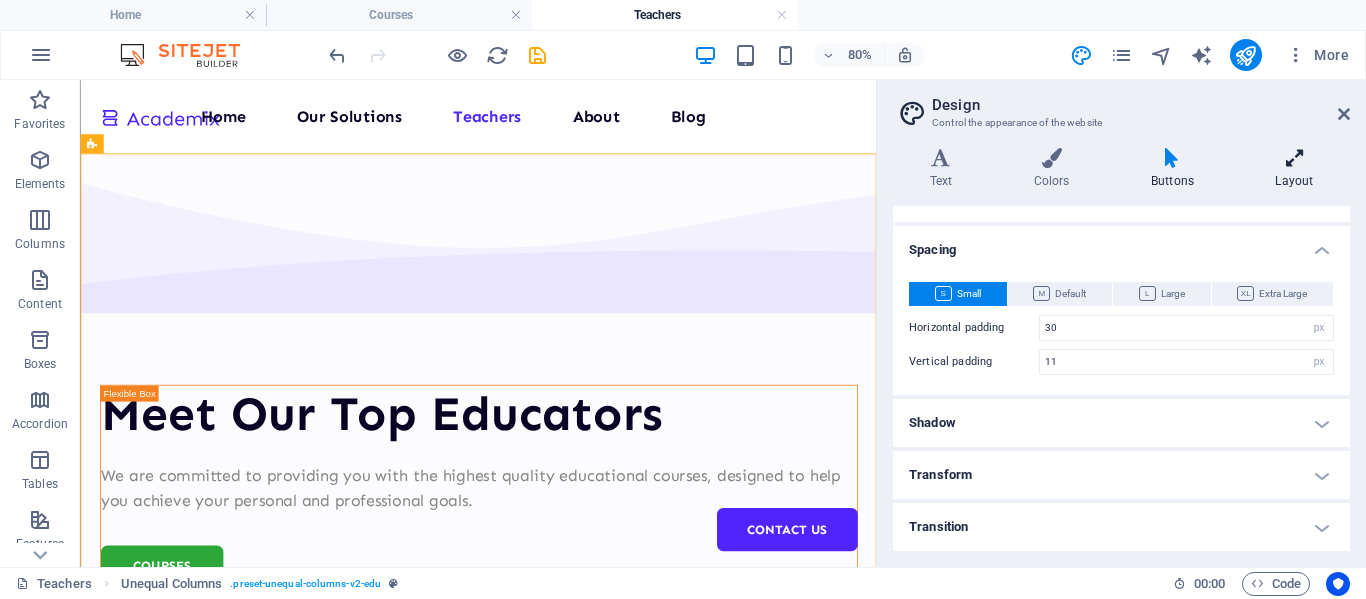 click at bounding box center (1294, 158) 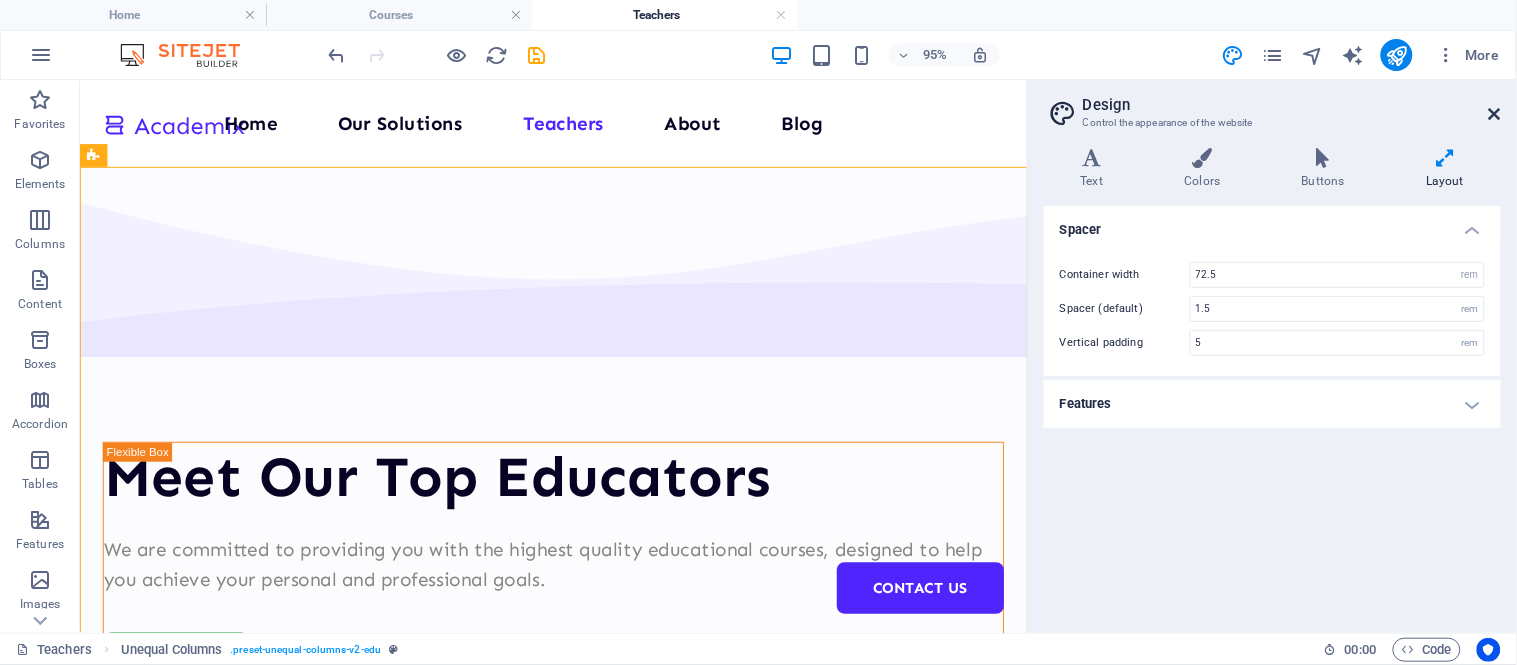 click at bounding box center [1495, 114] 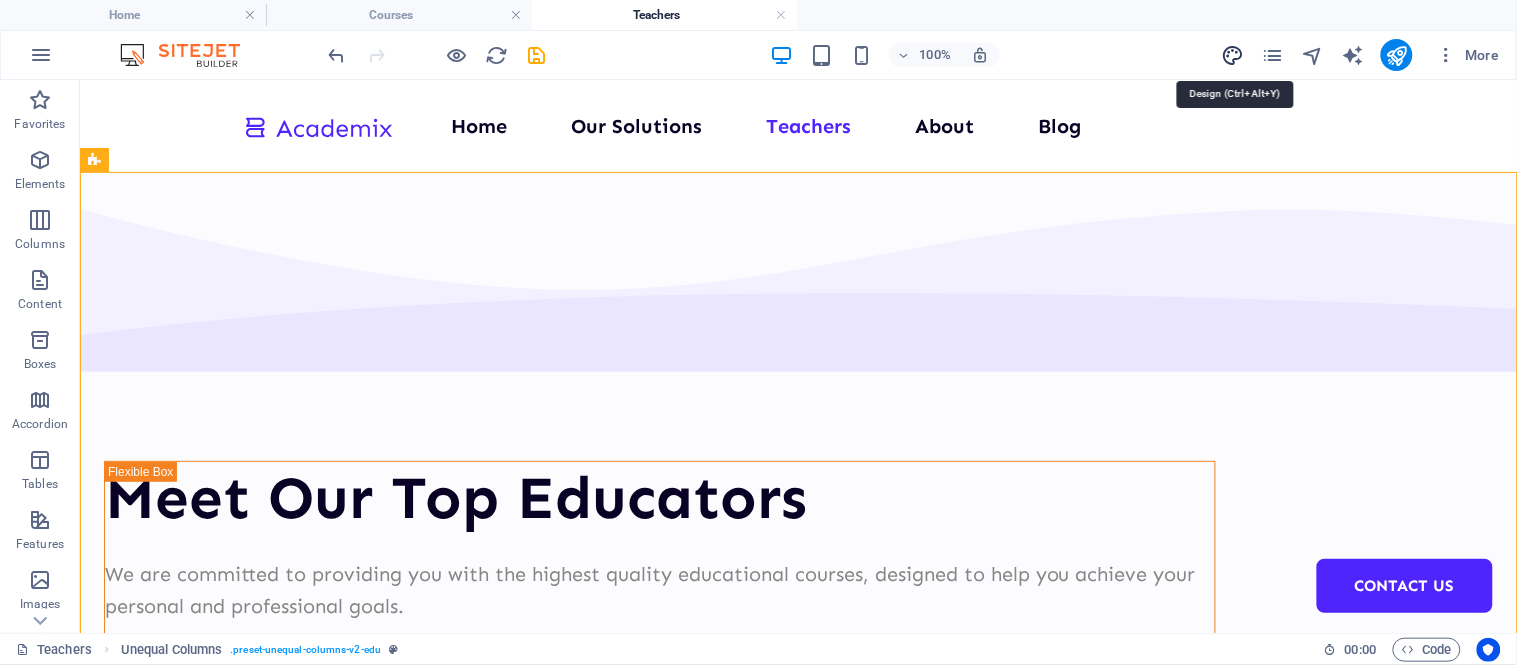 click at bounding box center (1232, 55) 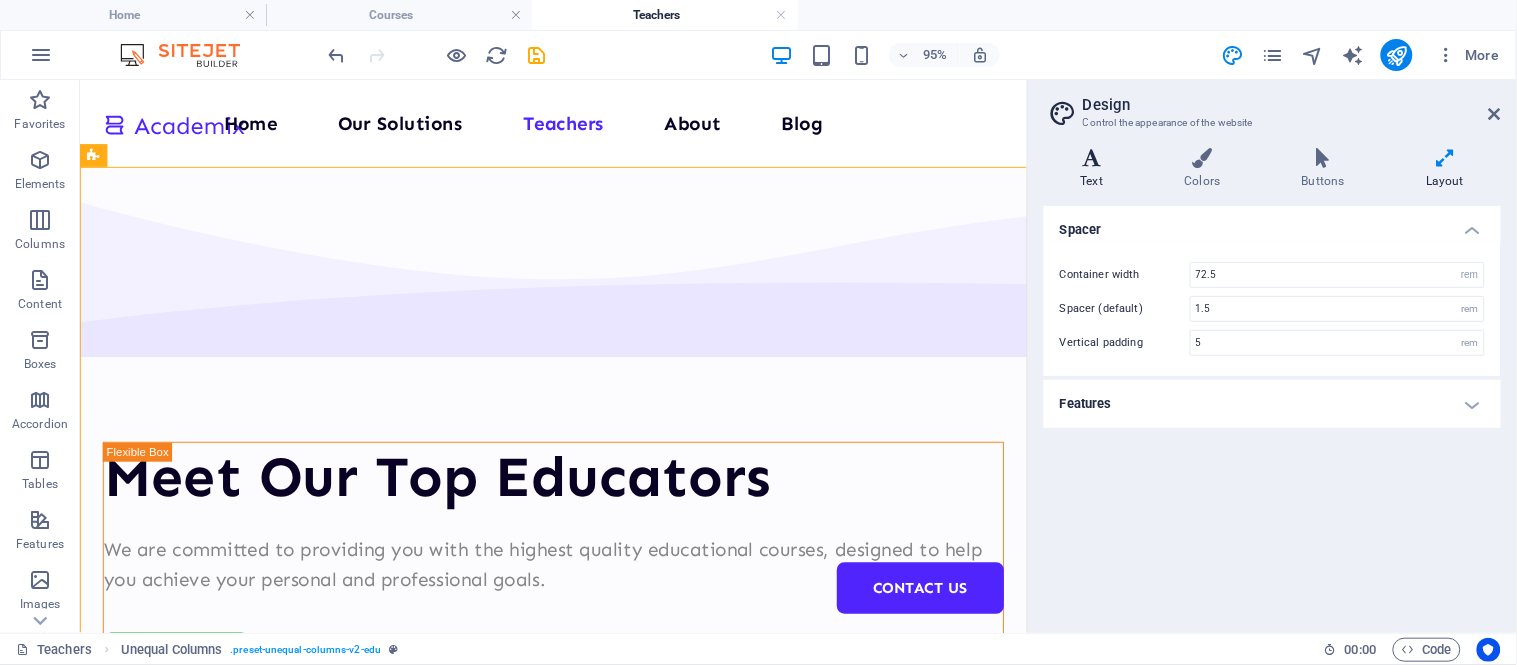 click on "Text" at bounding box center (1096, 169) 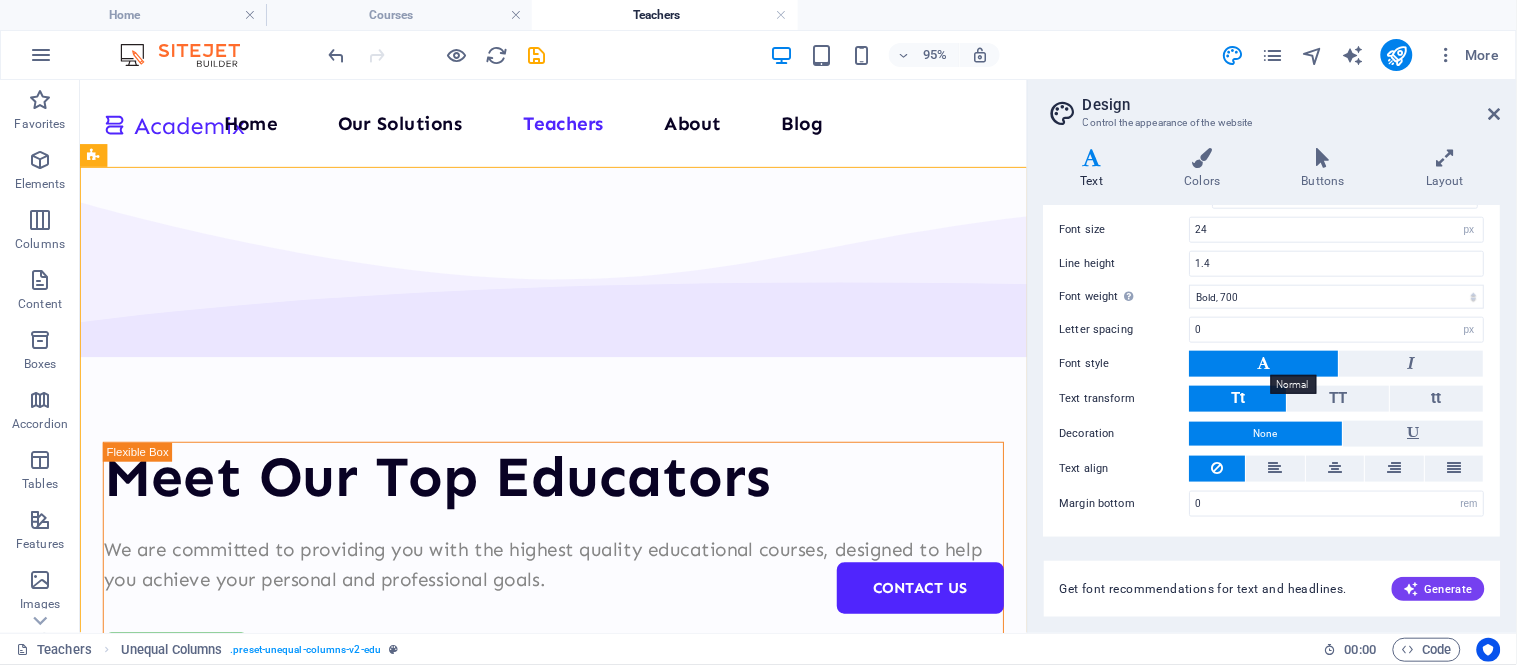 scroll, scrollTop: 0, scrollLeft: 0, axis: both 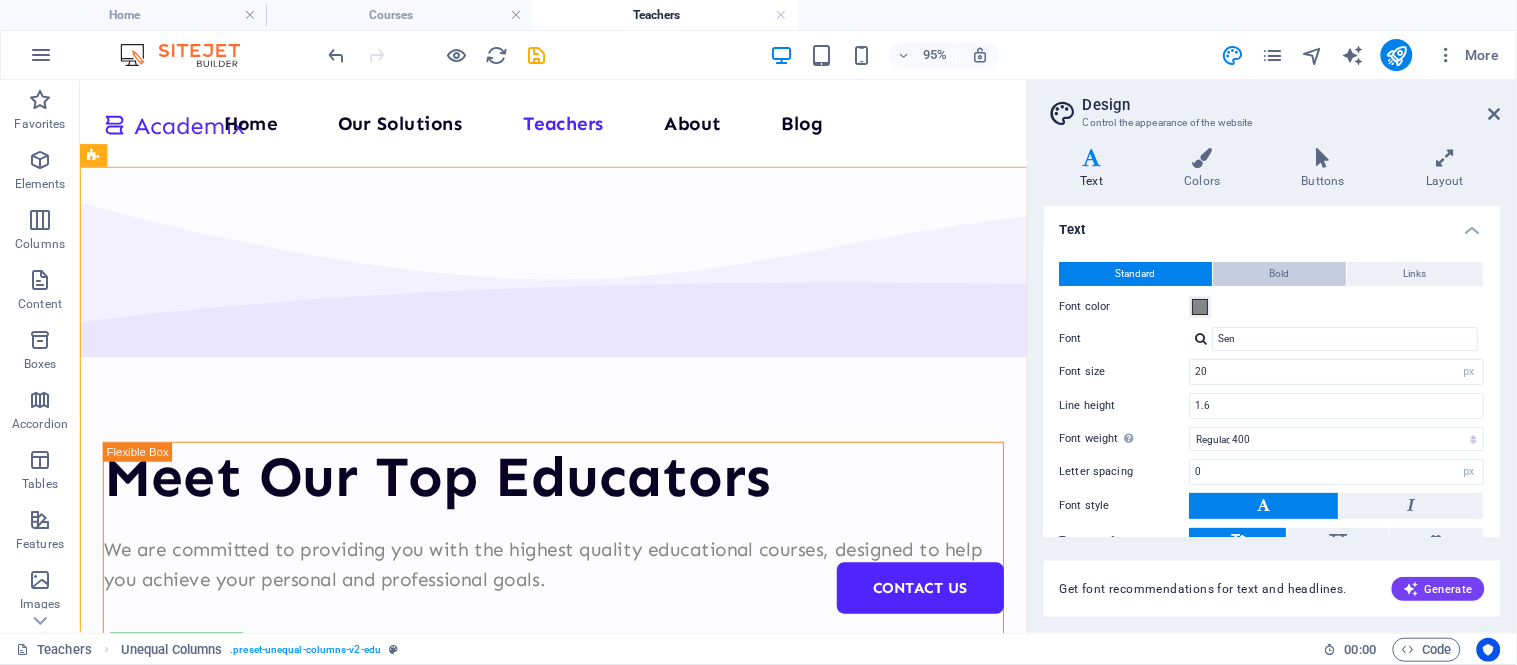 click on "Bold" at bounding box center [1281, 274] 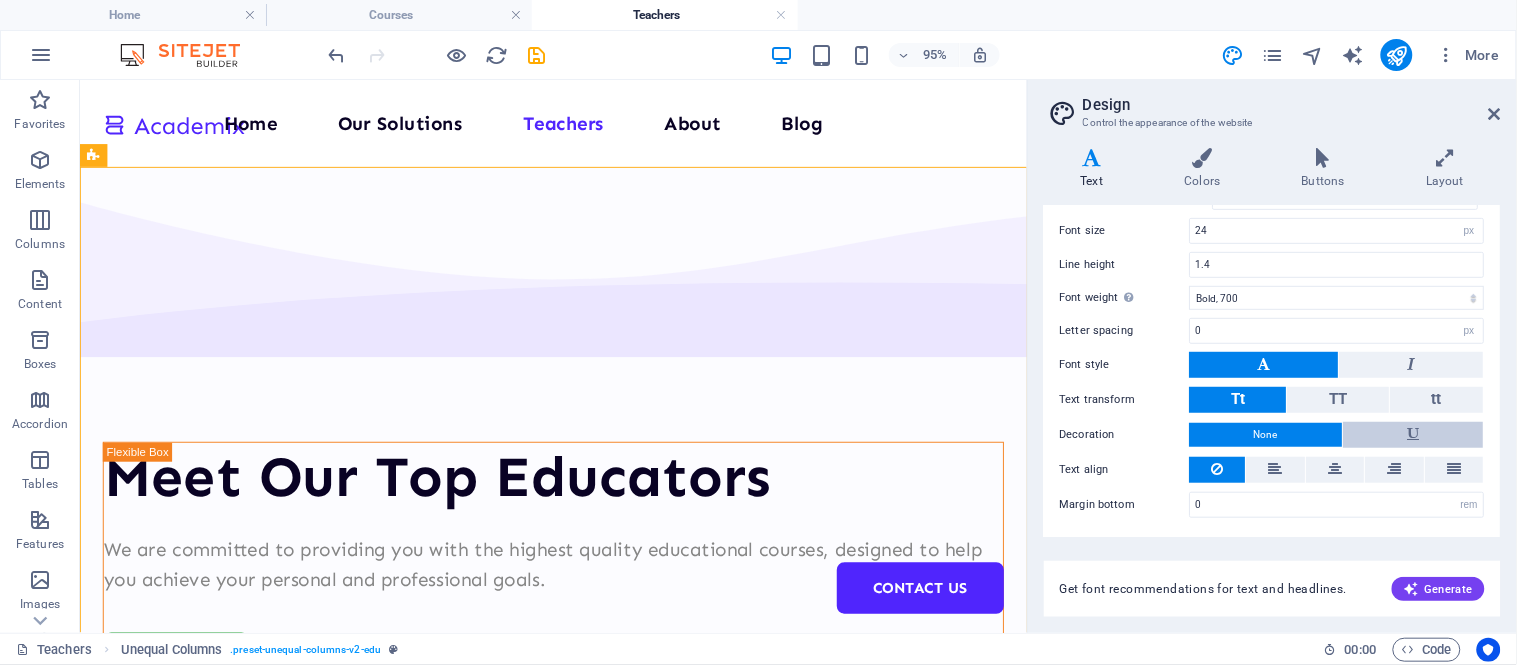 scroll, scrollTop: 0, scrollLeft: 0, axis: both 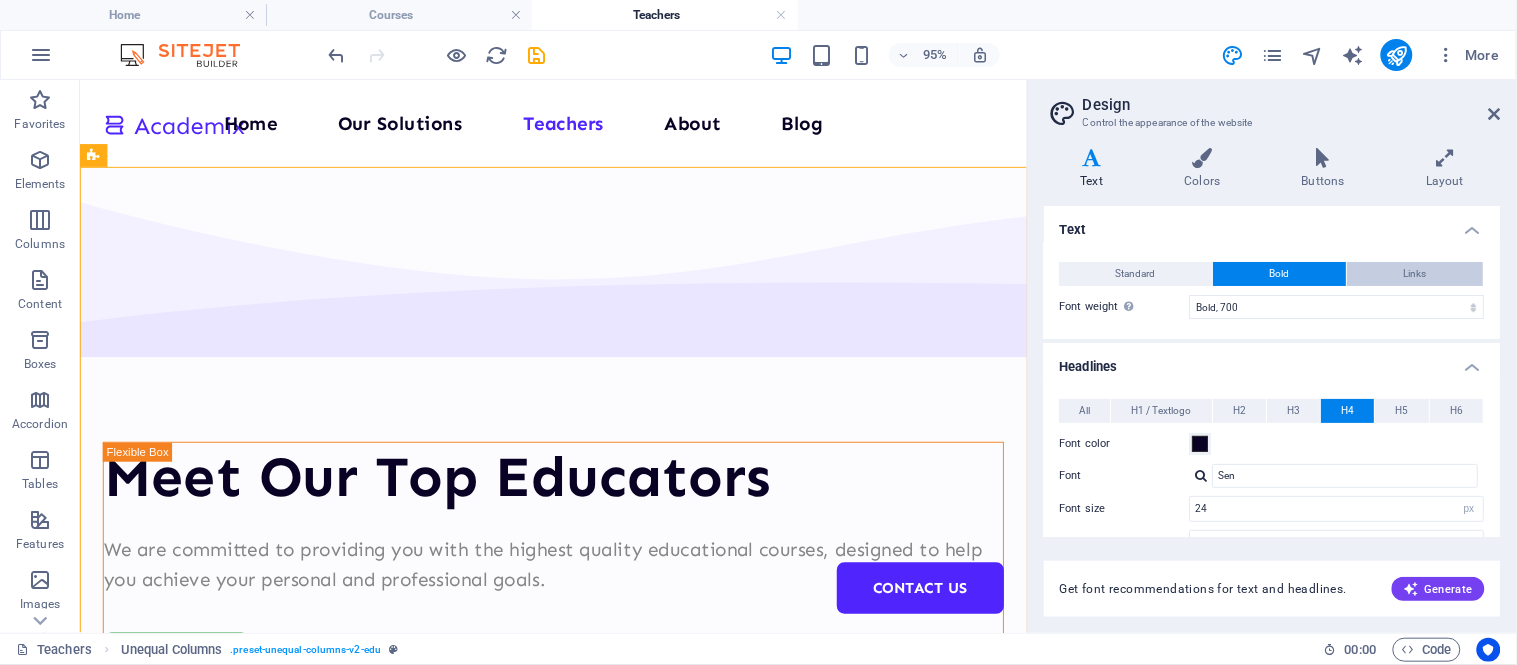 click on "Links" at bounding box center (1416, 274) 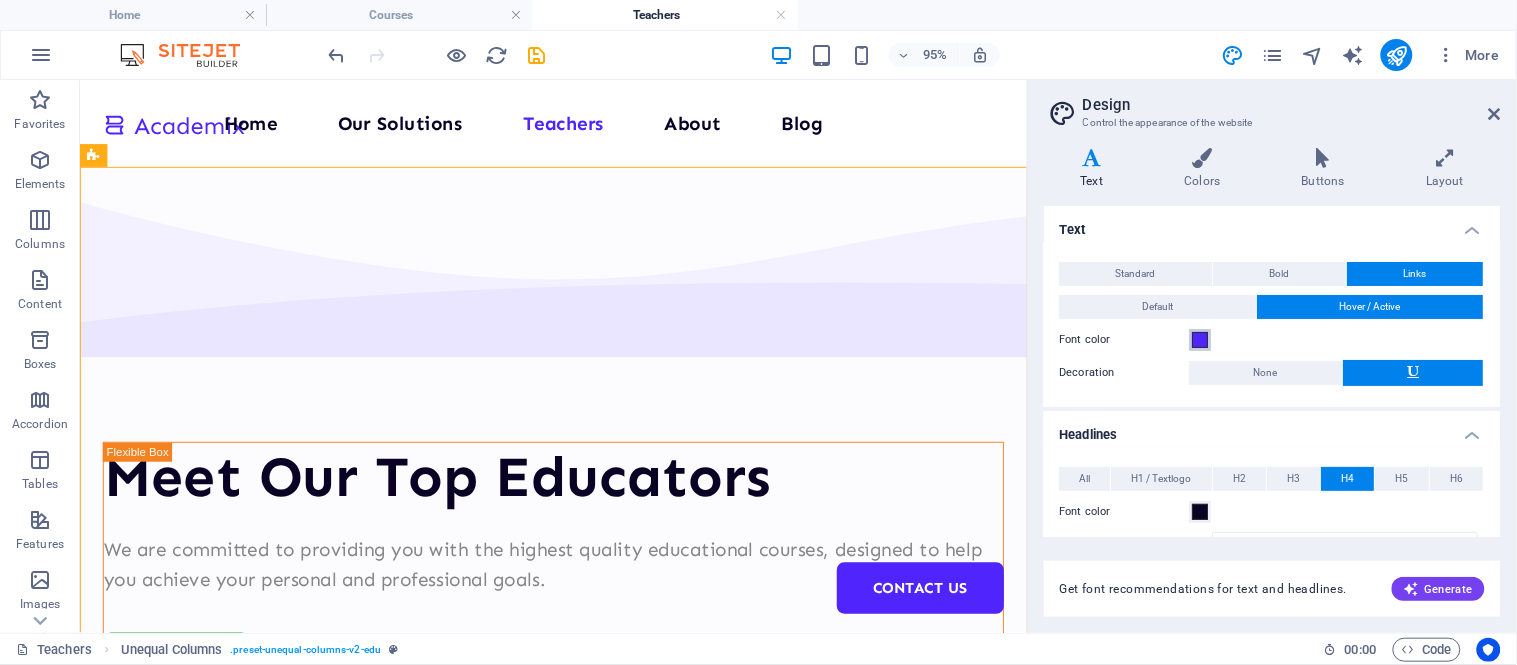 click at bounding box center (1201, 340) 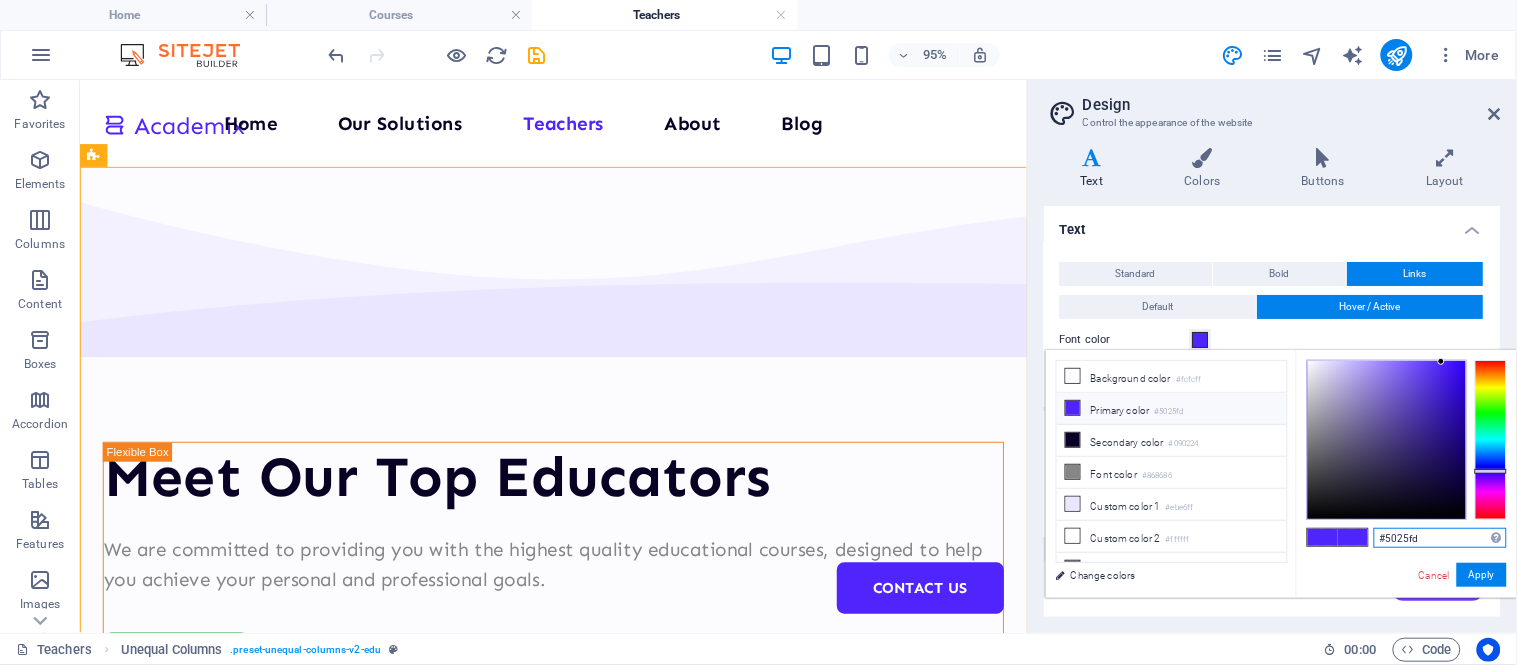 click on "#5025fd" at bounding box center [1440, 538] 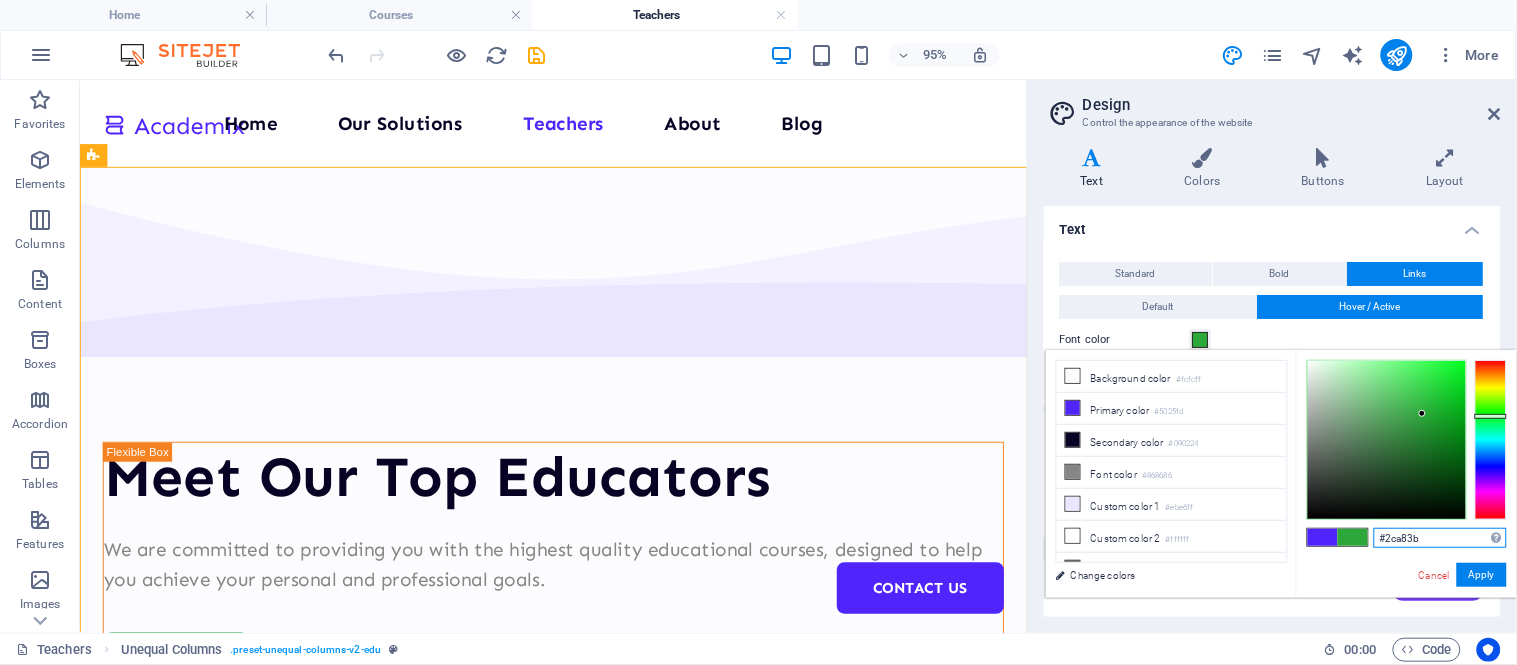 type on "#2ca83b" 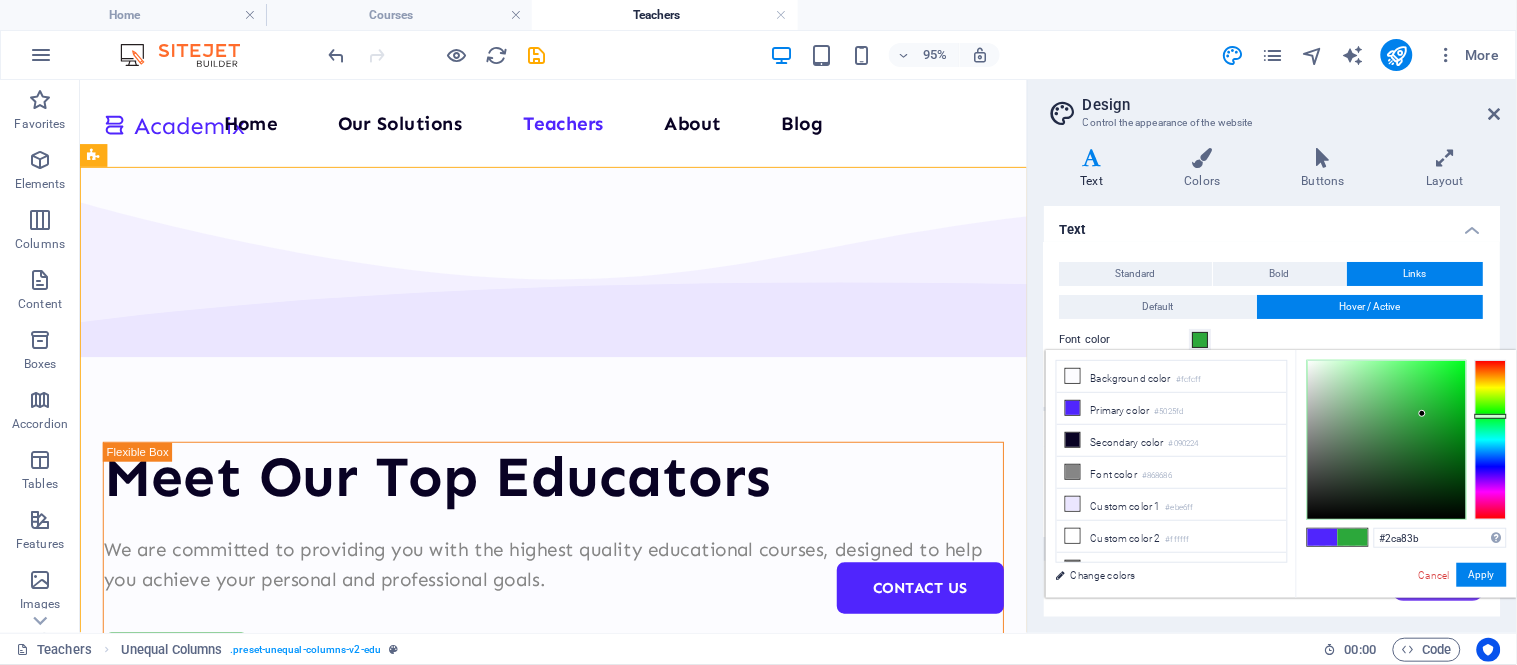 click on "Supported formats #[HEX] #[RGB] #[RGBA] #[HSV] #[HSL] Cancel Apply" at bounding box center (1406, 619) 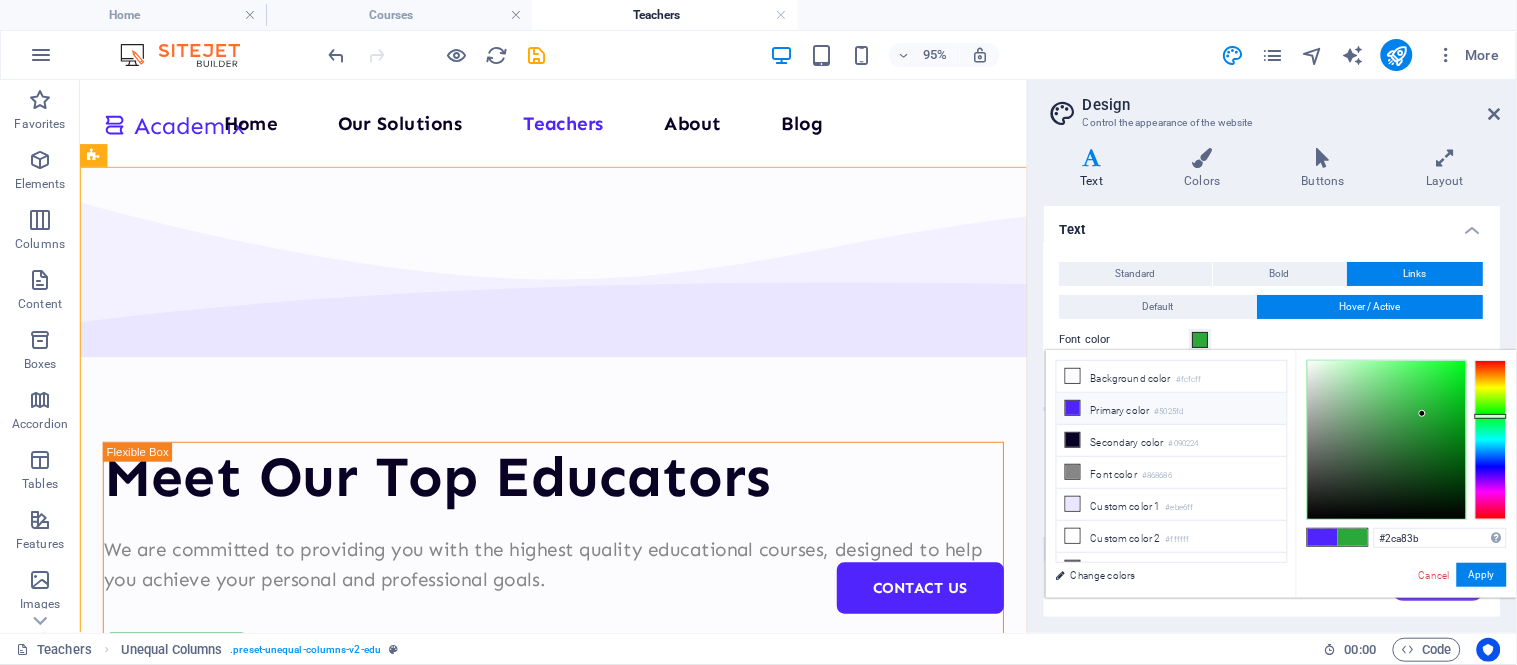 scroll, scrollTop: 57, scrollLeft: 0, axis: vertical 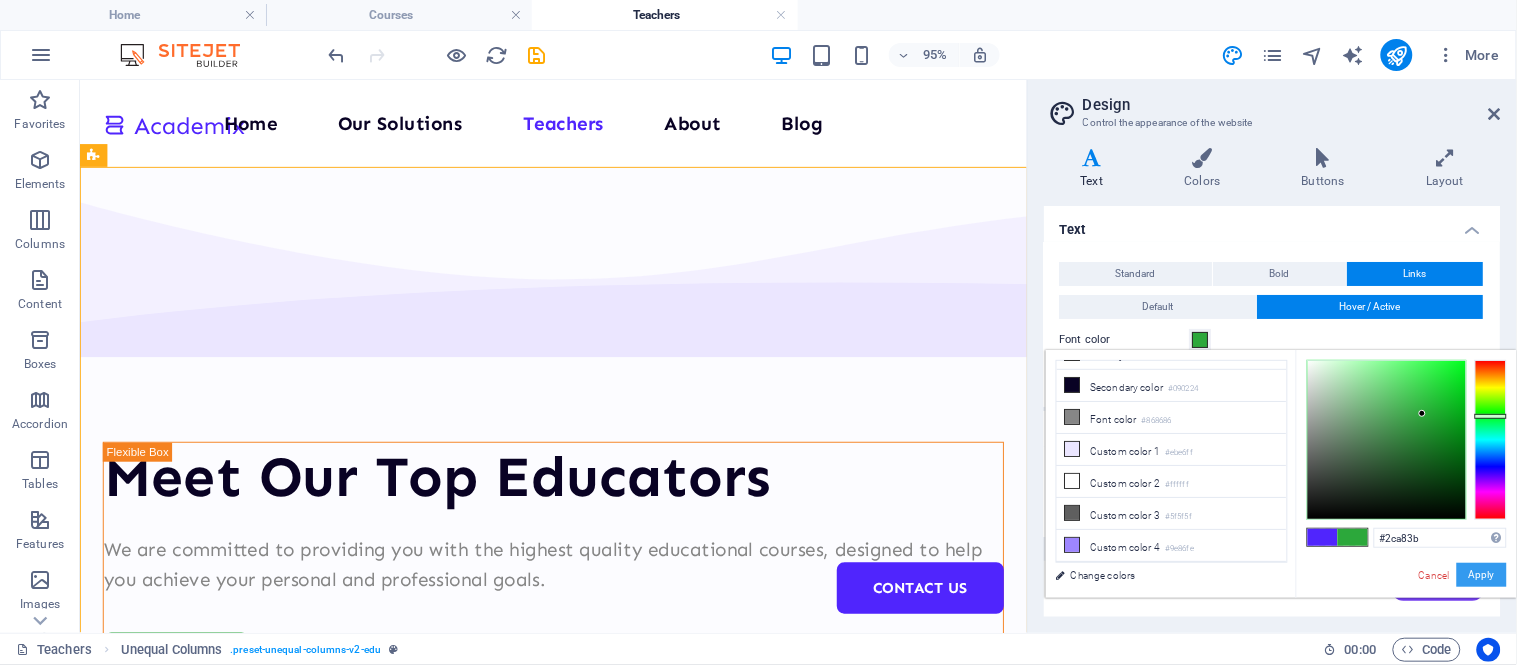 click on "Apply" at bounding box center [1482, 575] 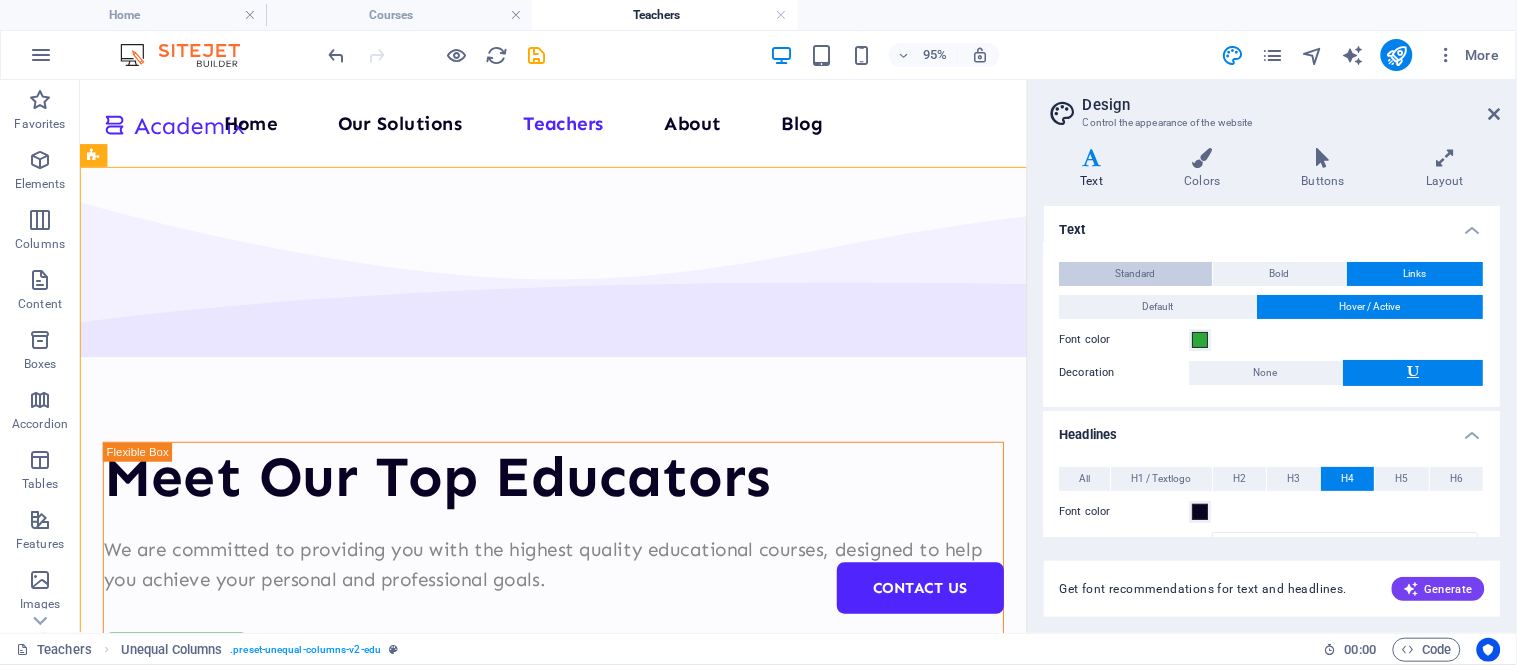 click on "Standard" at bounding box center (1137, 274) 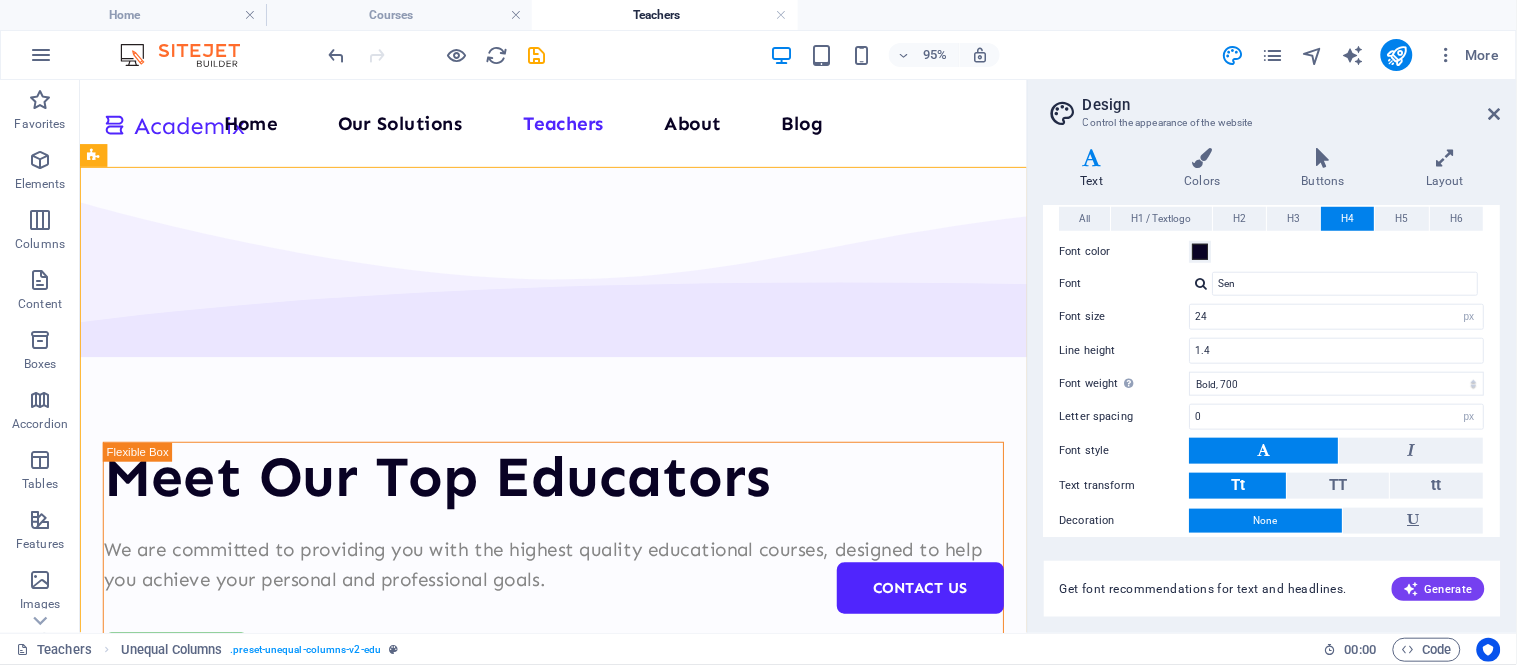 scroll, scrollTop: 0, scrollLeft: 0, axis: both 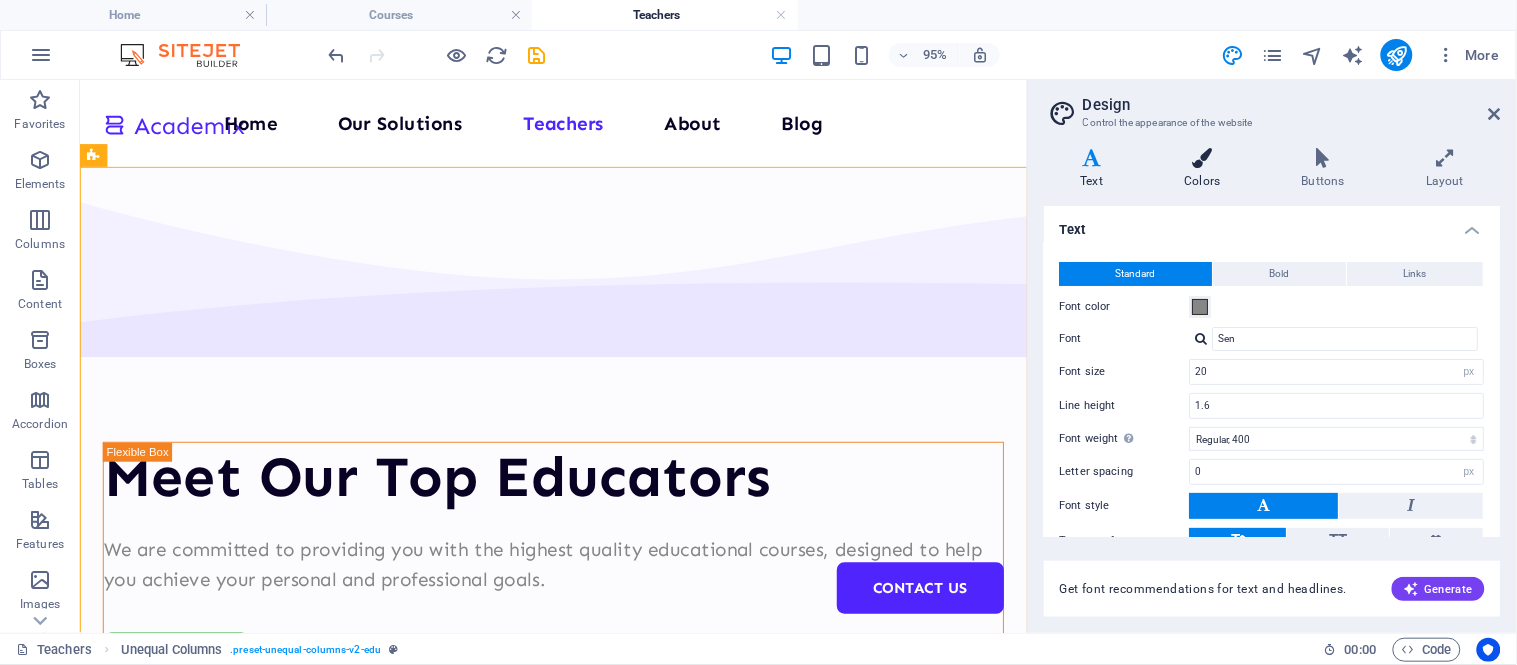 click at bounding box center (1202, 158) 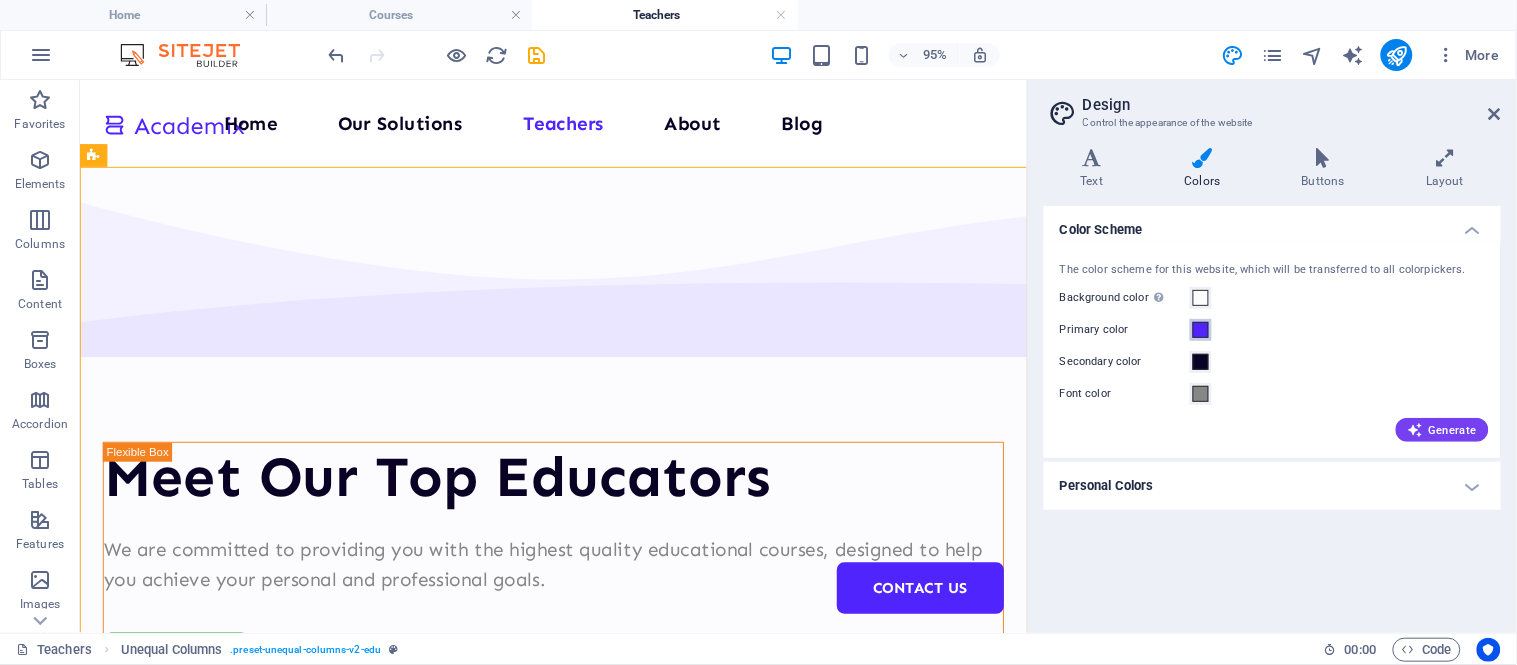 click at bounding box center [1201, 330] 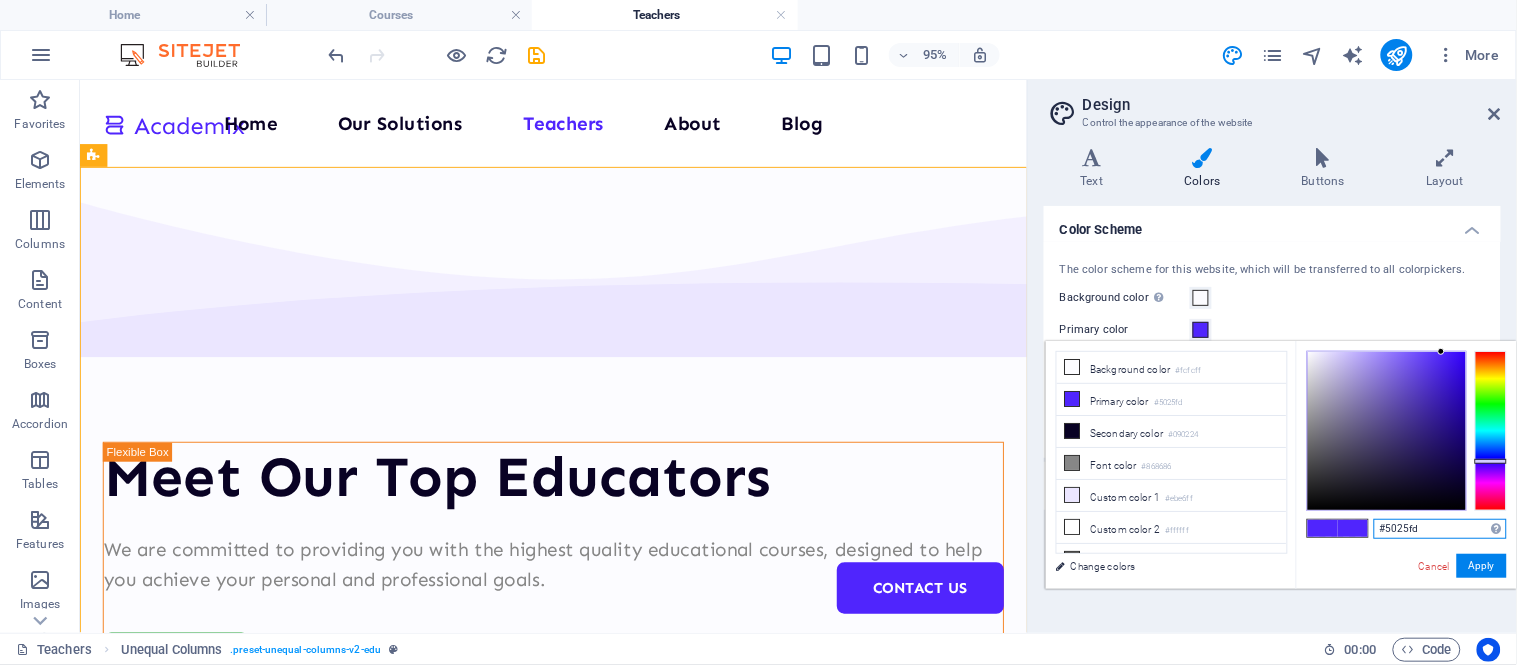 click on "#5025fd" at bounding box center (1440, 529) 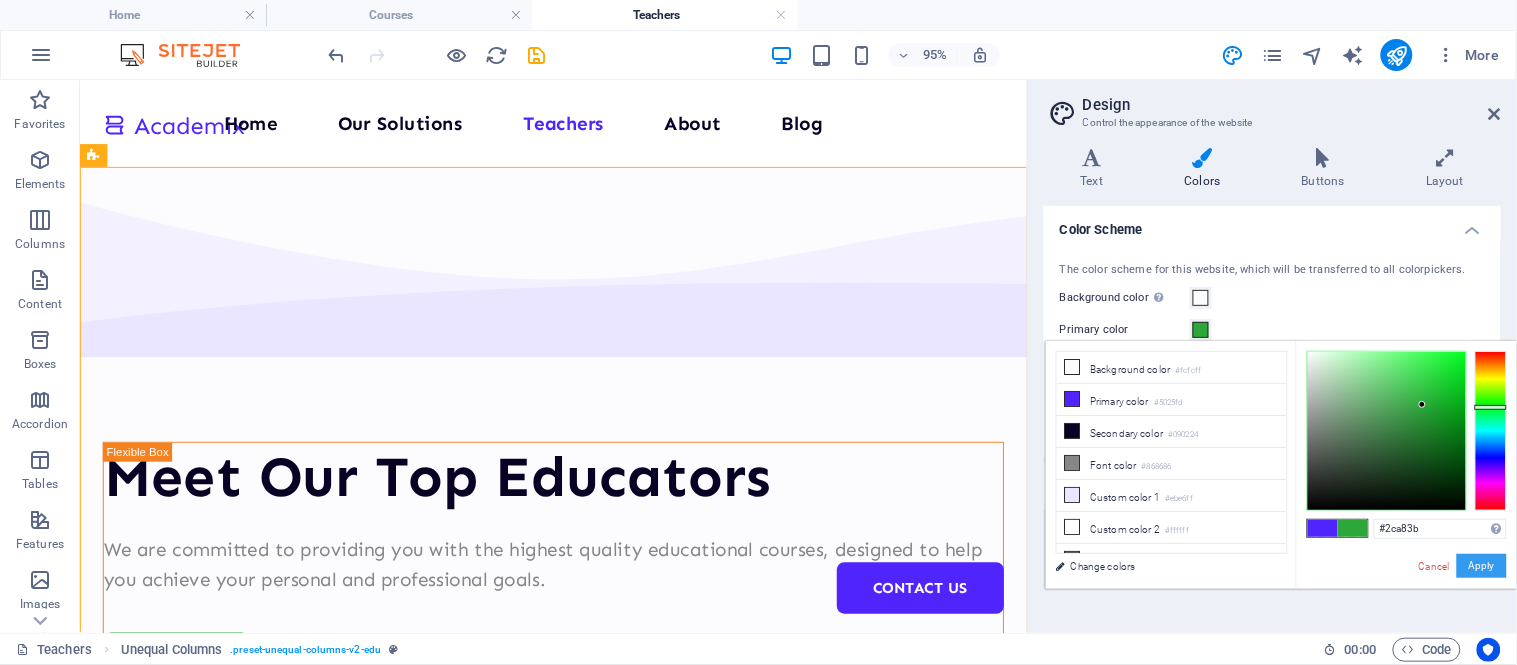 click on "Apply" at bounding box center (1482, 566) 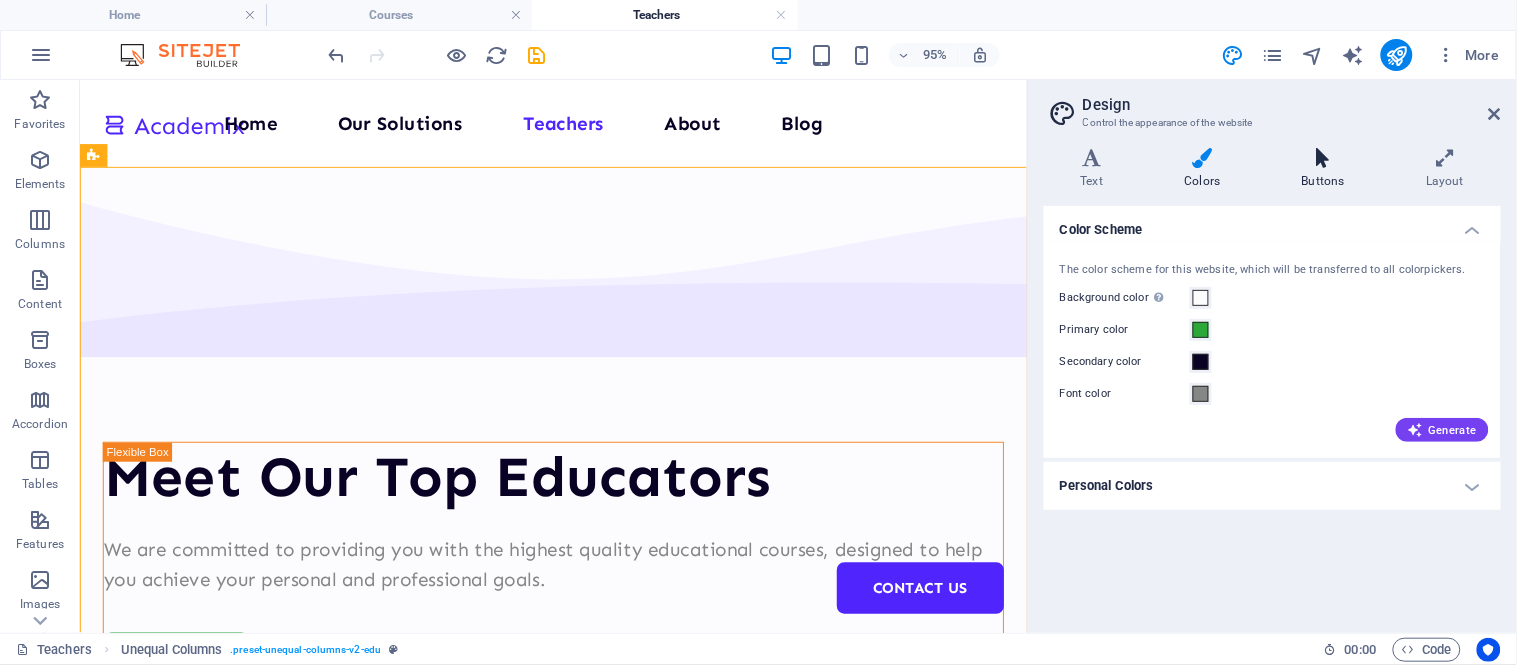click on "Buttons" at bounding box center (1327, 169) 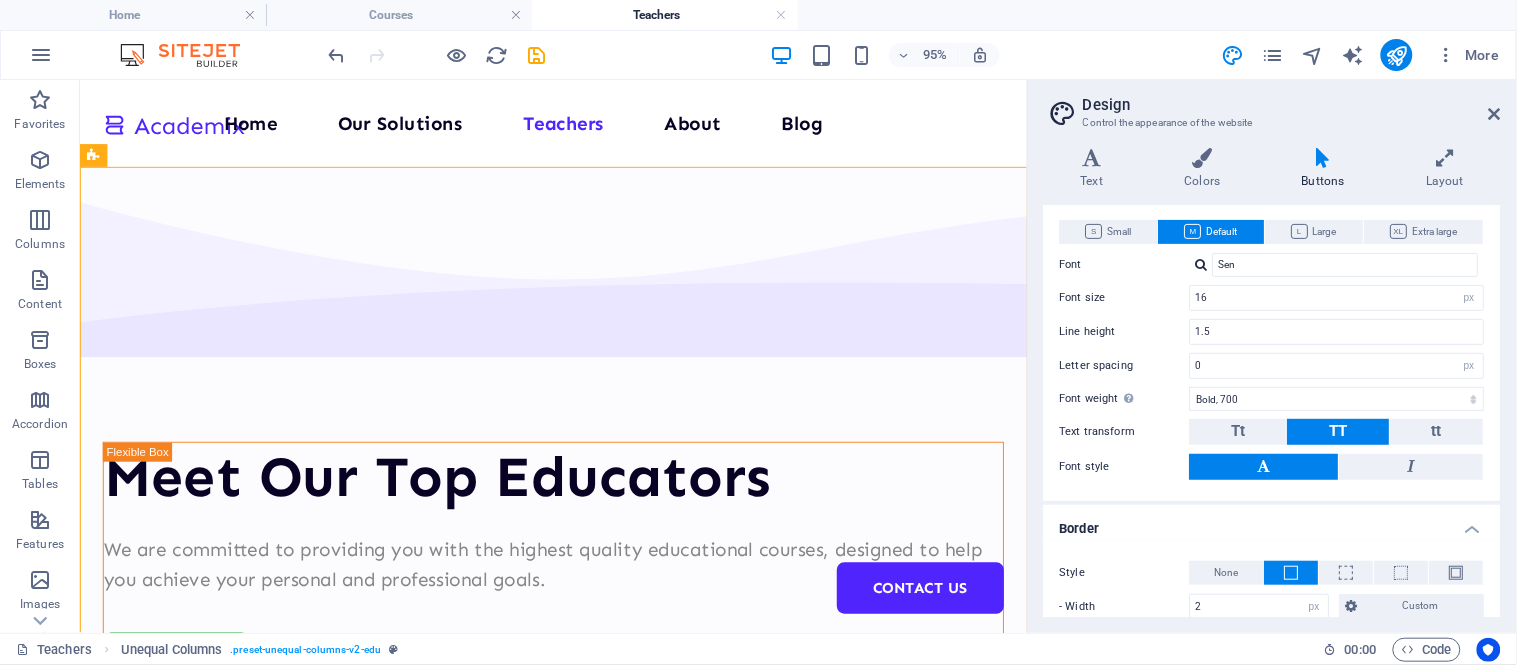 scroll, scrollTop: 625, scrollLeft: 0, axis: vertical 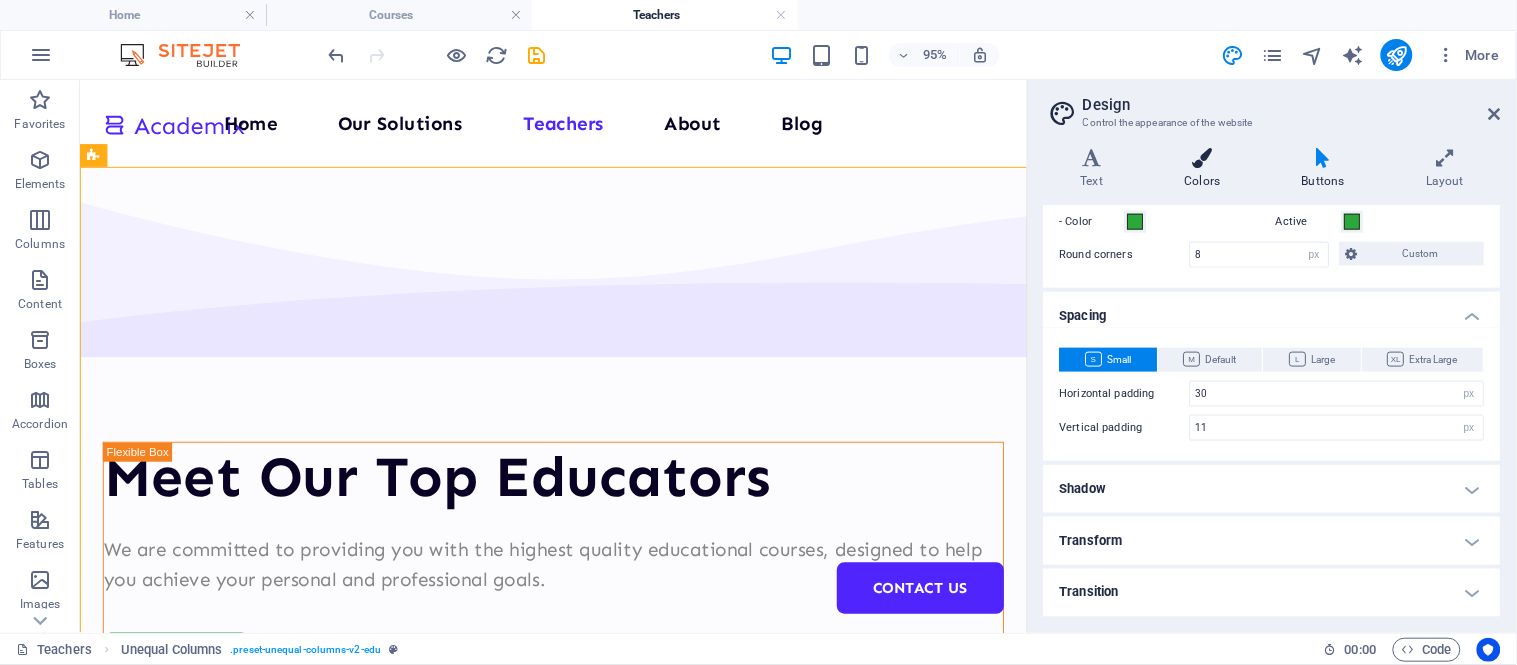 click on "Colors" at bounding box center [1206, 169] 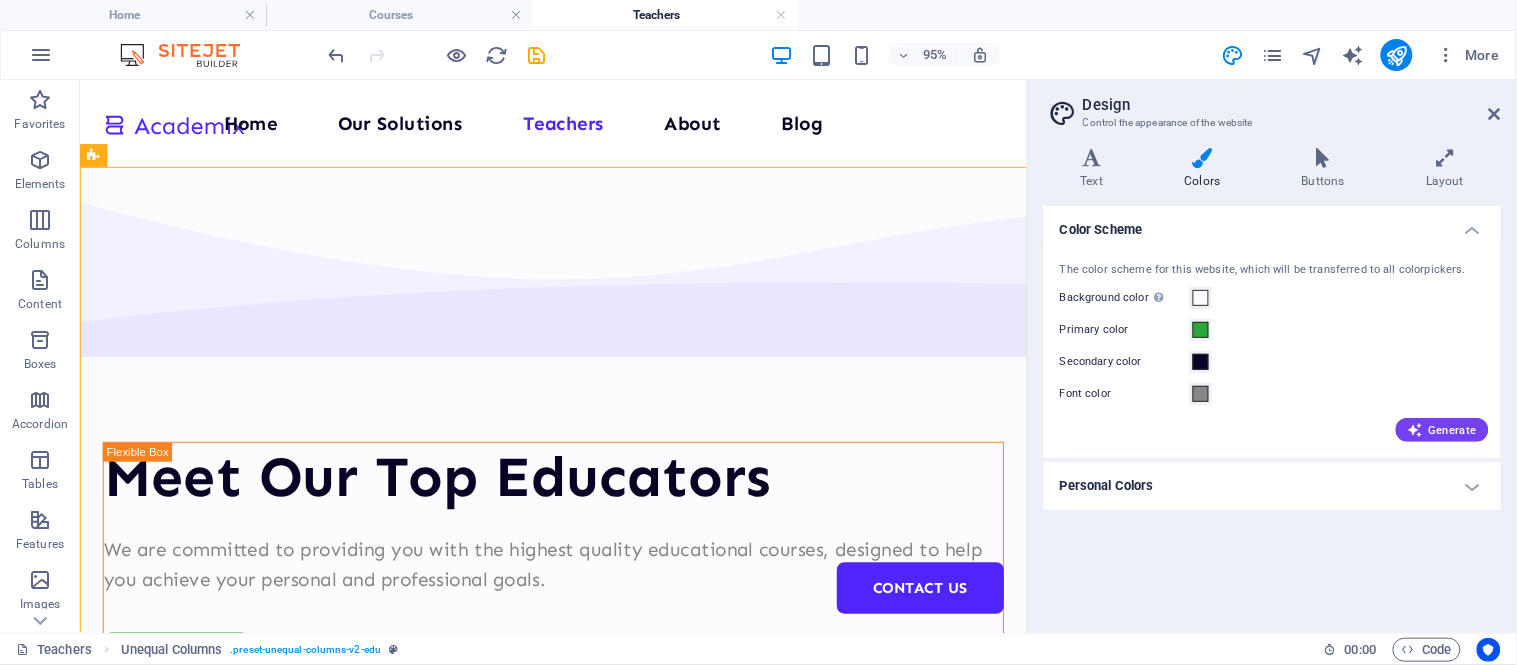 click on "Personal Colors" at bounding box center (1272, 486) 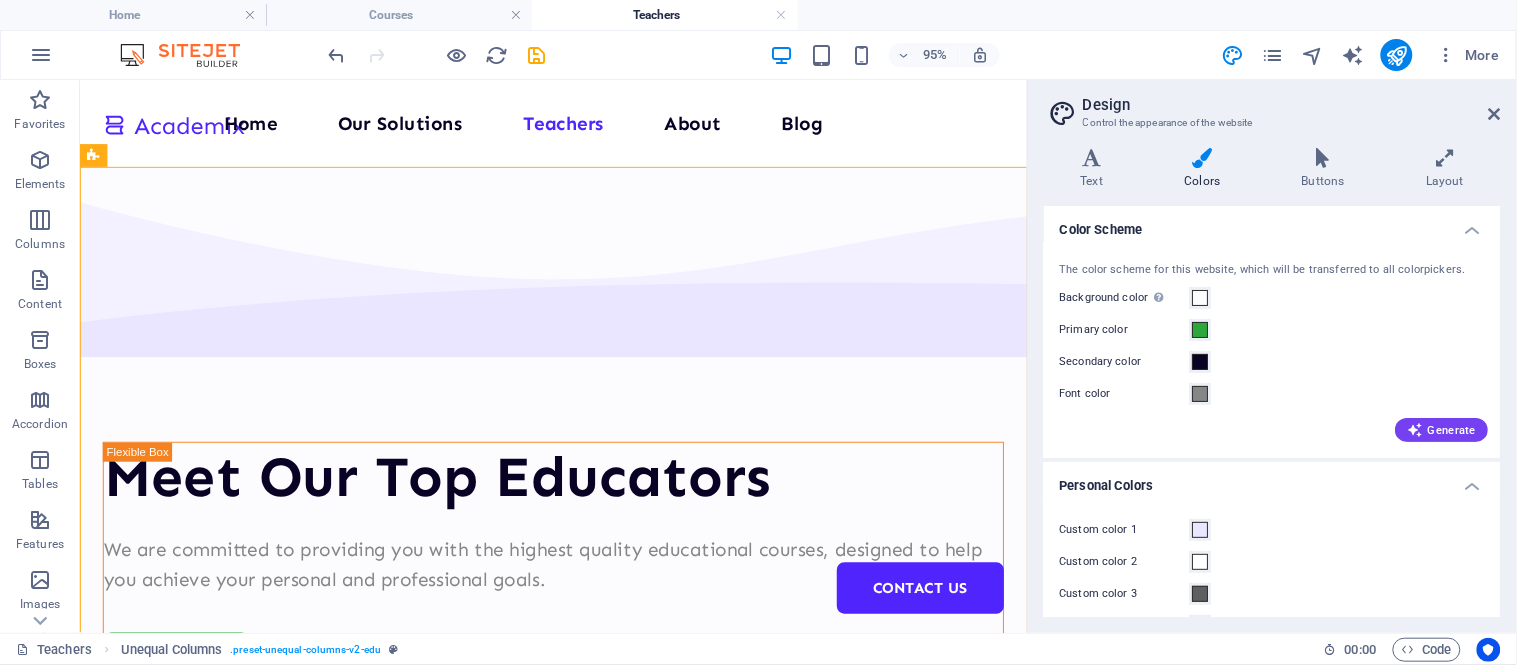 scroll, scrollTop: 72, scrollLeft: 0, axis: vertical 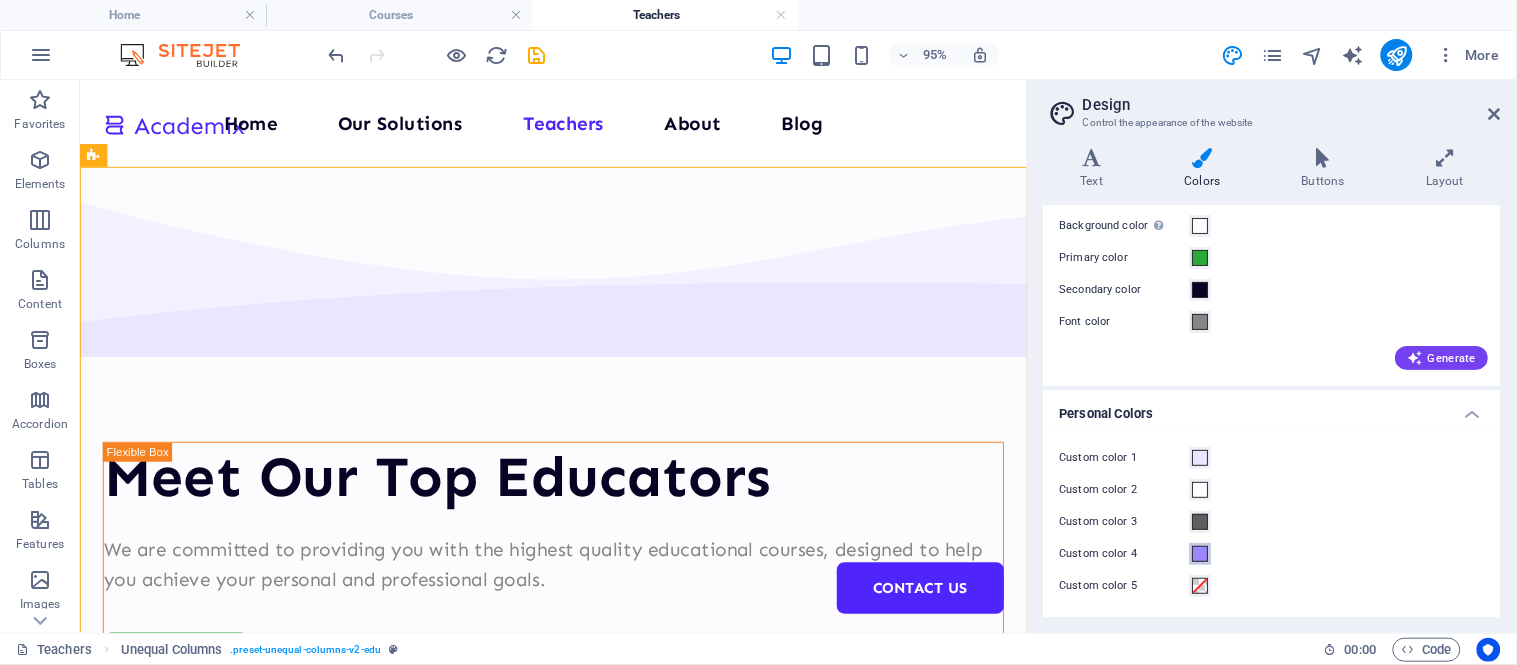 click at bounding box center (1201, 554) 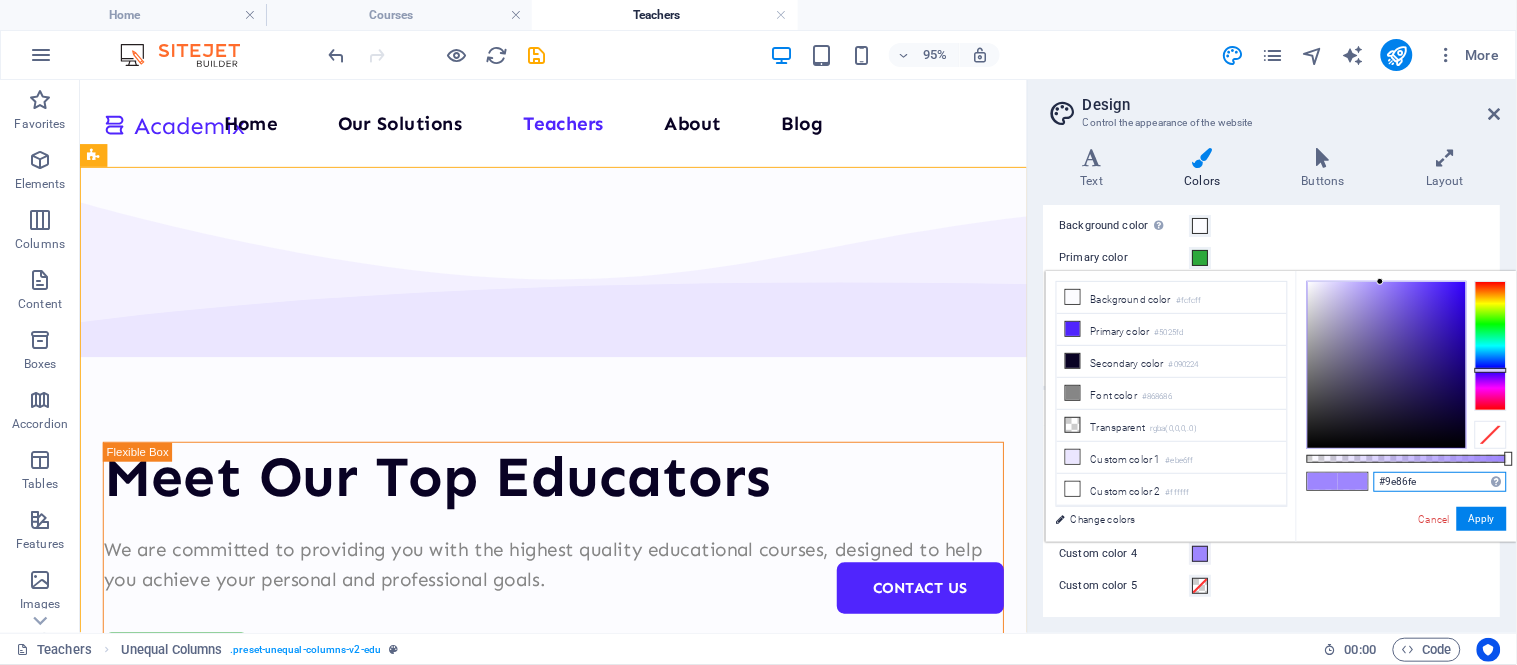 click on "#9e86fe" at bounding box center [1440, 482] 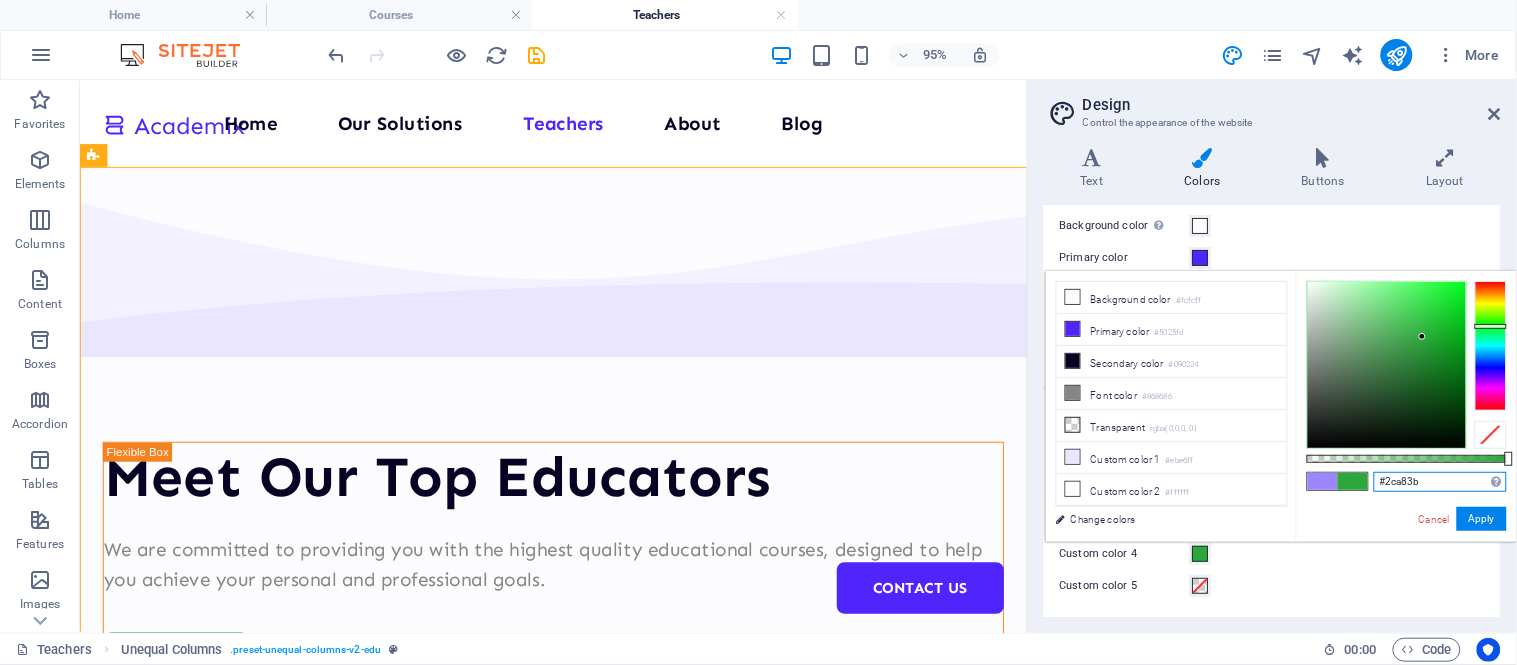 click on "Supported formats #[HEX] #[RGB] #[RGBA] #[HSV] #[HSL] Cancel Apply" at bounding box center (1406, 551) 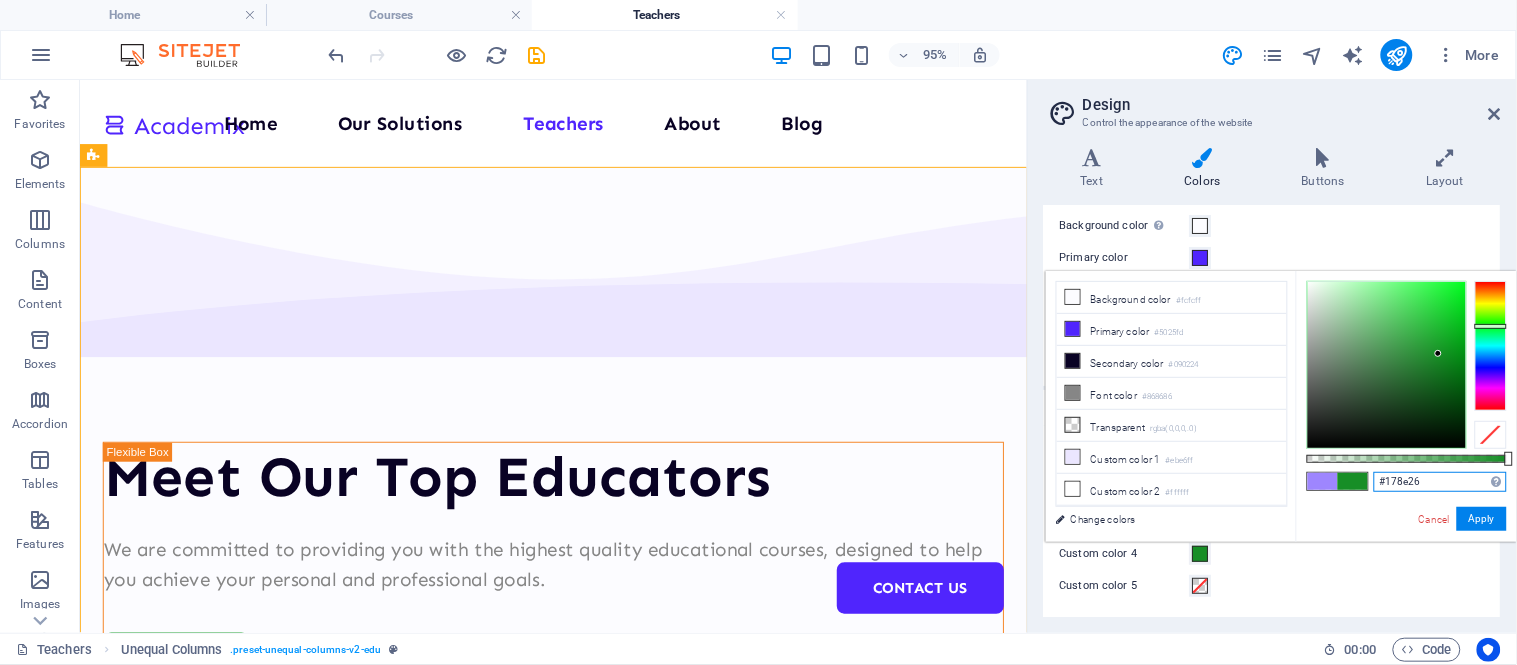 type on "#178e26" 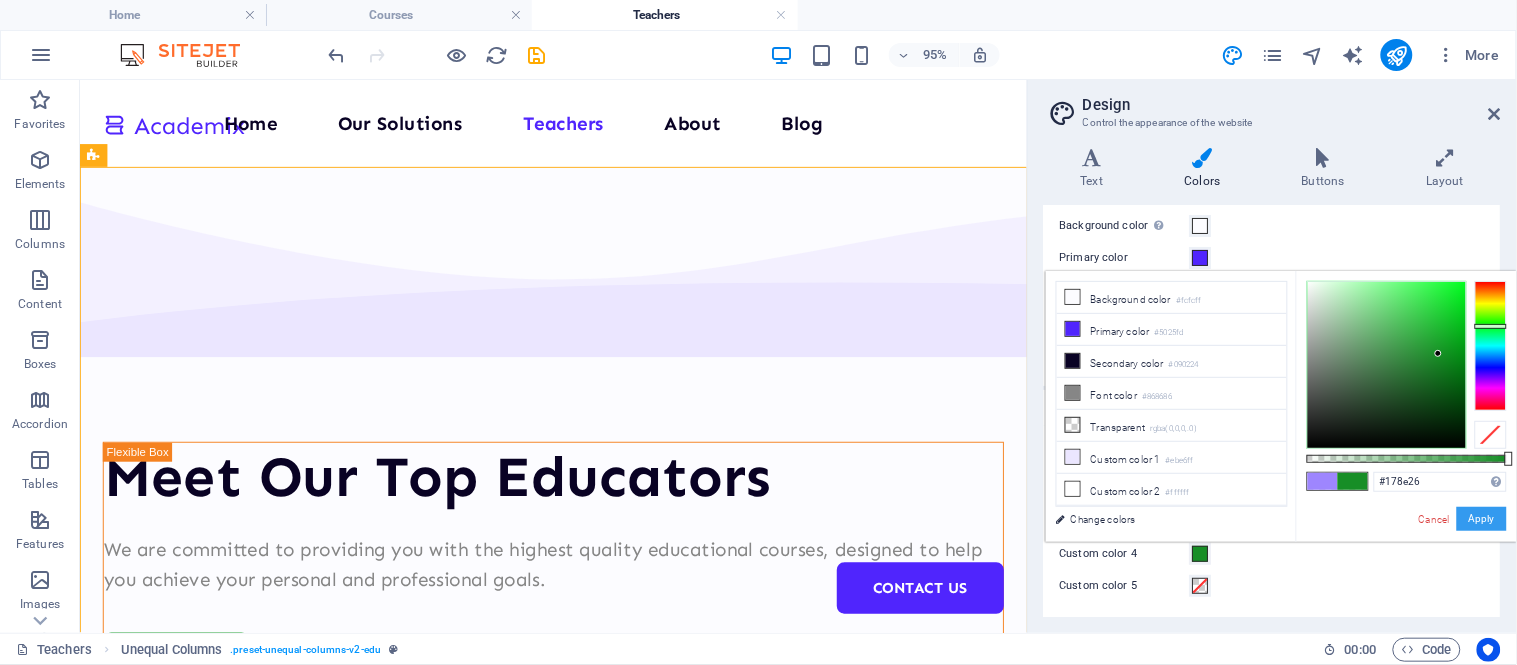click on "Apply" at bounding box center [1482, 519] 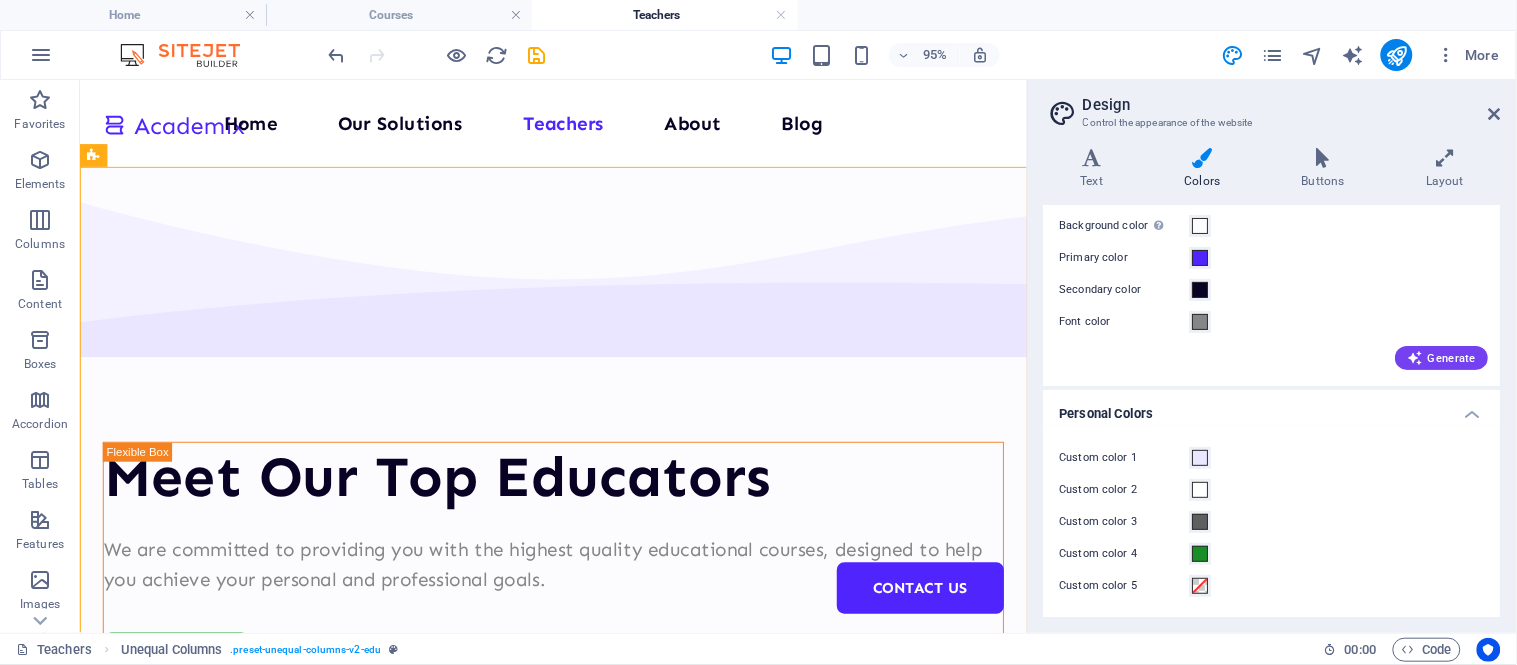 scroll, scrollTop: 0, scrollLeft: 0, axis: both 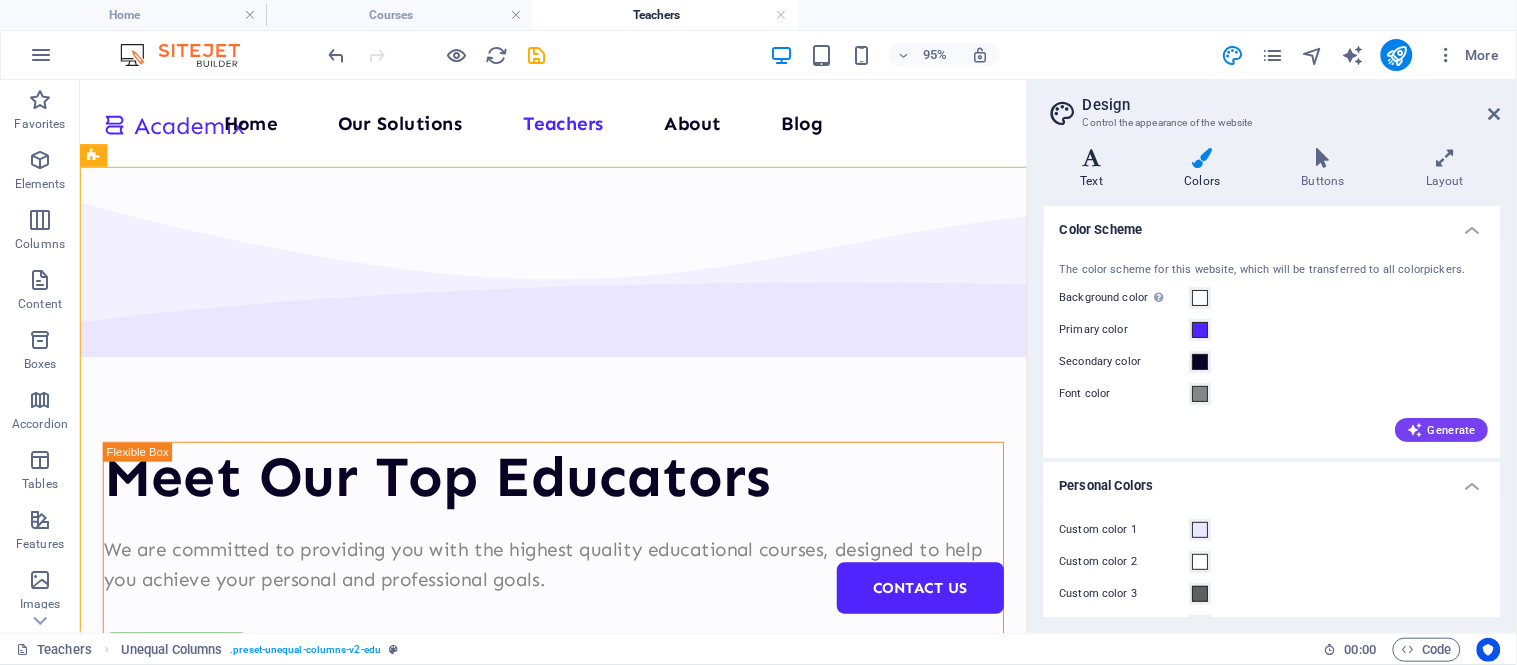 click on "Text" at bounding box center (1096, 169) 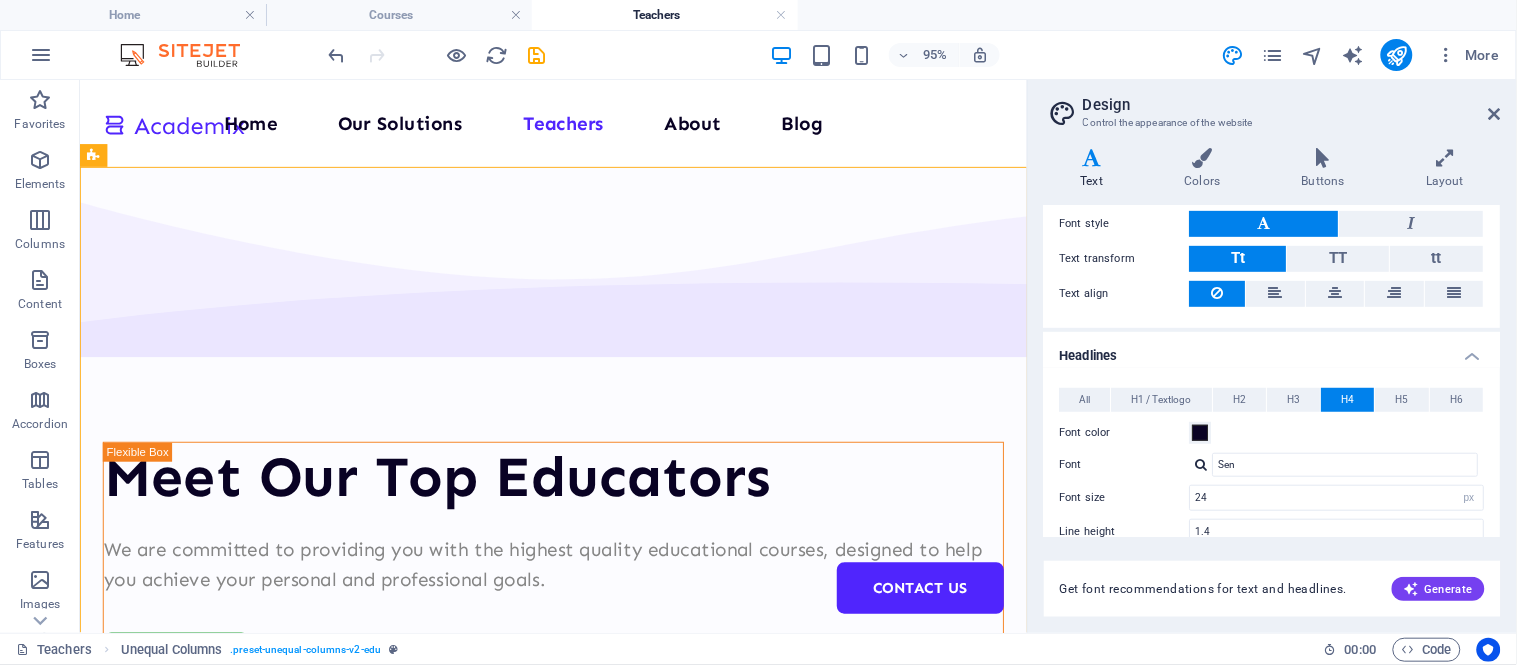 scroll, scrollTop: 276, scrollLeft: 0, axis: vertical 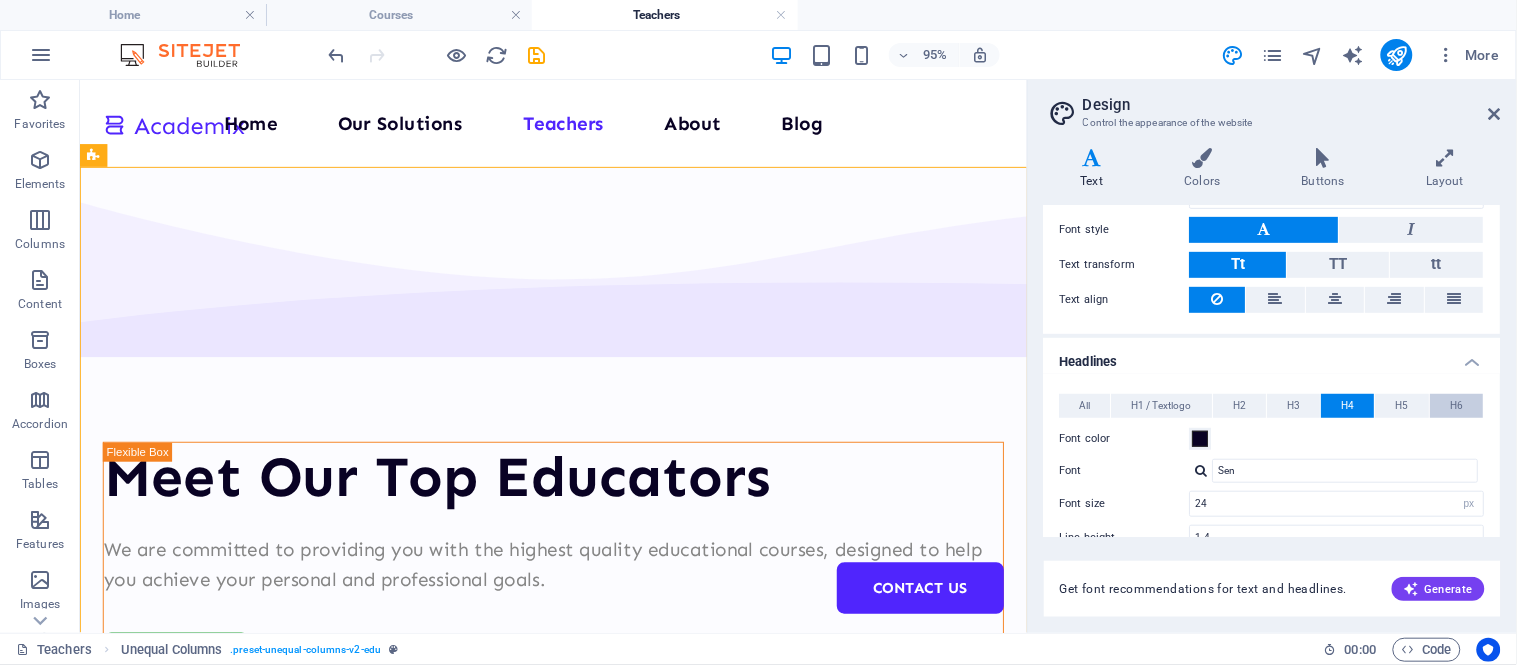 click on "H6" at bounding box center [1457, 406] 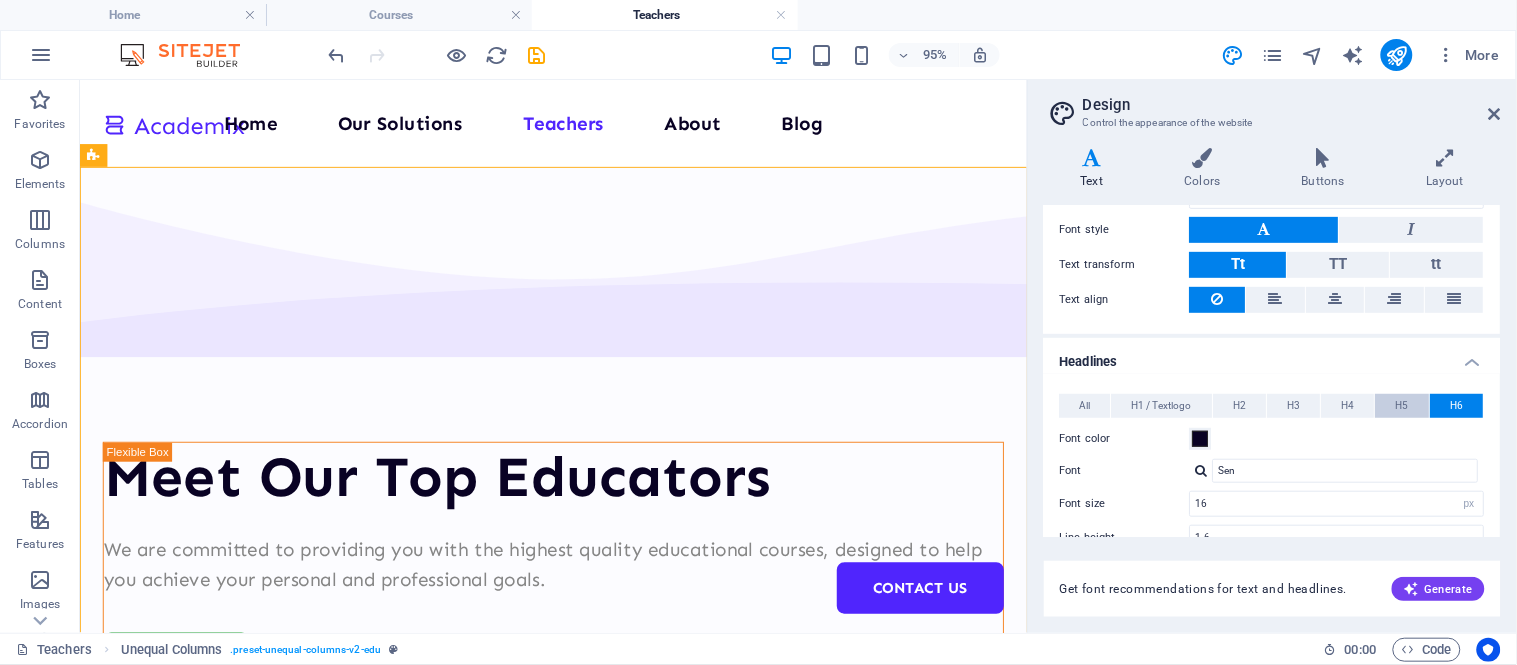 click on "H5" at bounding box center (1403, 406) 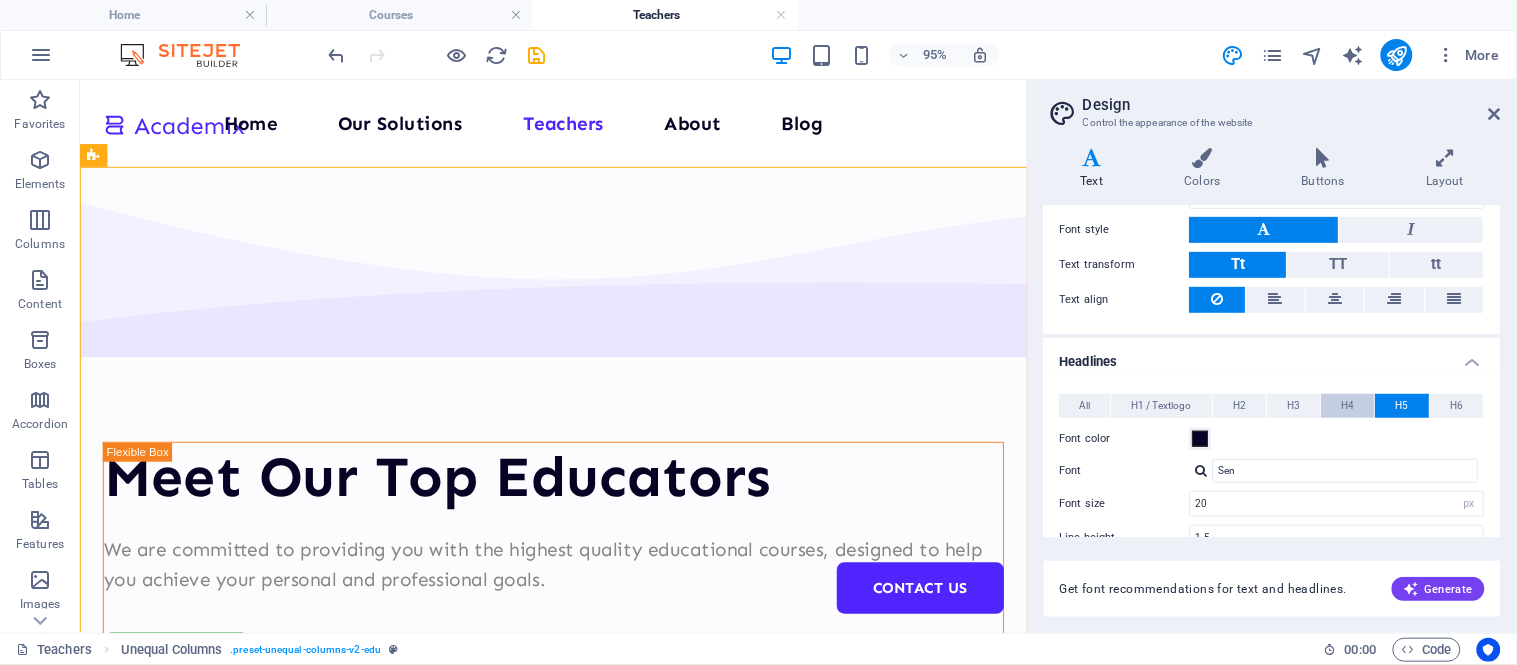 click on "H4" at bounding box center [1348, 406] 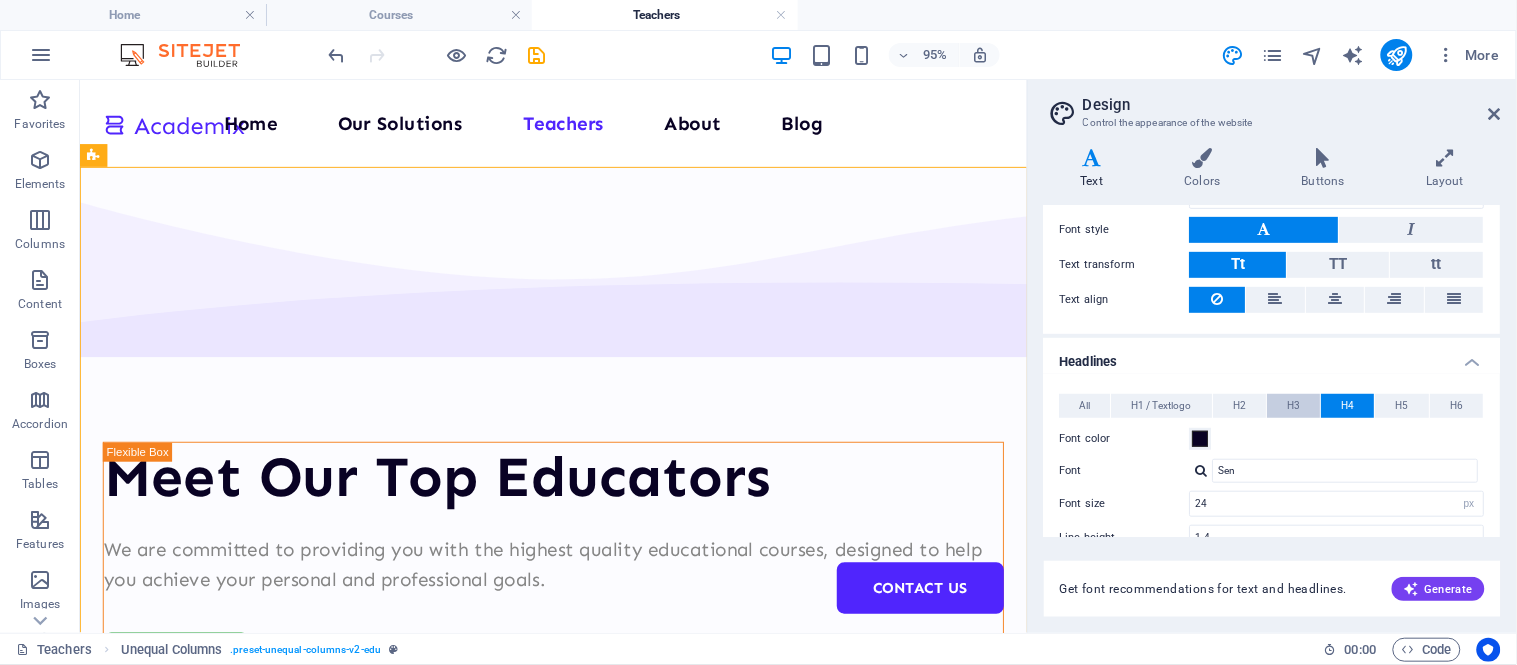 click on "H3" at bounding box center (1294, 406) 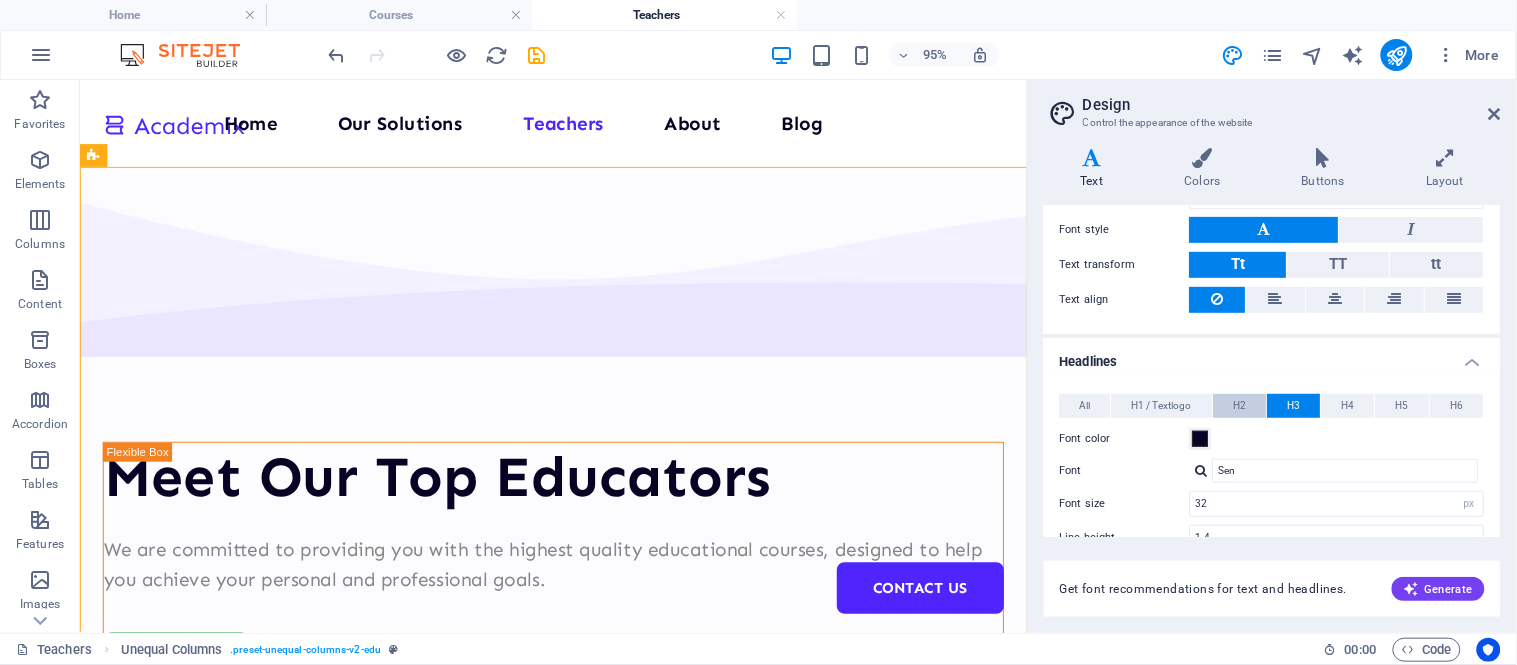 click on "H2" at bounding box center (1240, 406) 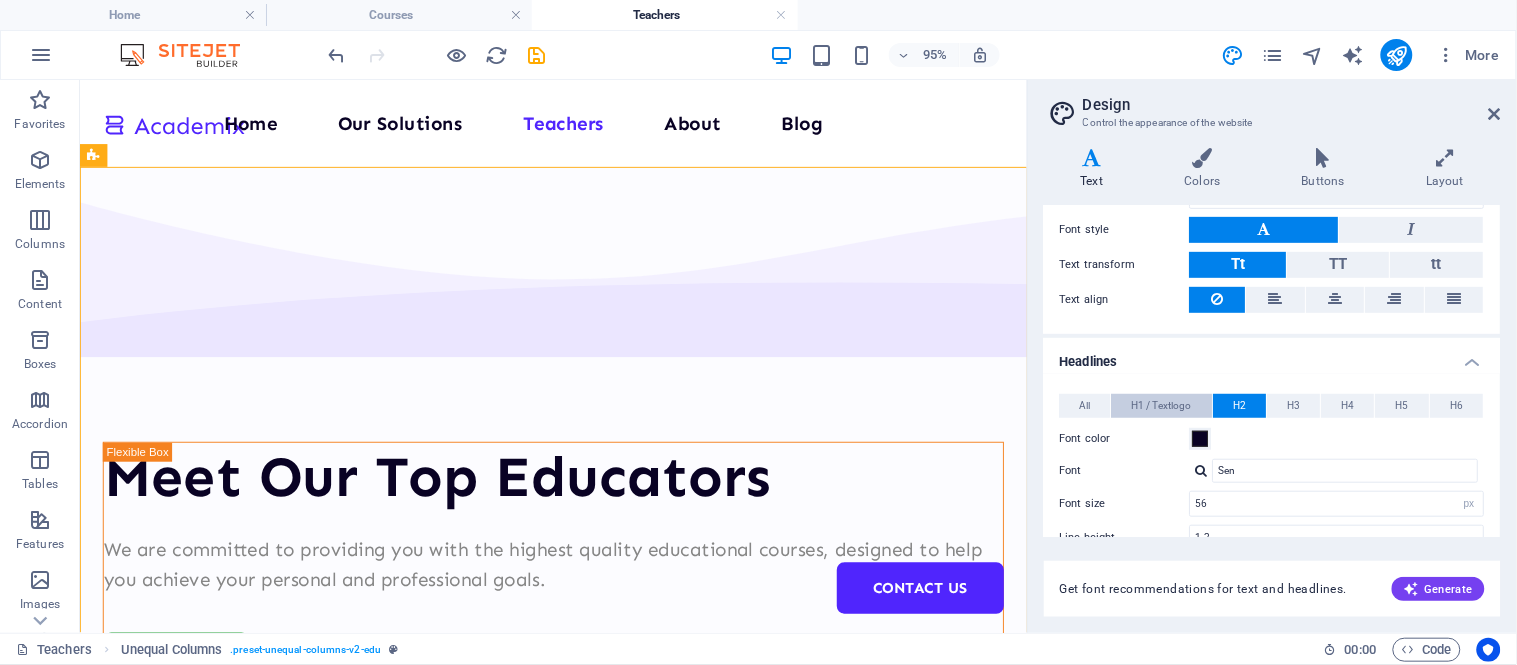 click on "H1 / Textlogo" at bounding box center (1162, 406) 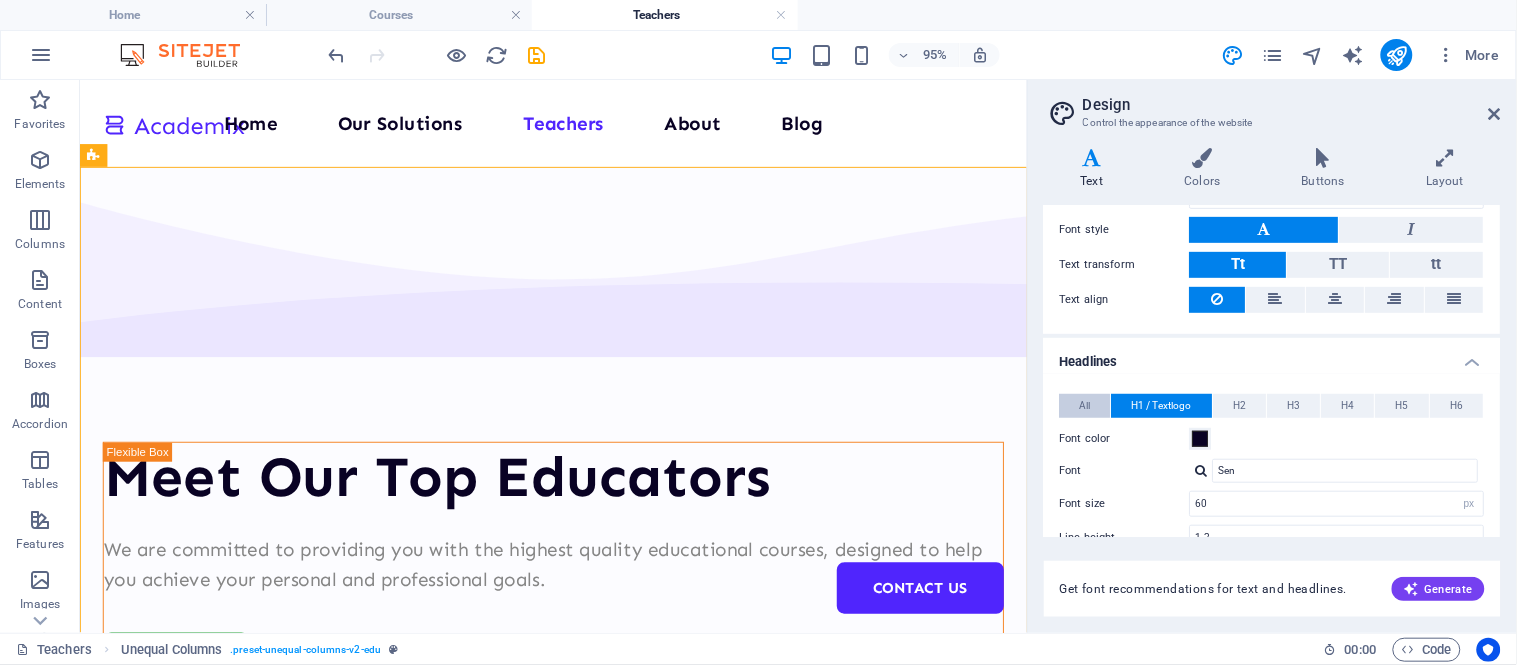 click on "All" at bounding box center (1085, 406) 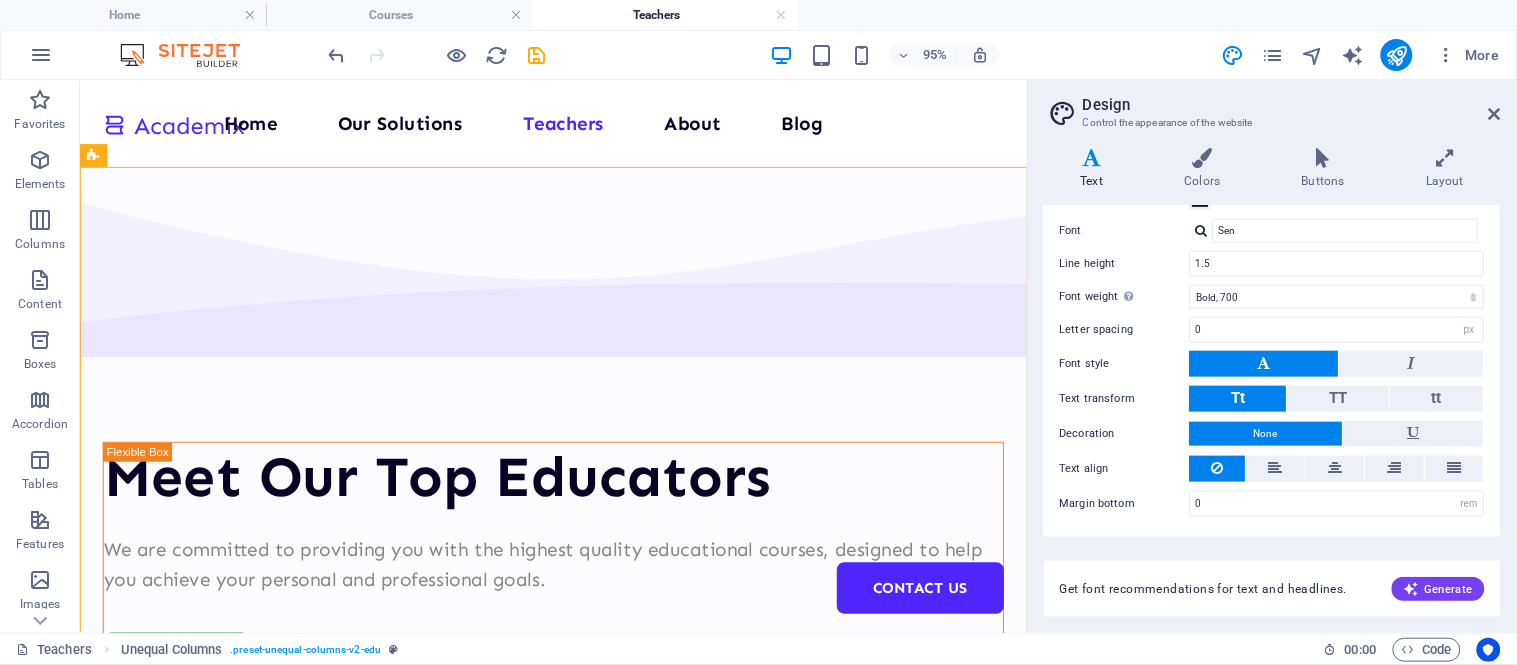 scroll, scrollTop: 0, scrollLeft: 0, axis: both 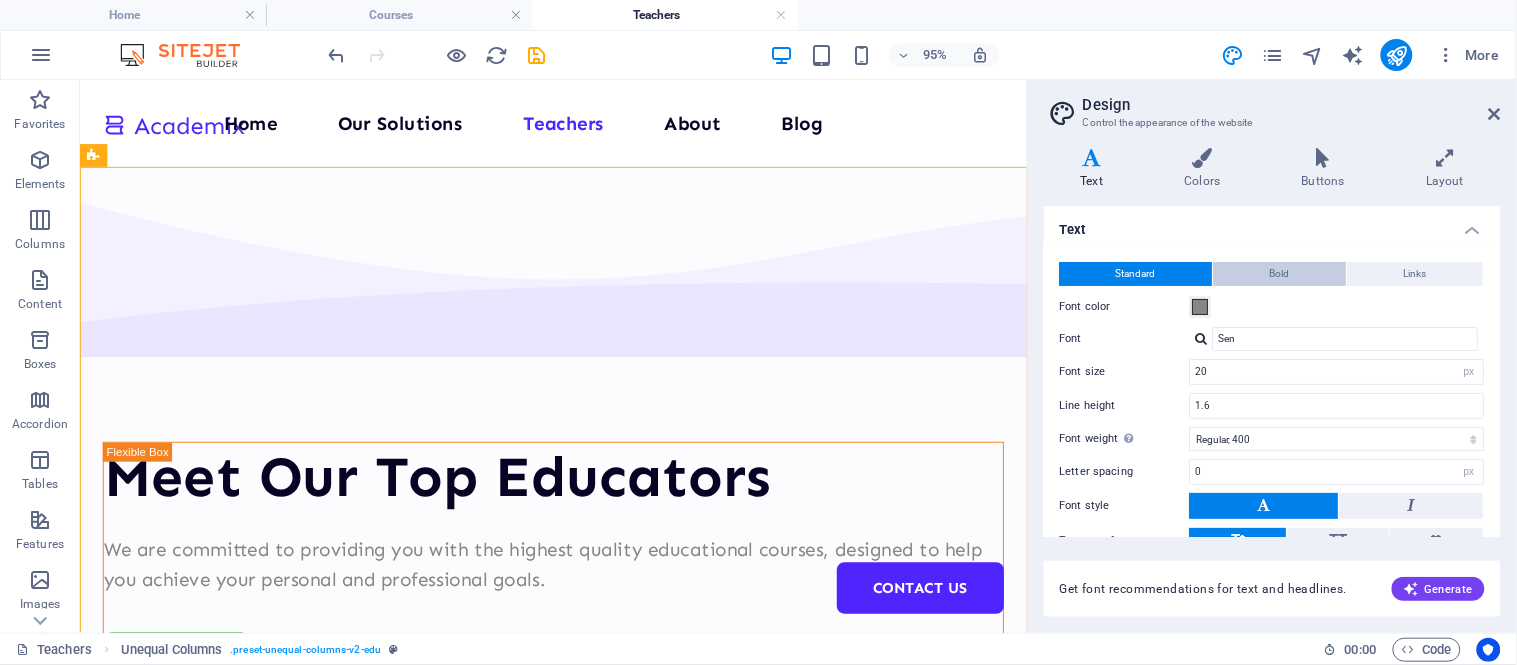 click on "Bold" at bounding box center (1280, 274) 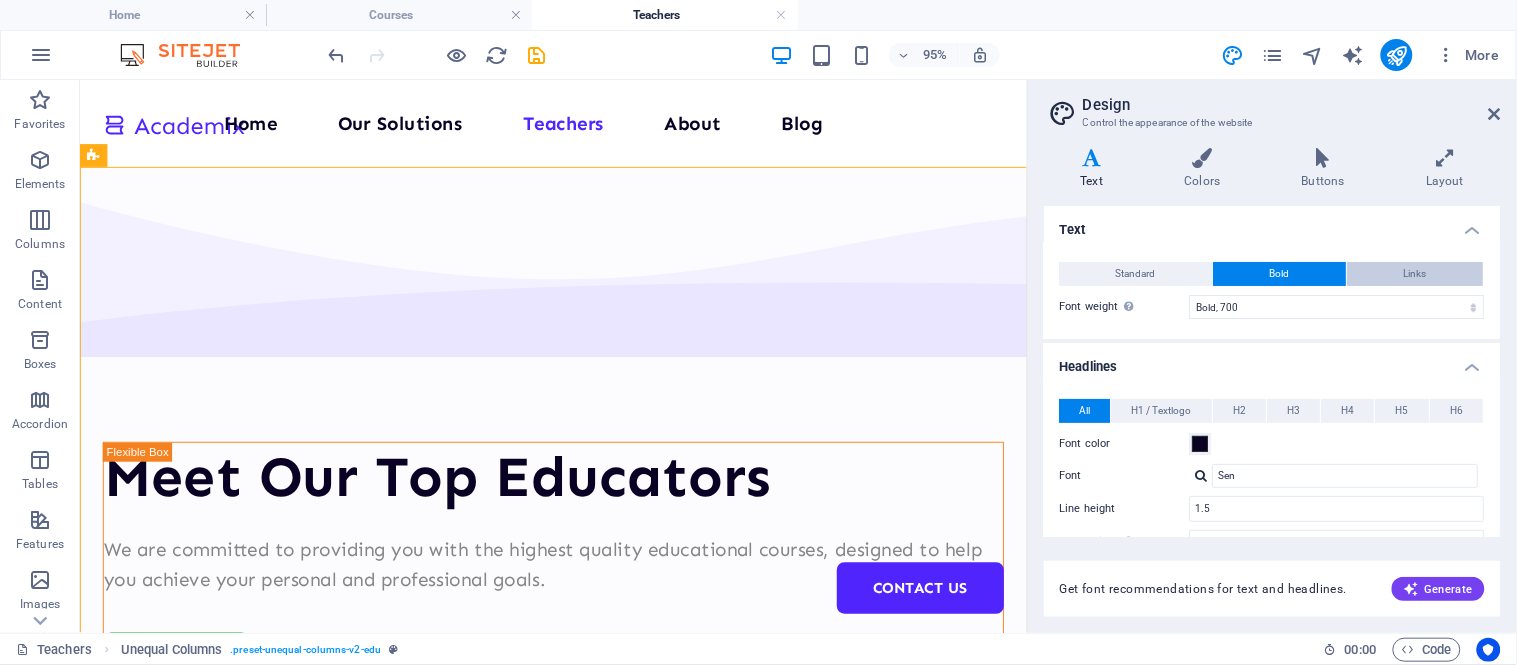 click on "Links" at bounding box center (1416, 274) 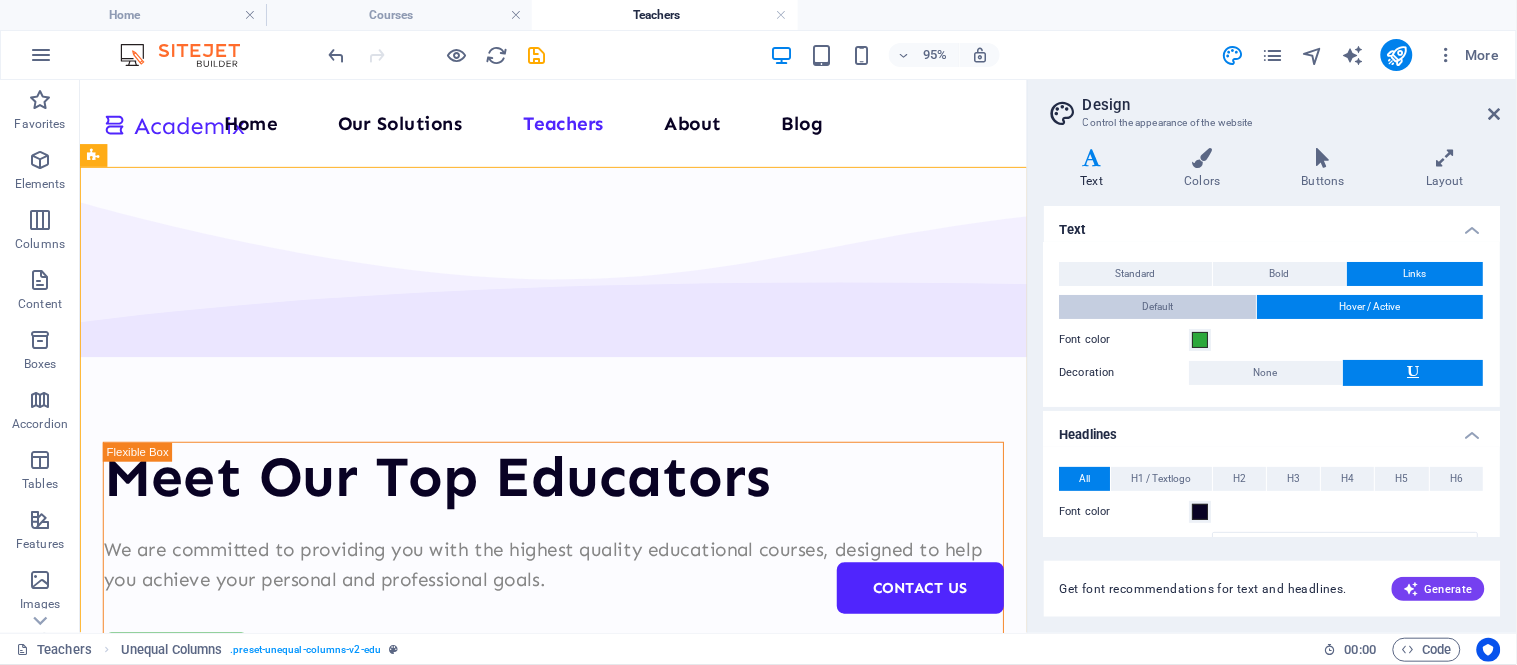 click on "Default" at bounding box center (1158, 307) 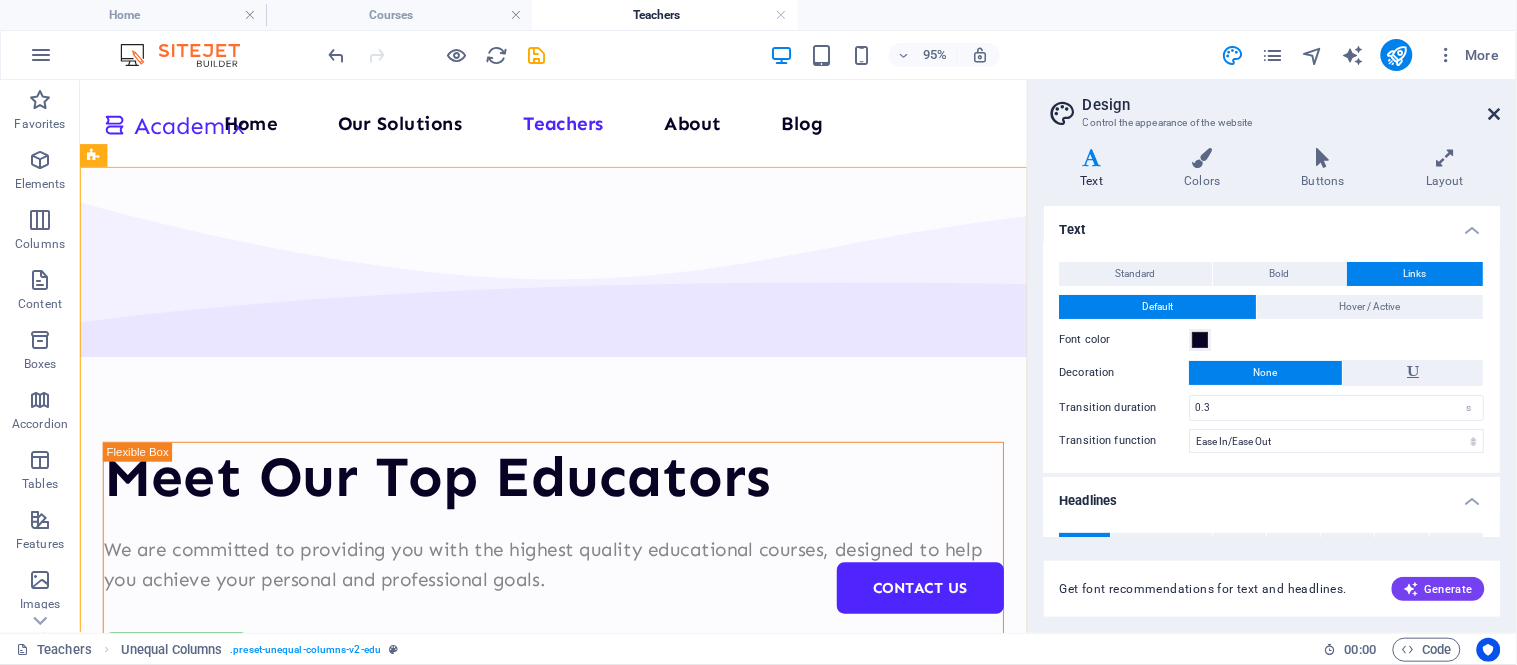 click at bounding box center [1495, 114] 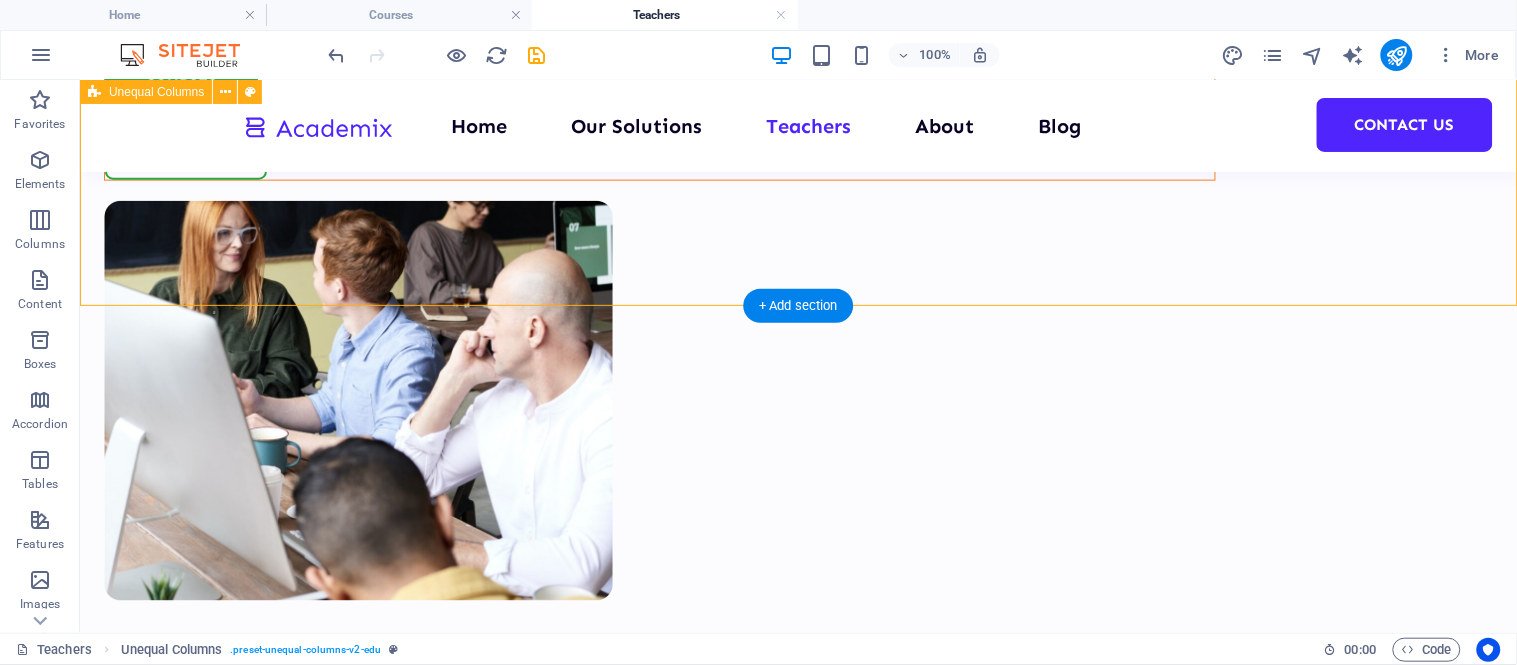 scroll, scrollTop: 604, scrollLeft: 0, axis: vertical 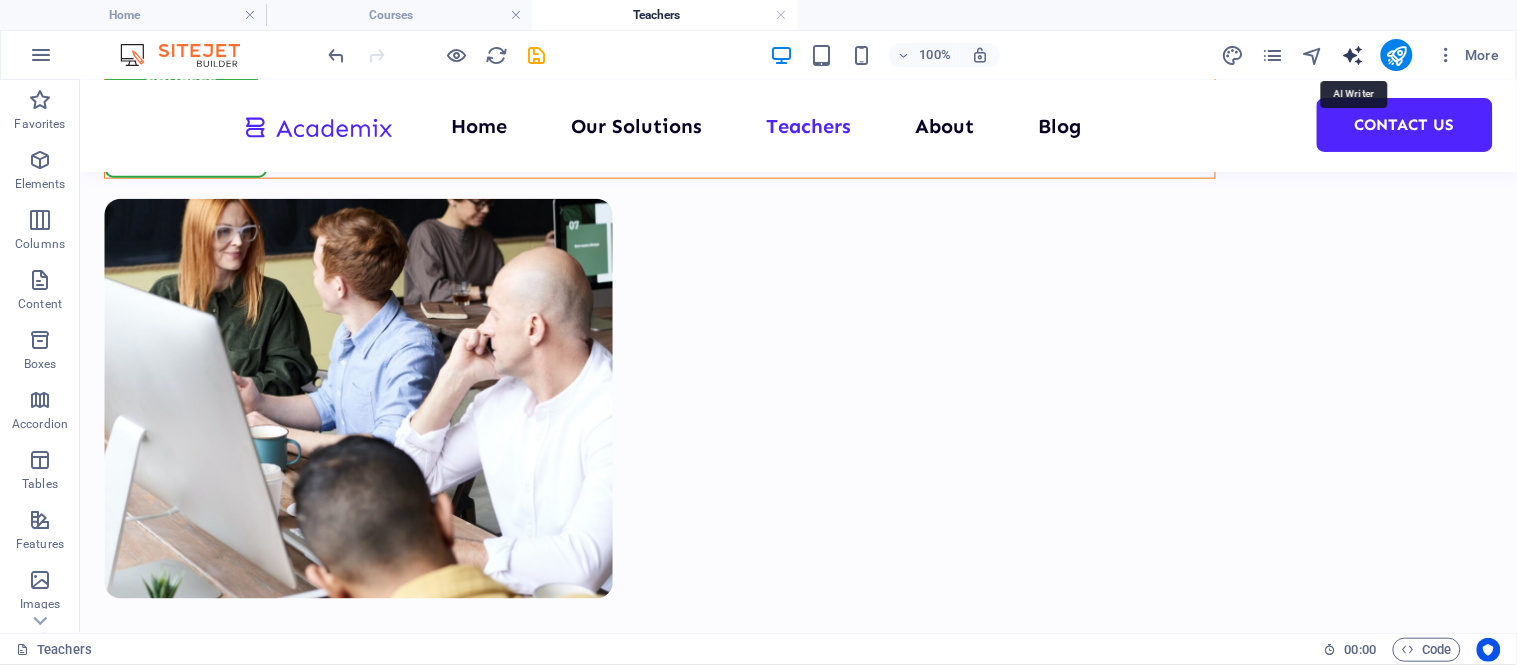 click at bounding box center [1352, 55] 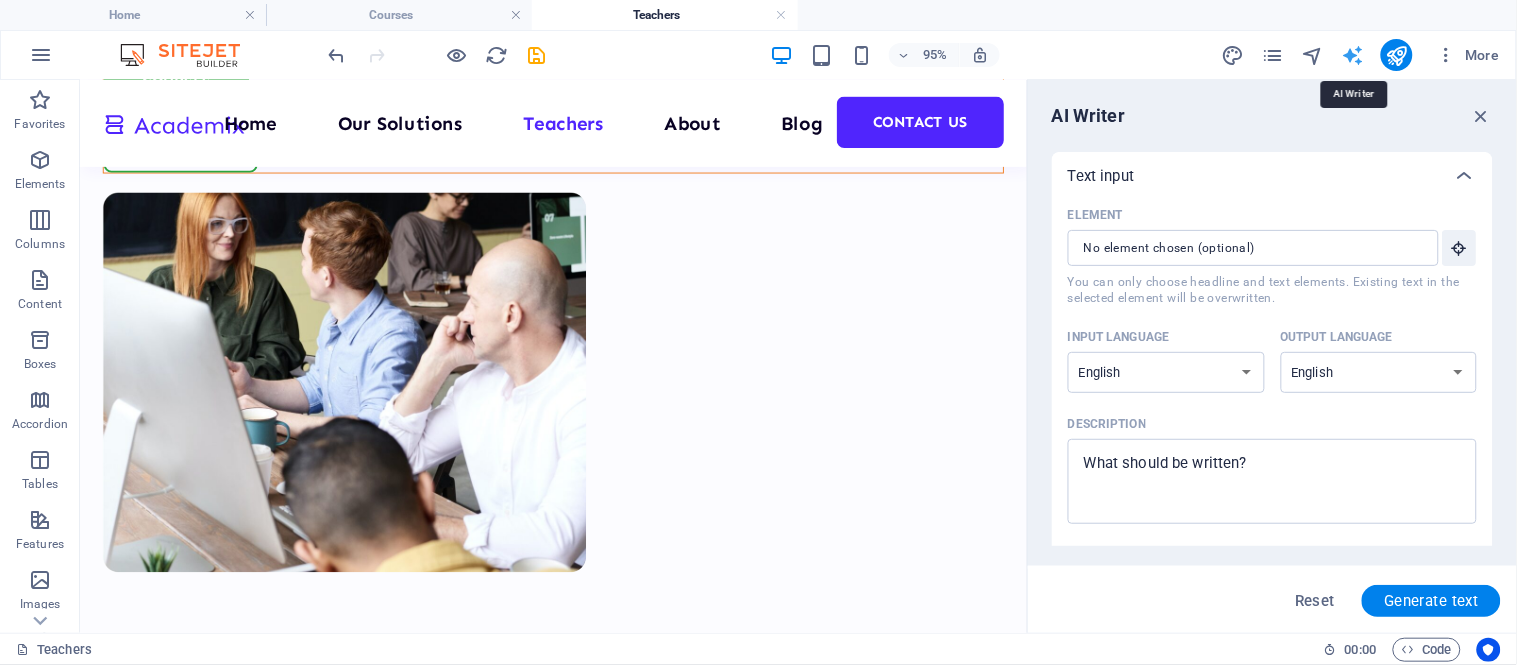 scroll, scrollTop: 0, scrollLeft: 0, axis: both 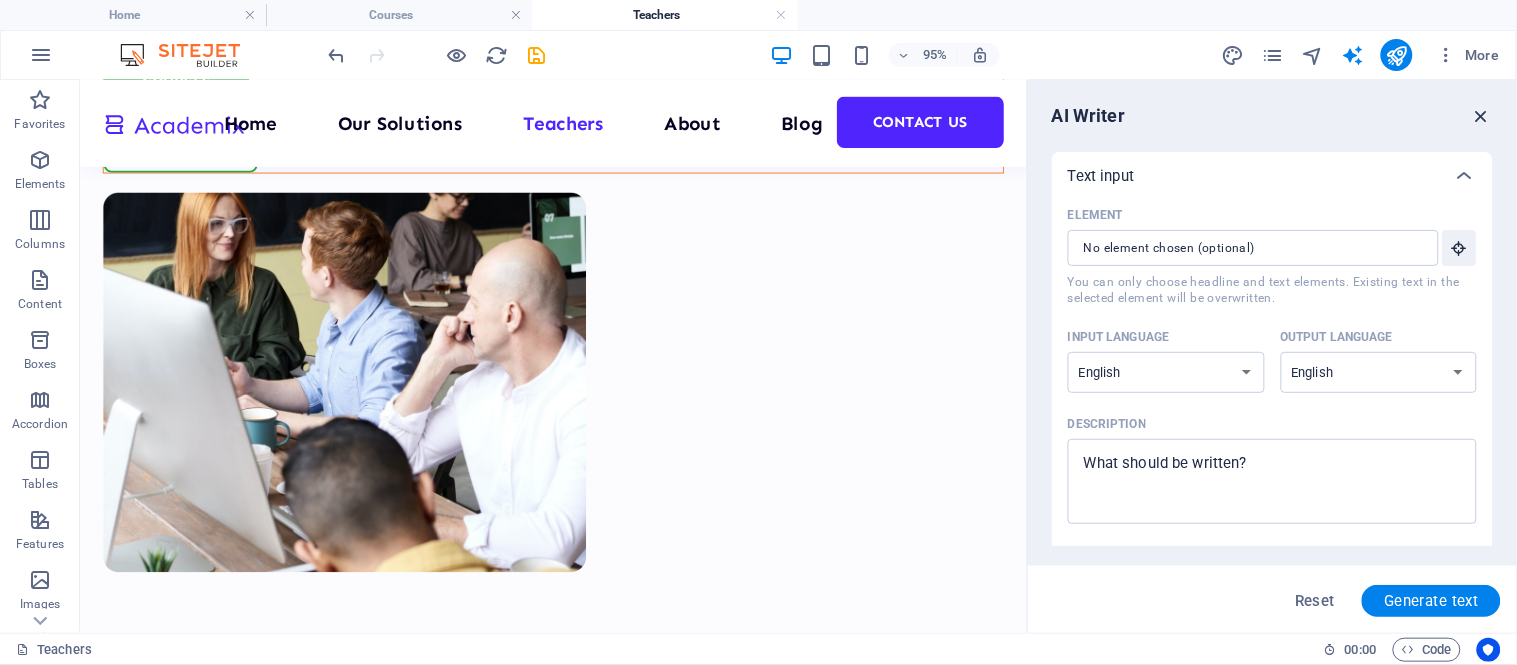click at bounding box center [1482, 116] 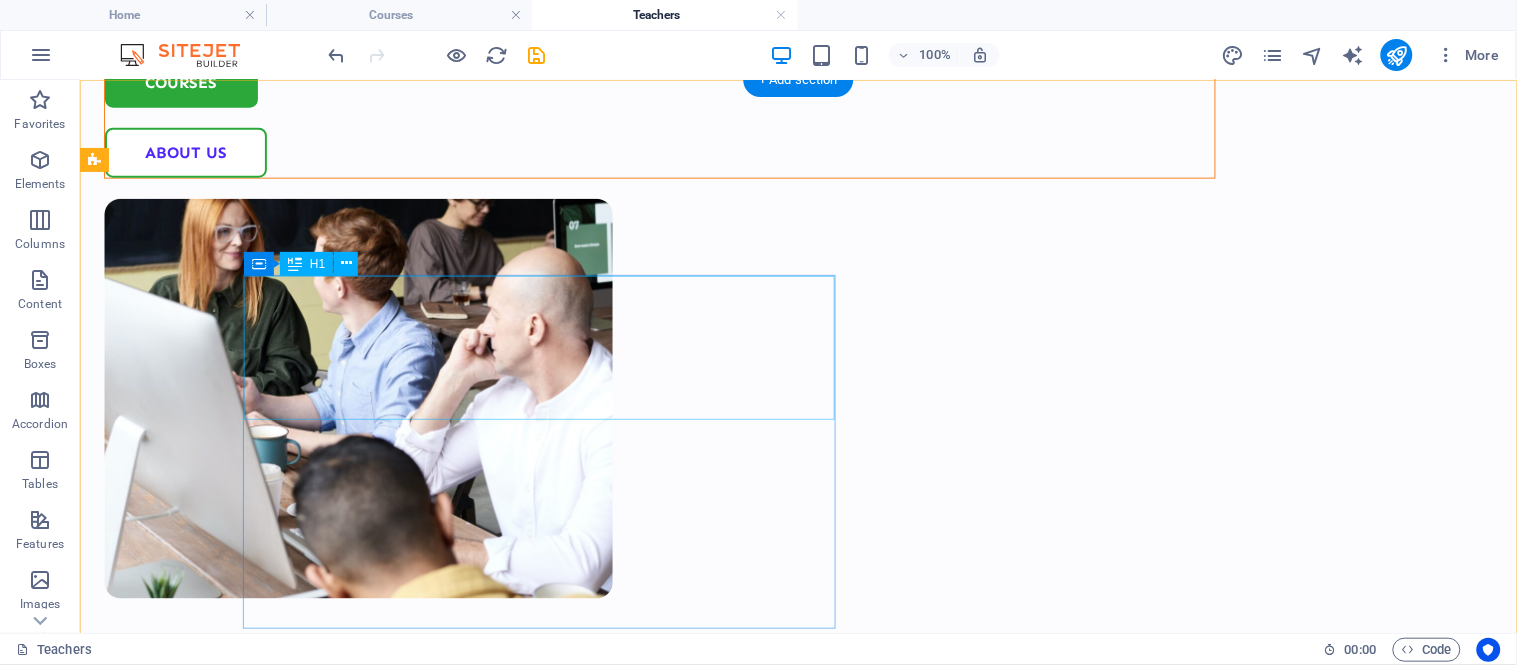 scroll, scrollTop: 0, scrollLeft: 0, axis: both 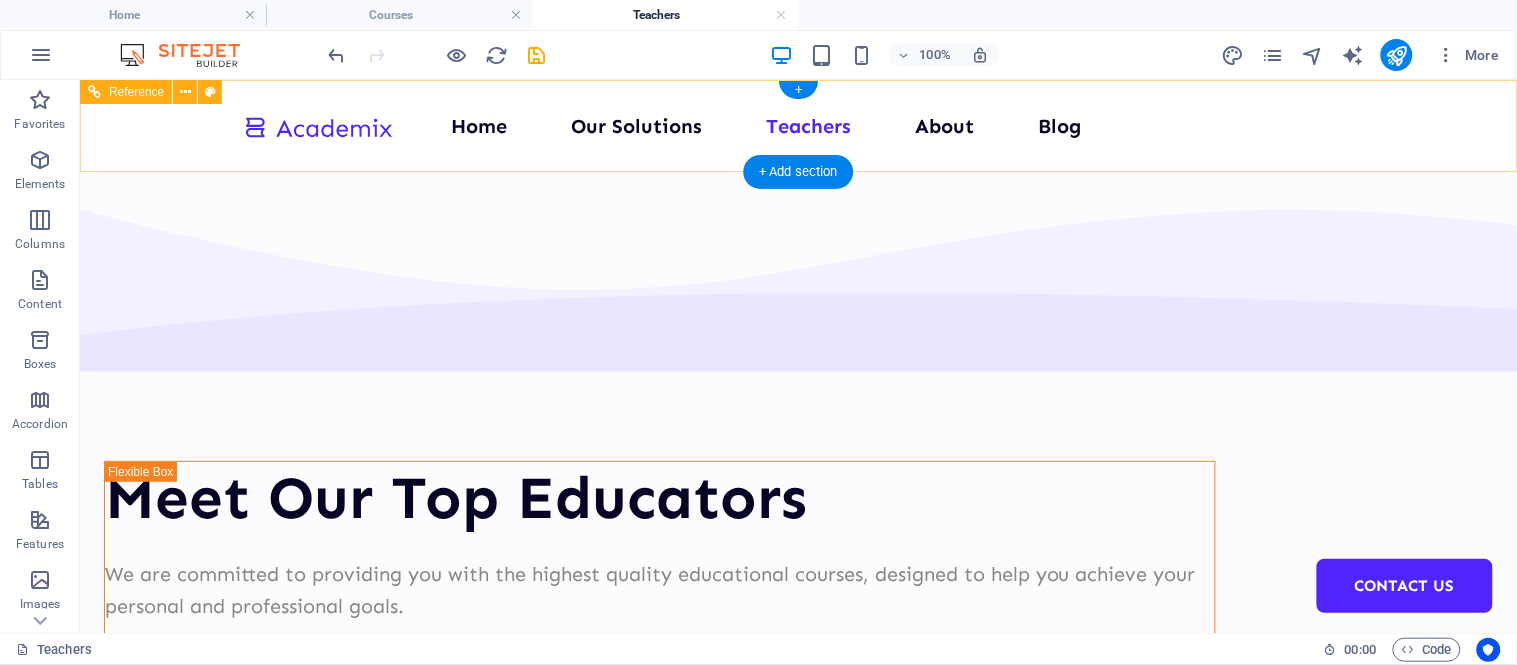 click on "Home Our Solutions  Teachers About Blog Contact Us" at bounding box center [798, 125] 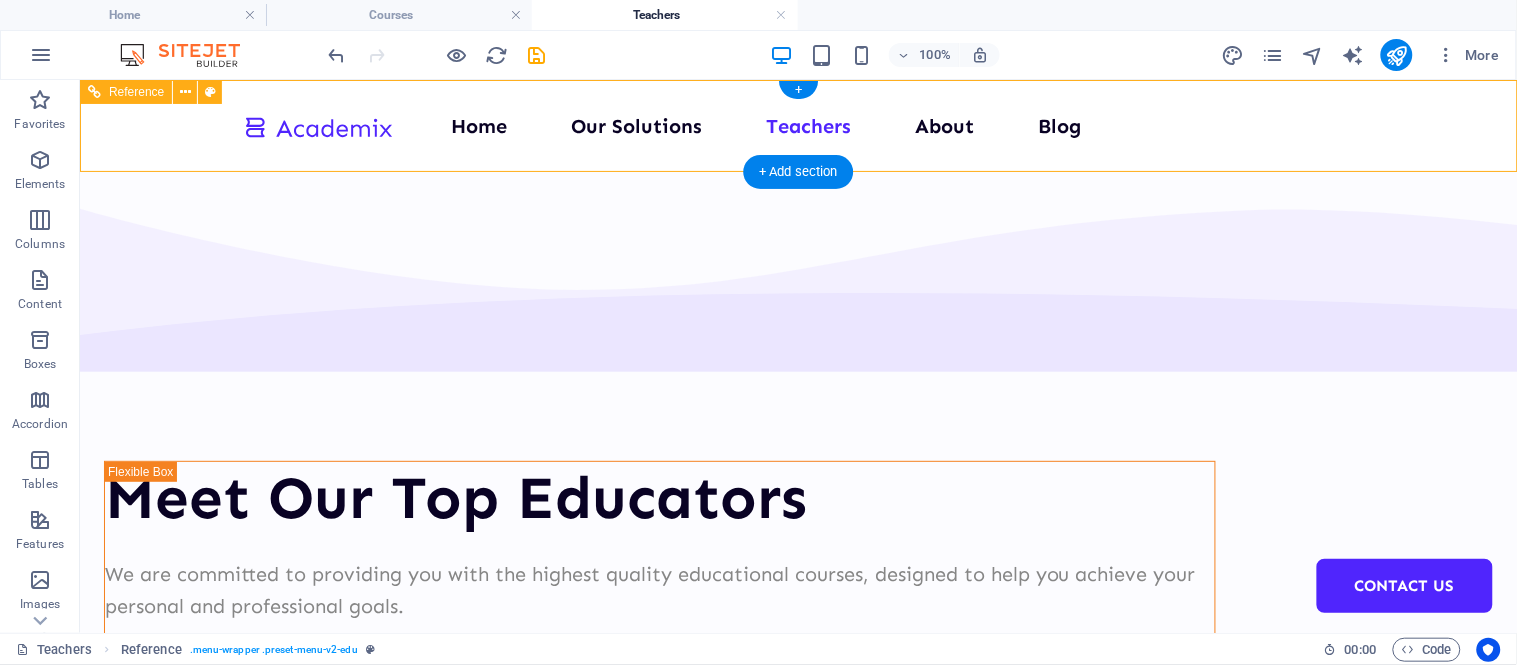 click at bounding box center (317, 125) 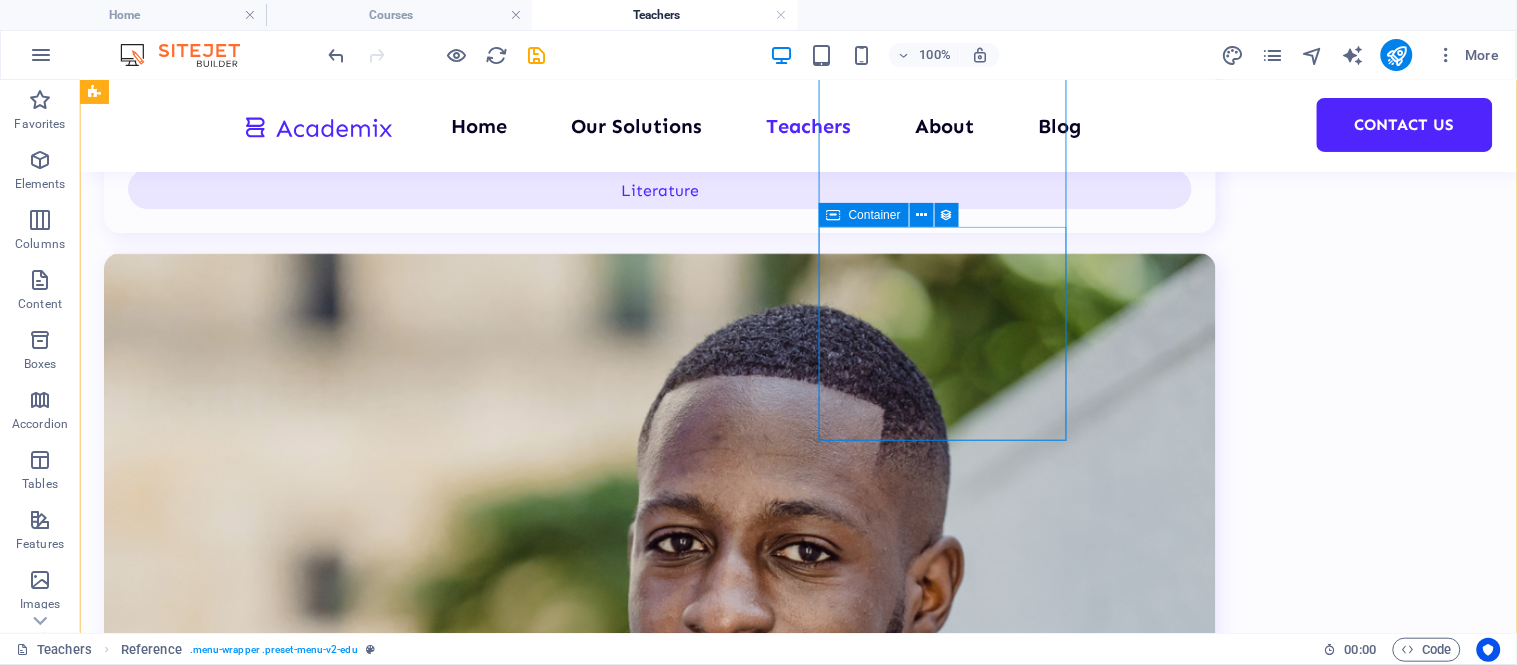 scroll, scrollTop: 0, scrollLeft: 0, axis: both 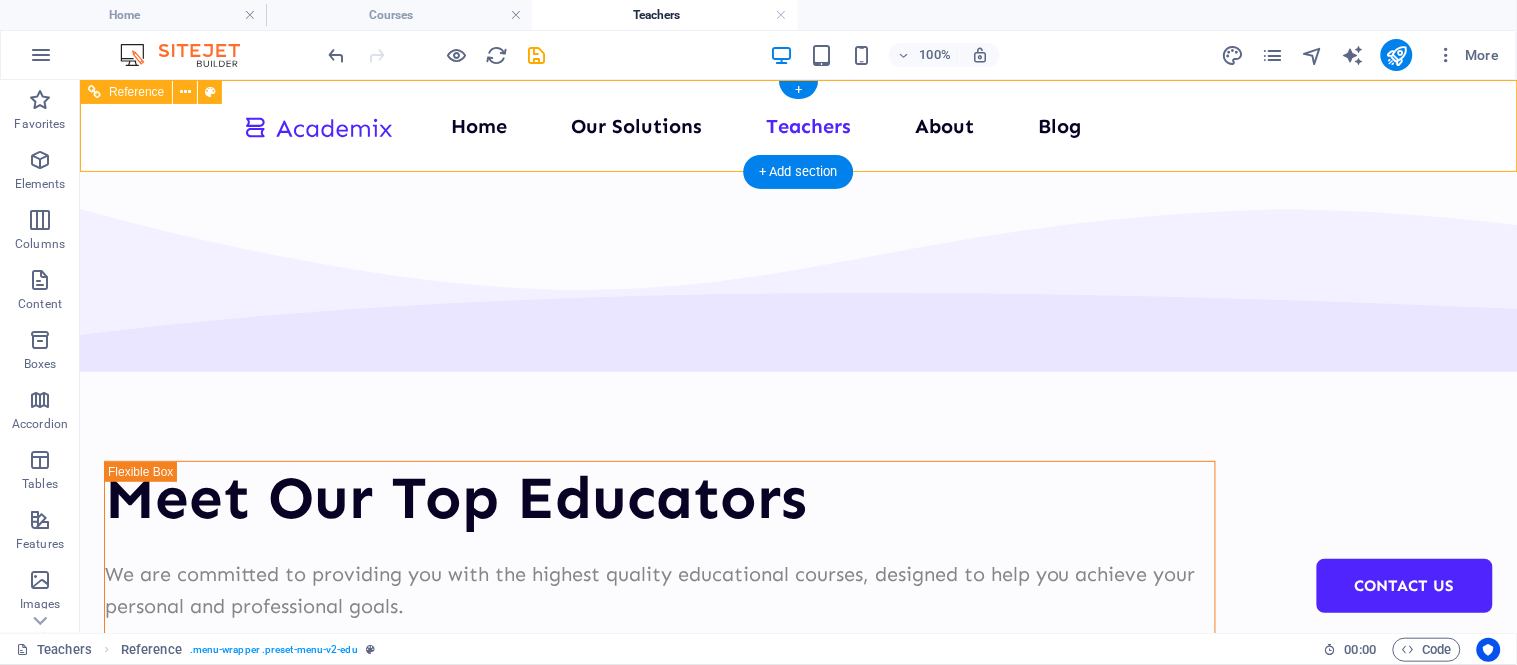 click at bounding box center (317, 125) 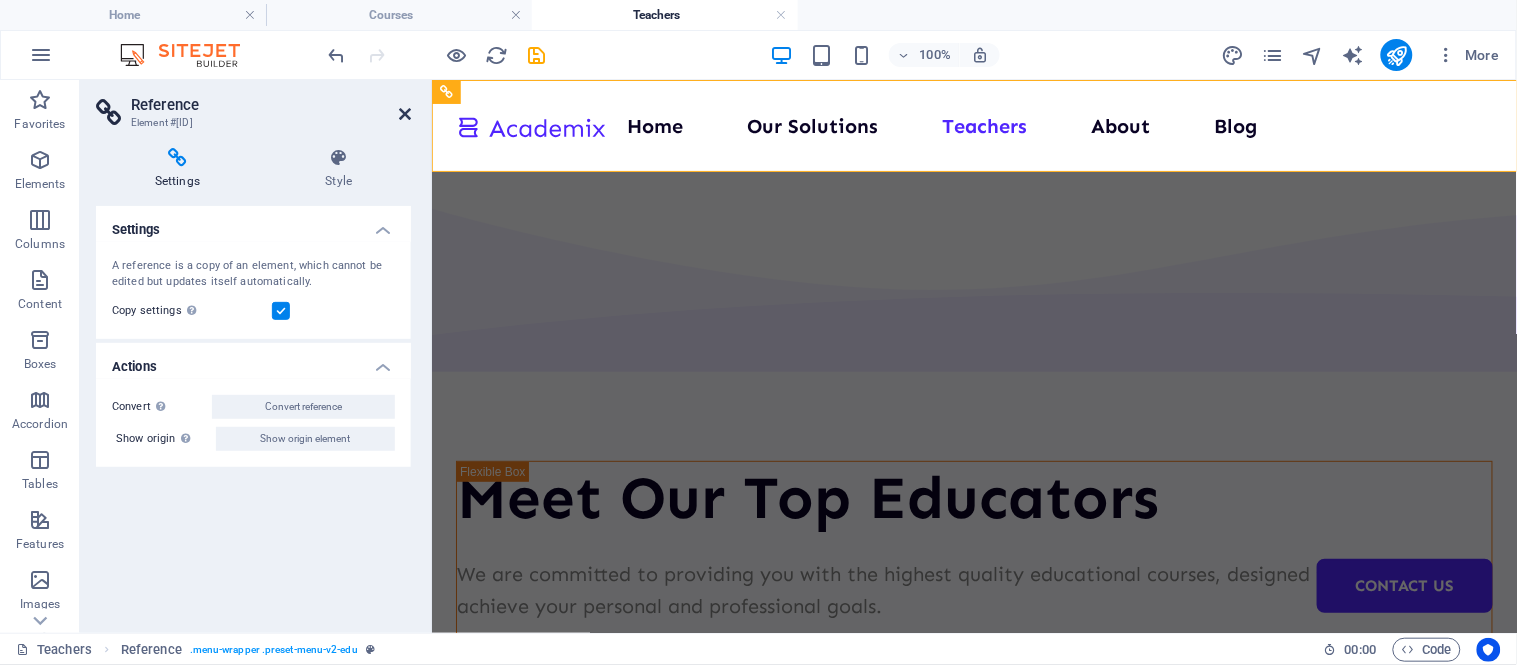 click at bounding box center [405, 114] 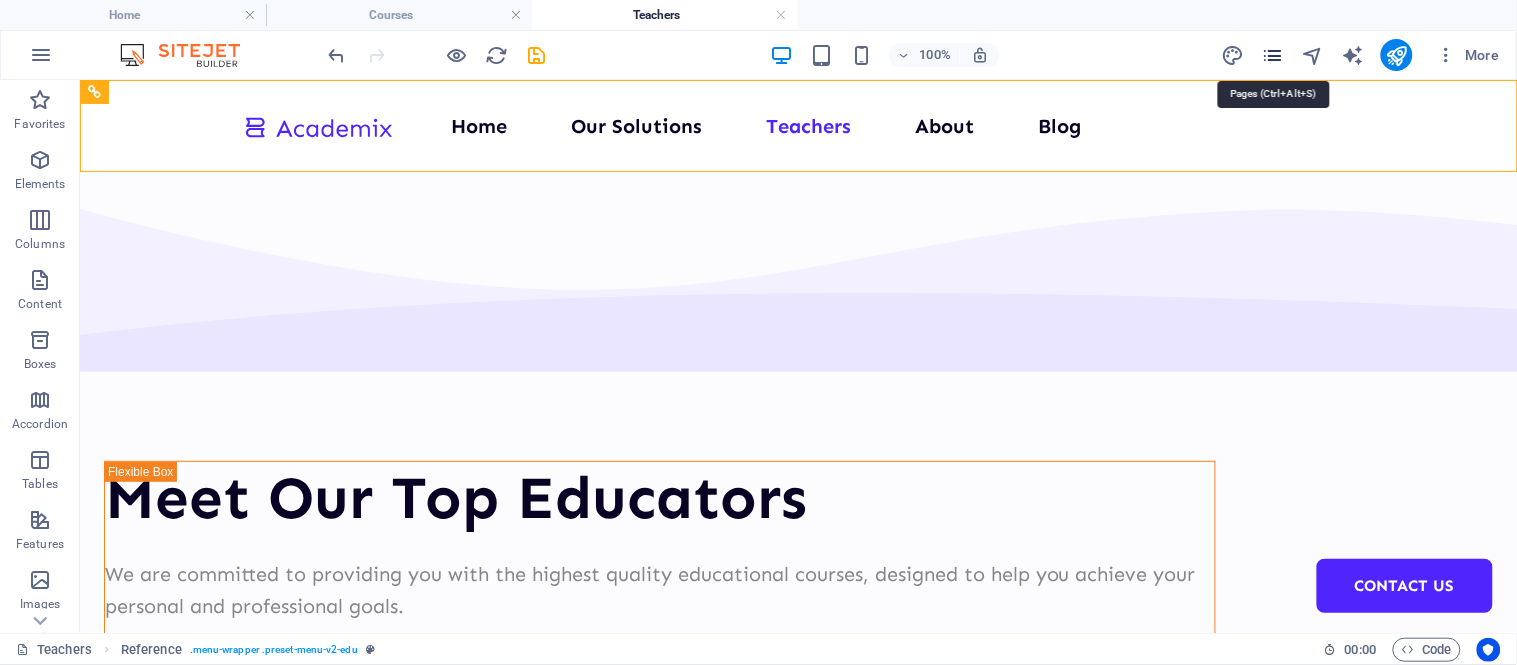 click at bounding box center [1272, 55] 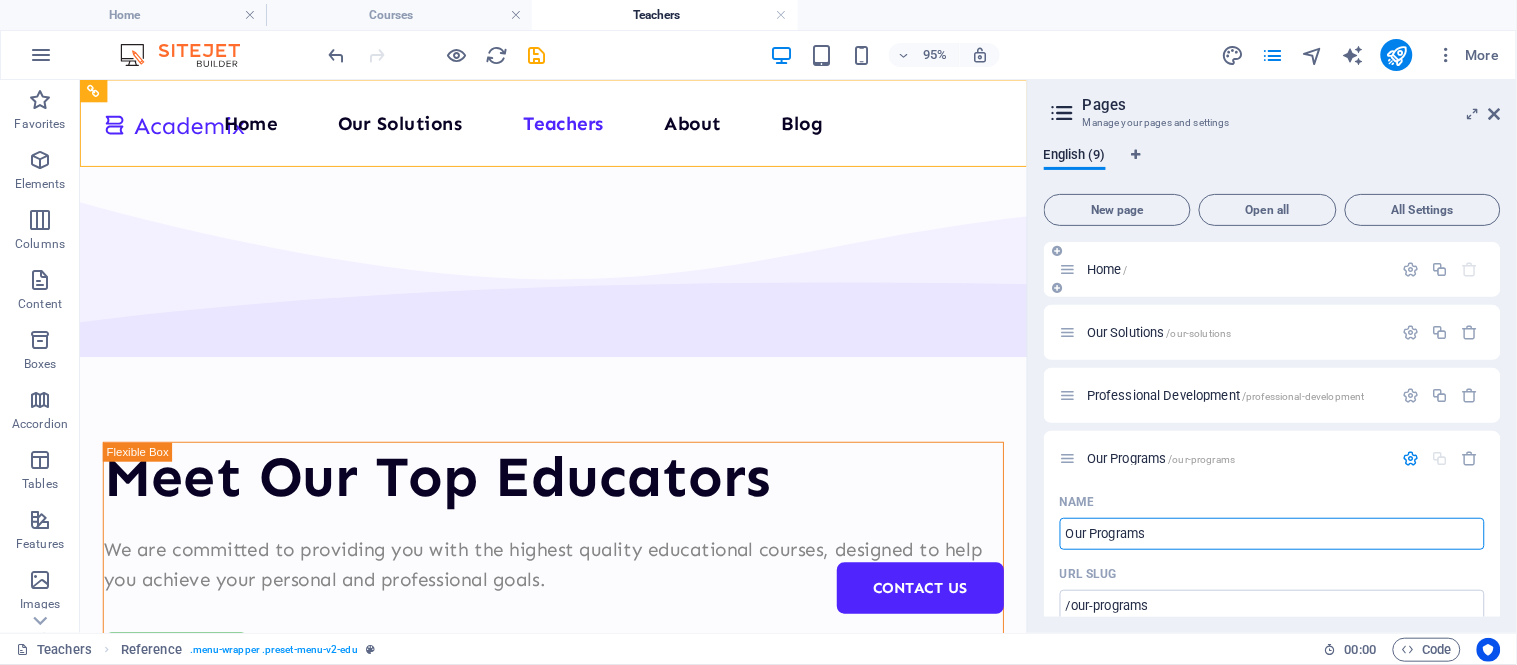 click on "Home /" at bounding box center (1107, 269) 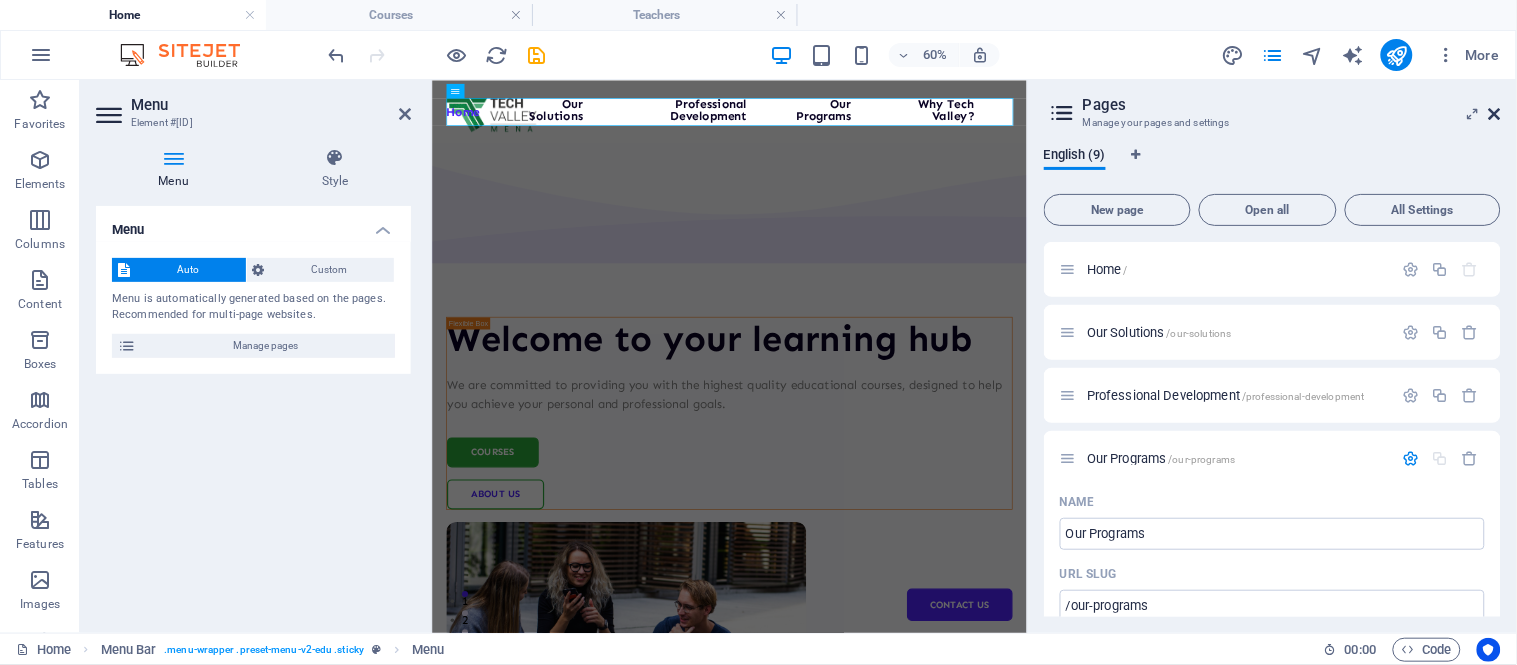 click at bounding box center [1495, 114] 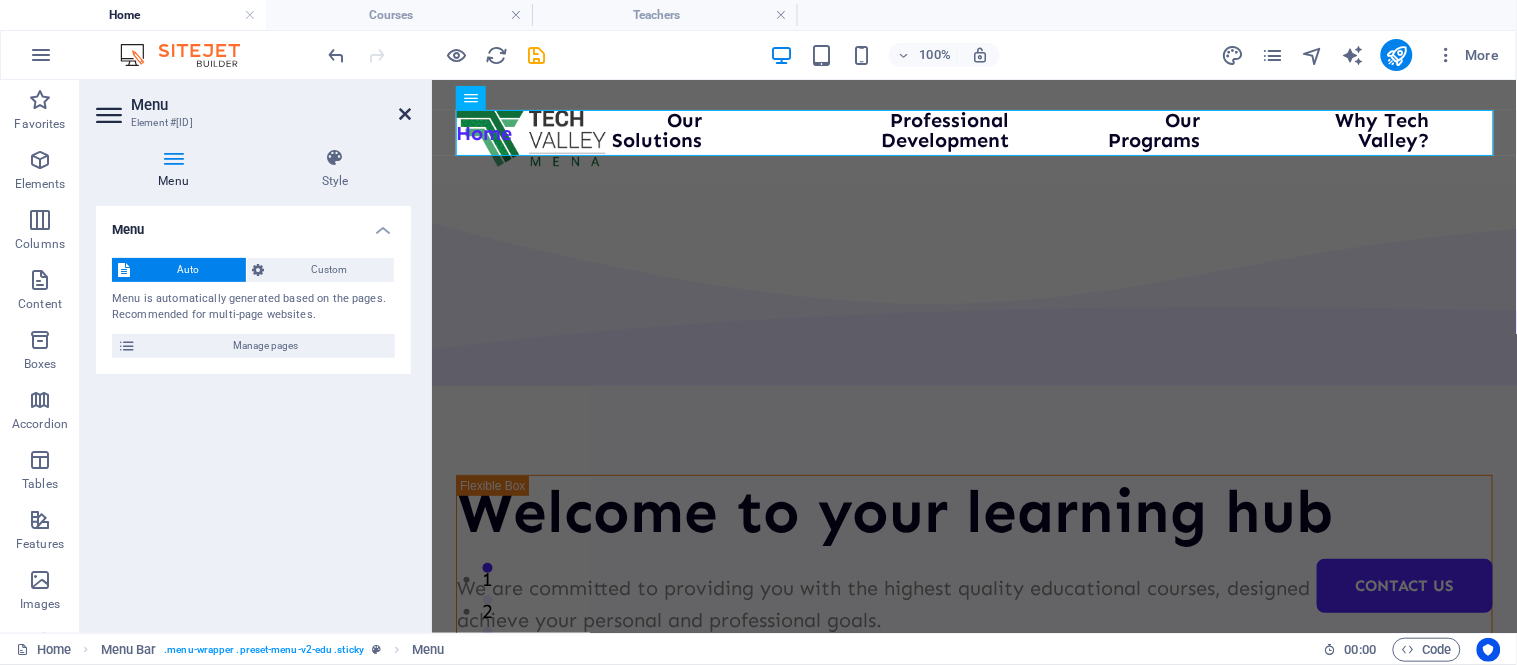 click at bounding box center [405, 114] 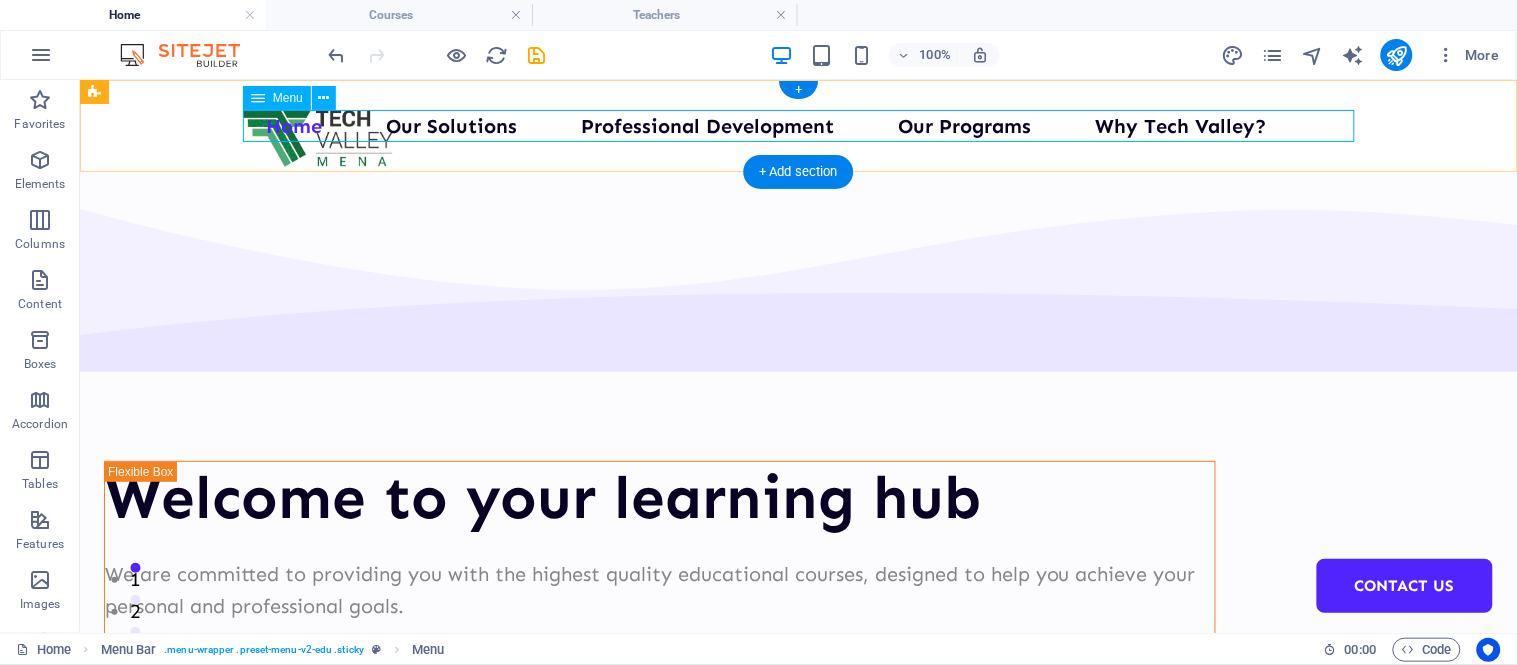 click on "Home Our Solutions  Professional Development Our Programs Why Tech Valley? Contact Us" at bounding box center (798, 125) 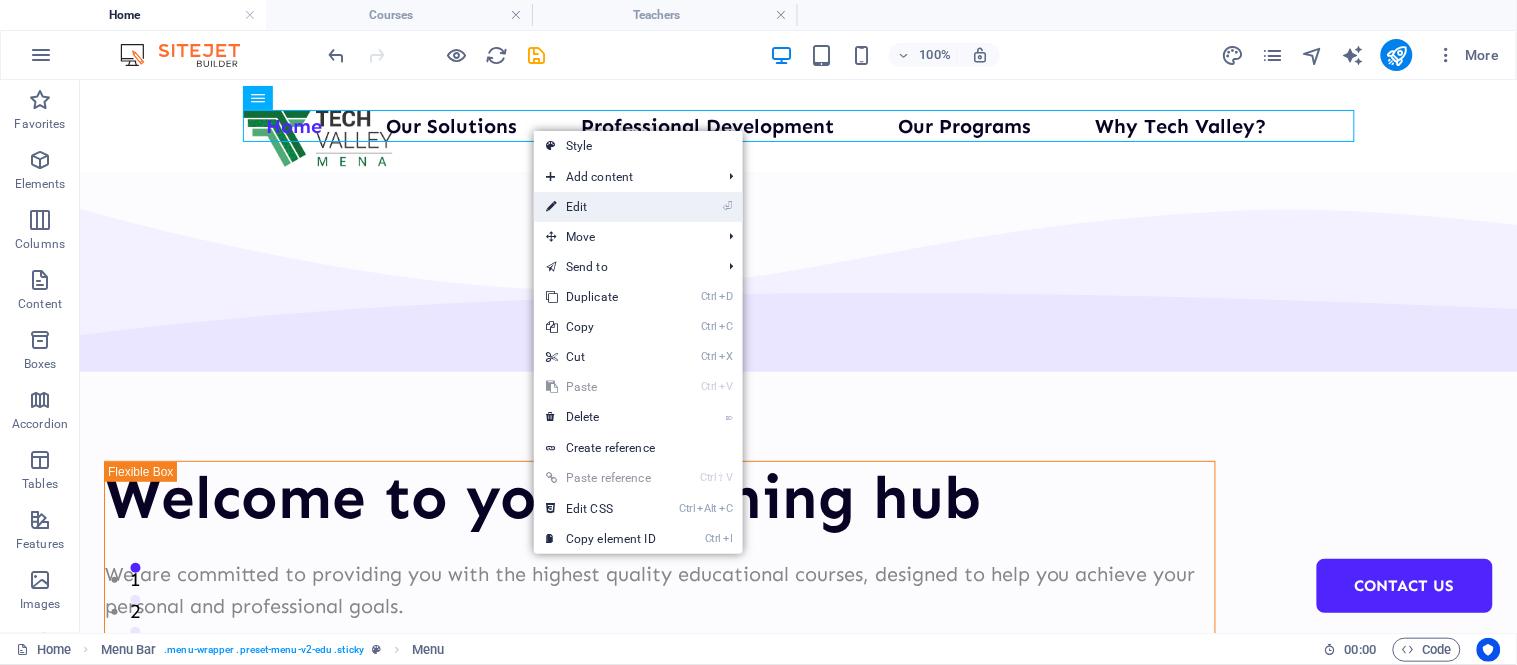 click on "⏎  Edit" at bounding box center (601, 207) 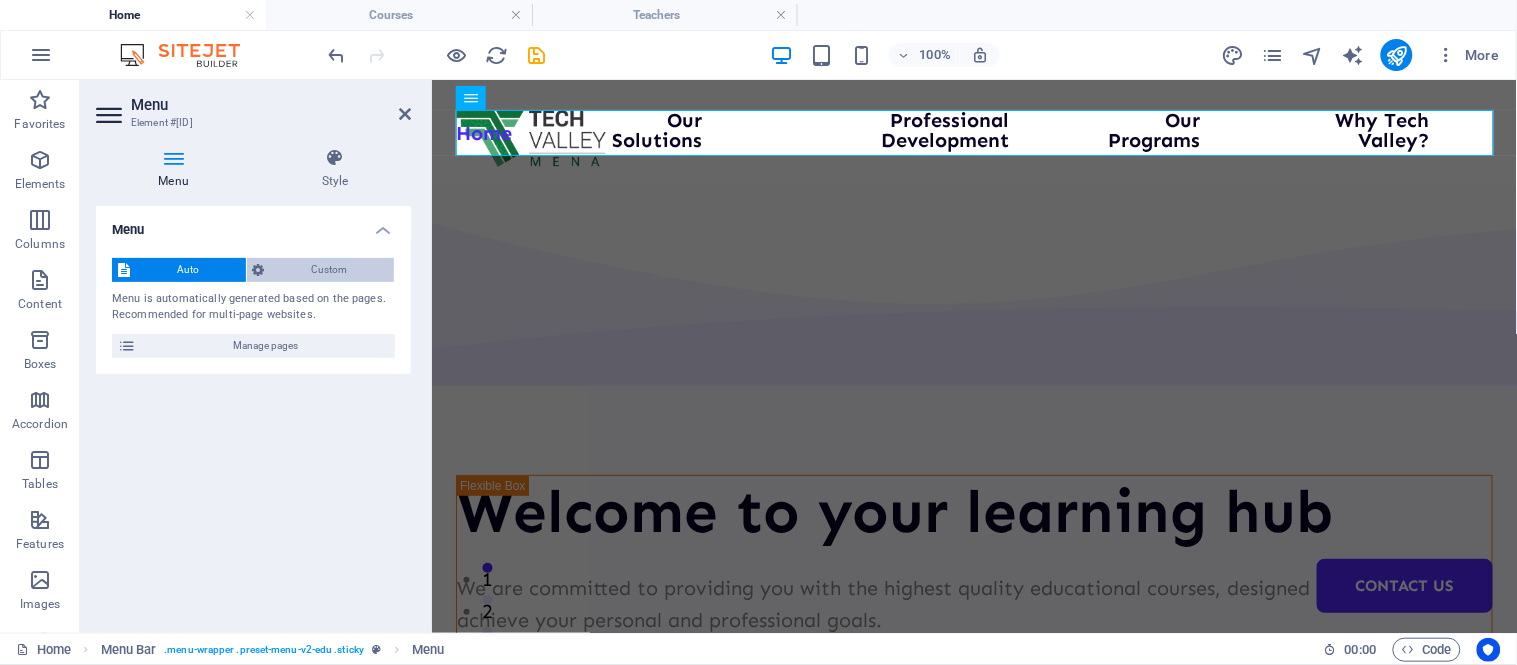 click on "Custom" at bounding box center (330, 270) 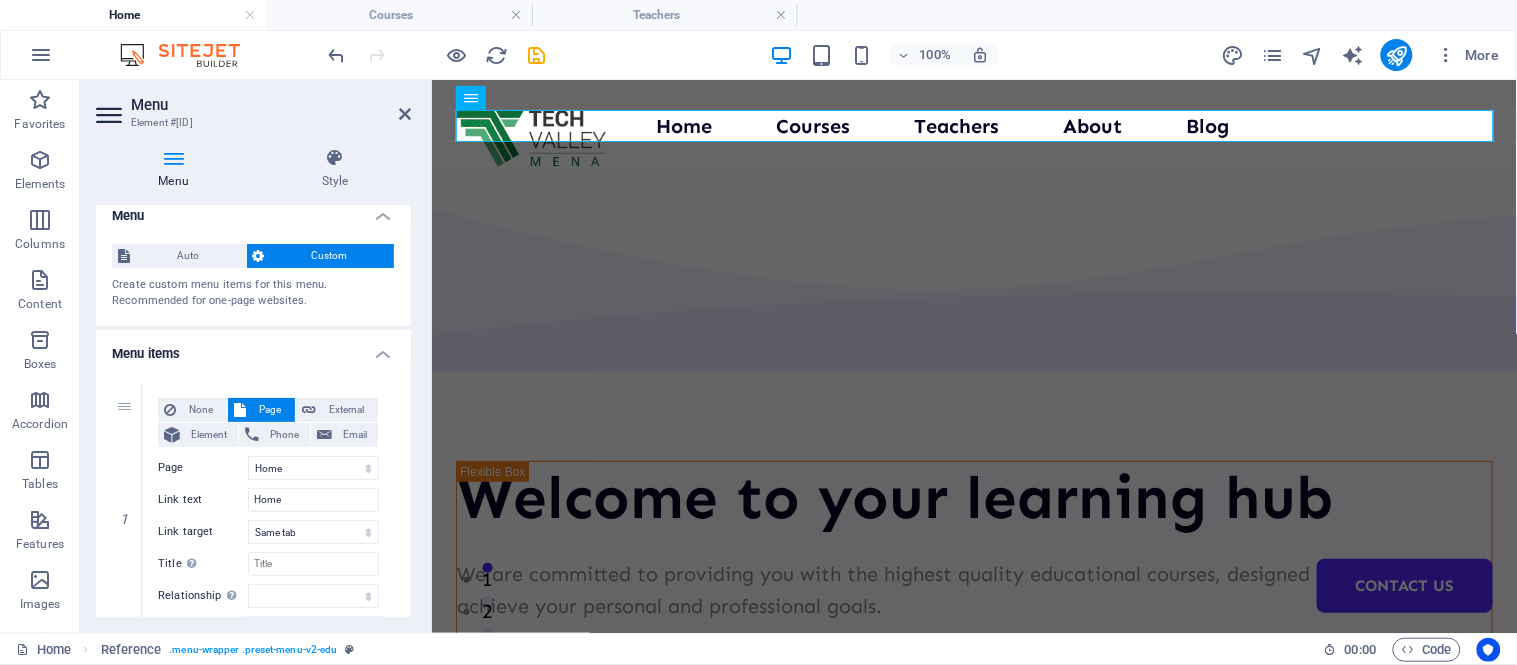 scroll, scrollTop: 6, scrollLeft: 0, axis: vertical 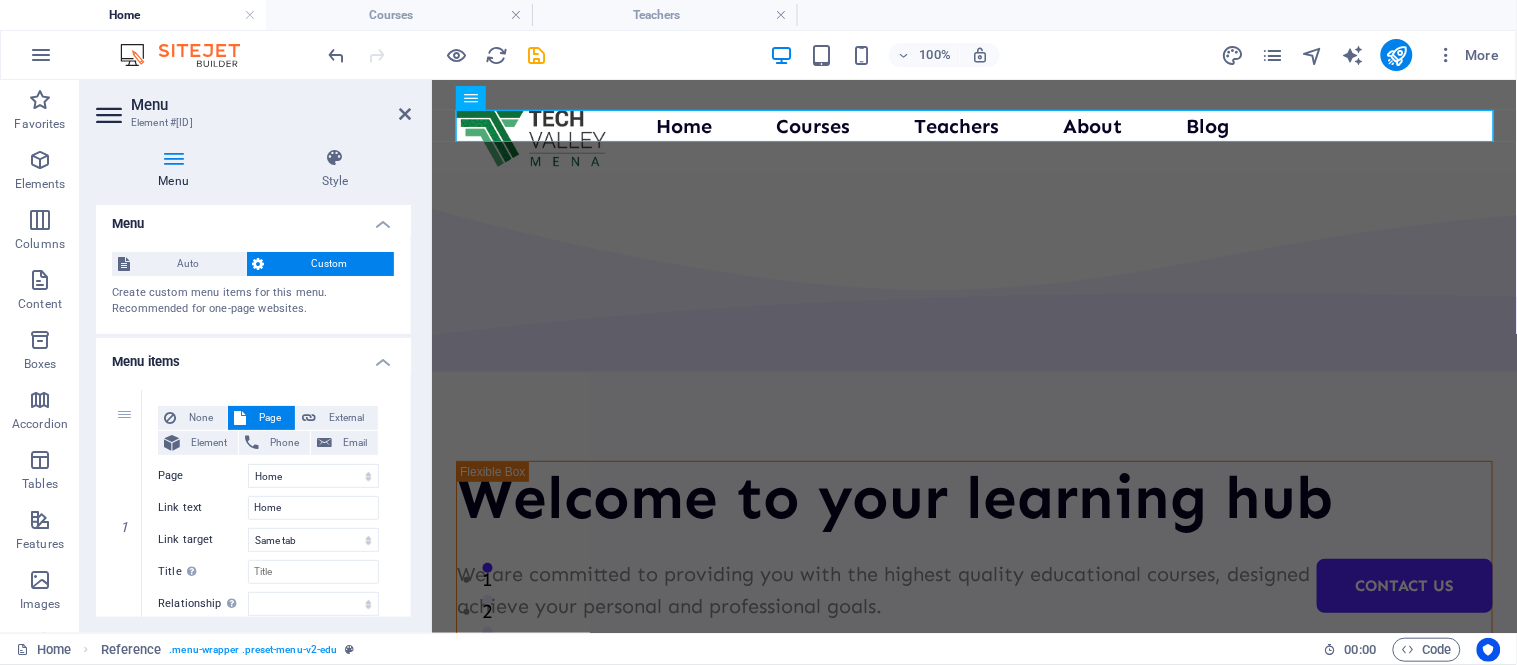 click on "Menu" at bounding box center [177, 169] 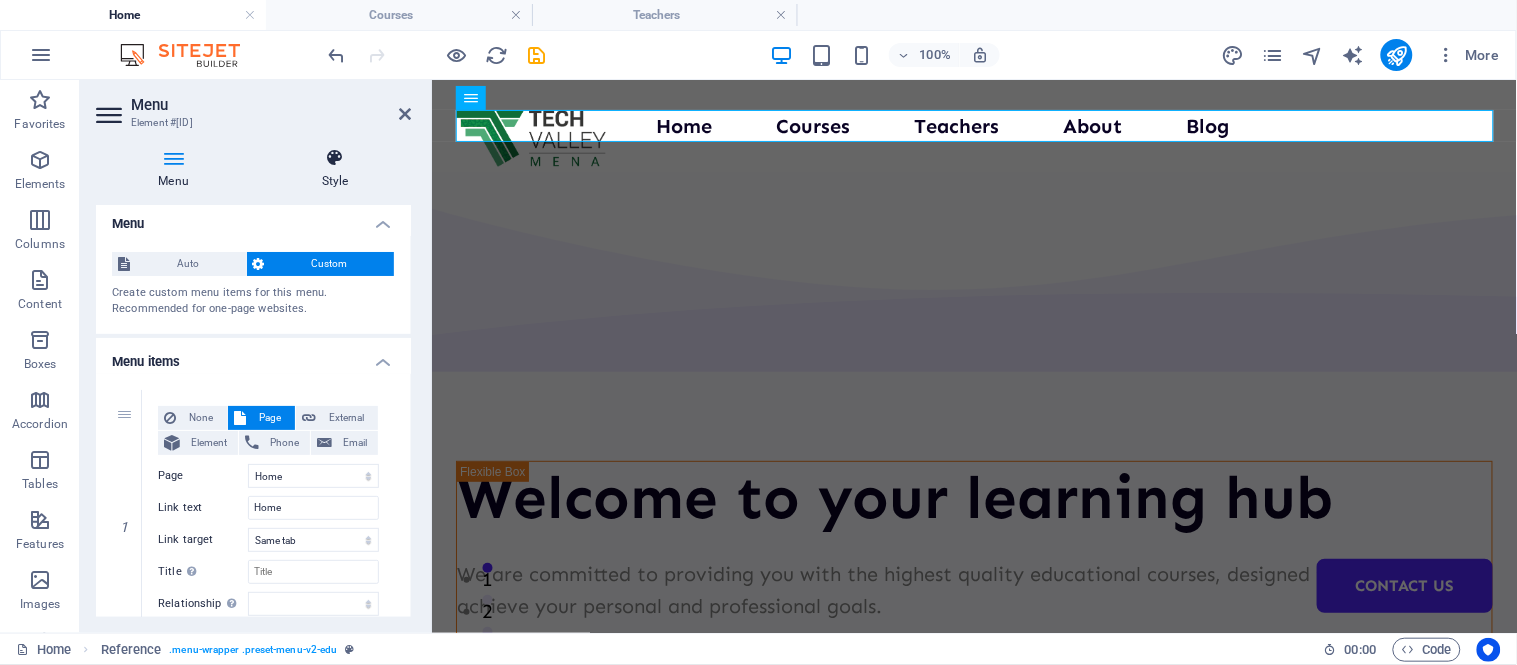 click on "Style" at bounding box center (335, 169) 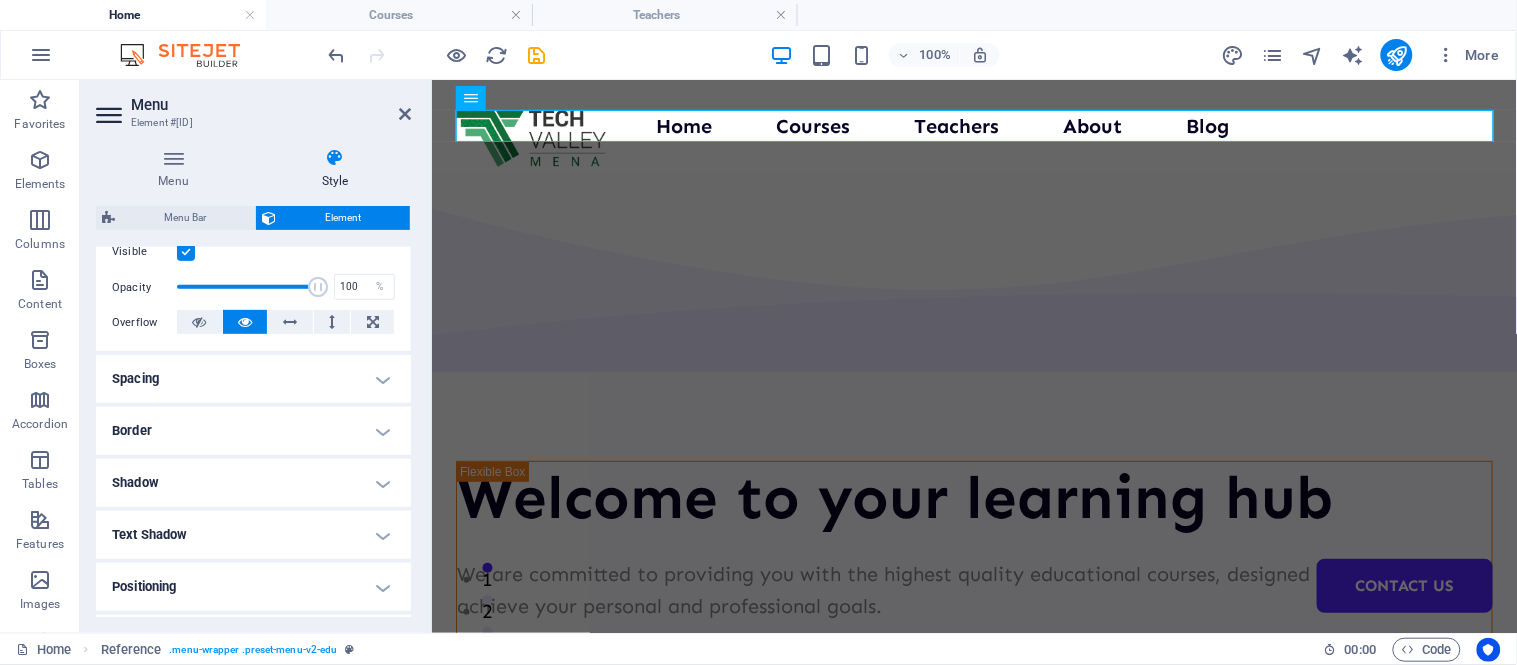 scroll, scrollTop: 284, scrollLeft: 0, axis: vertical 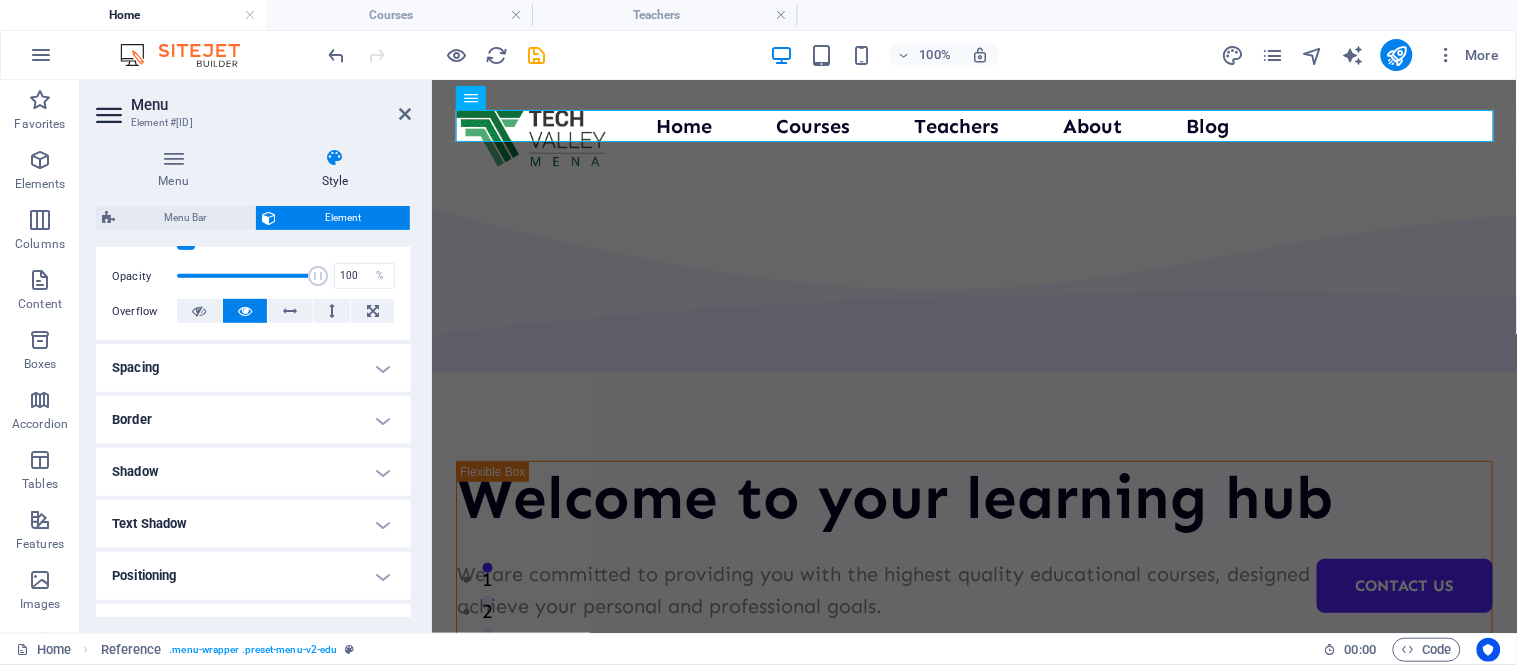 click on "Spacing" at bounding box center (253, 368) 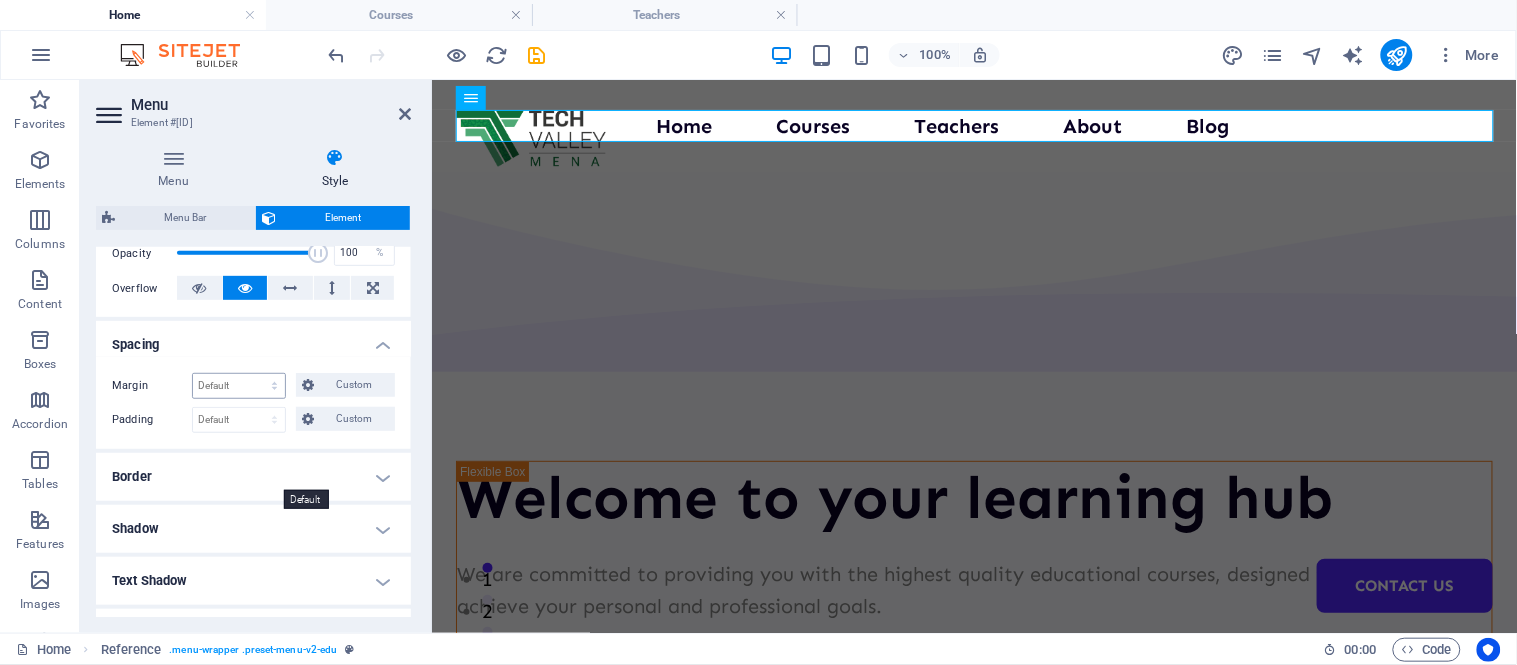 scroll, scrollTop: 308, scrollLeft: 0, axis: vertical 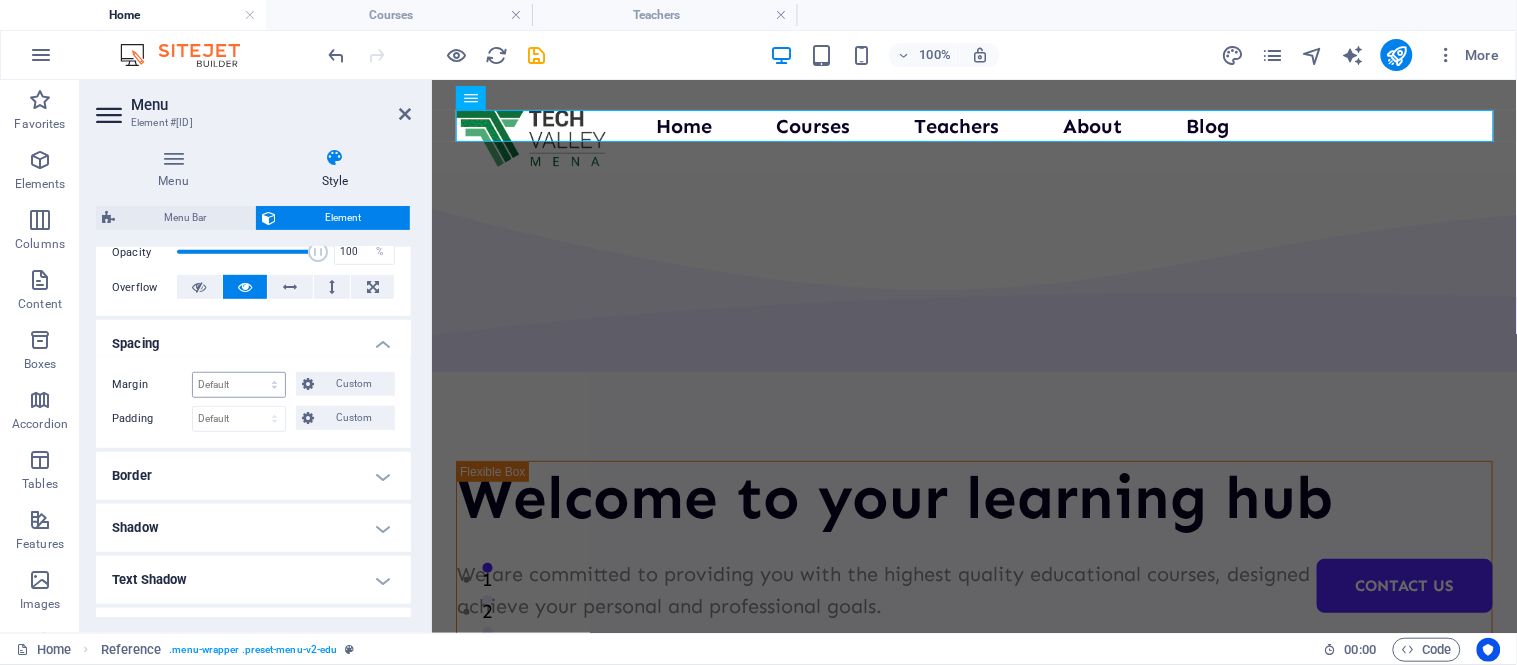click on "Border" at bounding box center (253, 476) 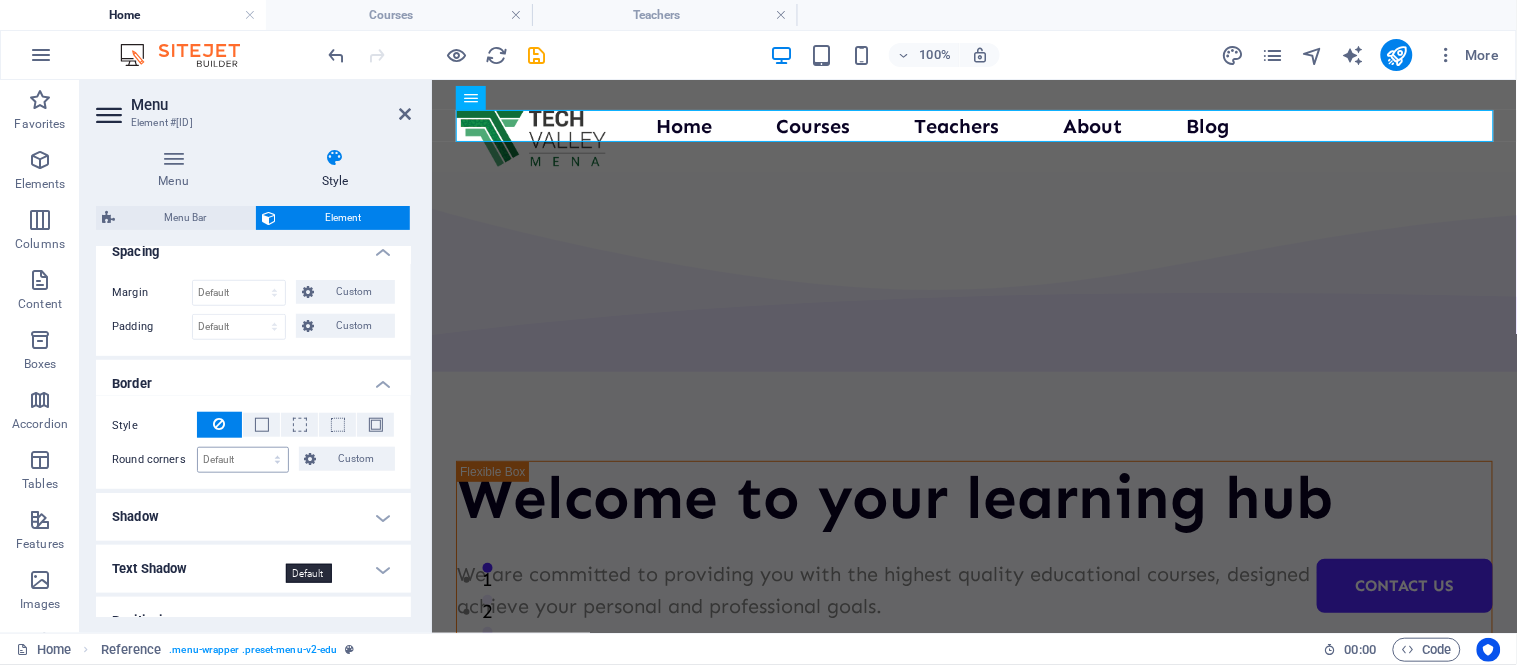 scroll, scrollTop: 402, scrollLeft: 0, axis: vertical 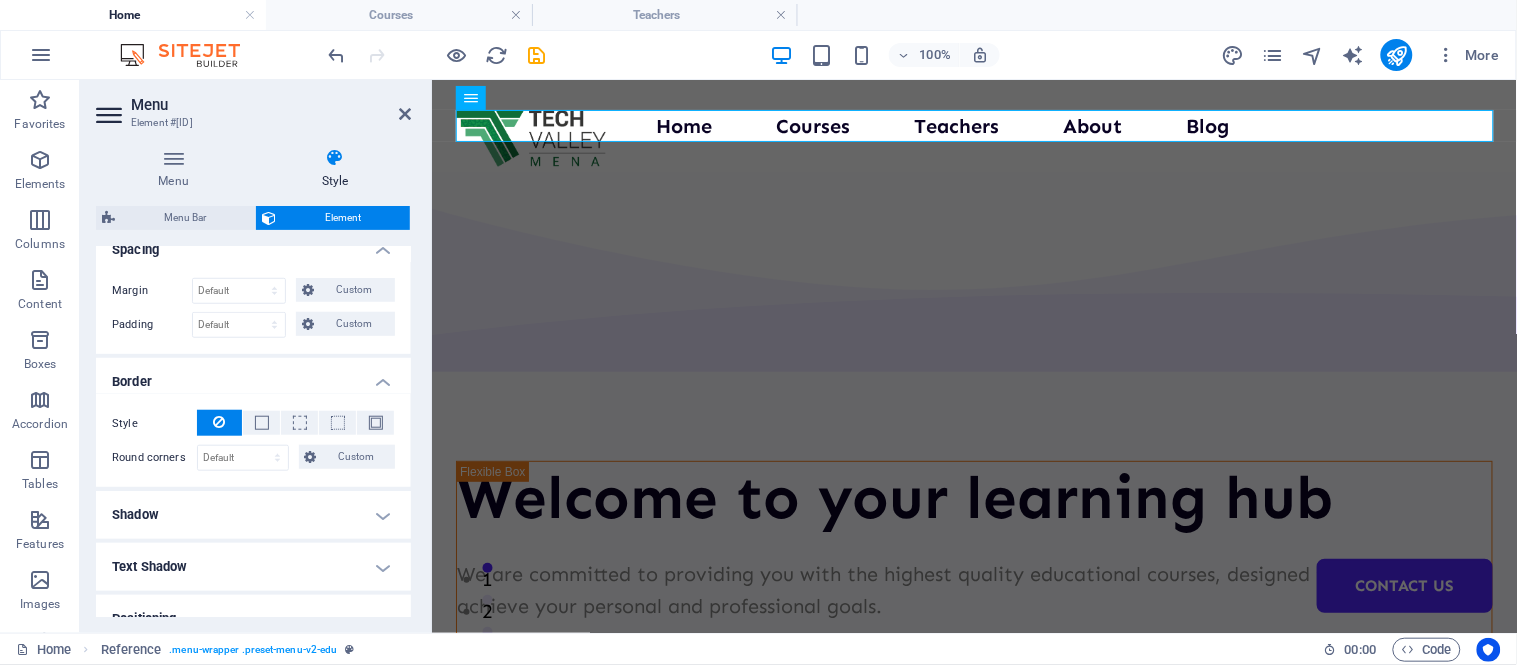 click on "Shadow" at bounding box center [253, 515] 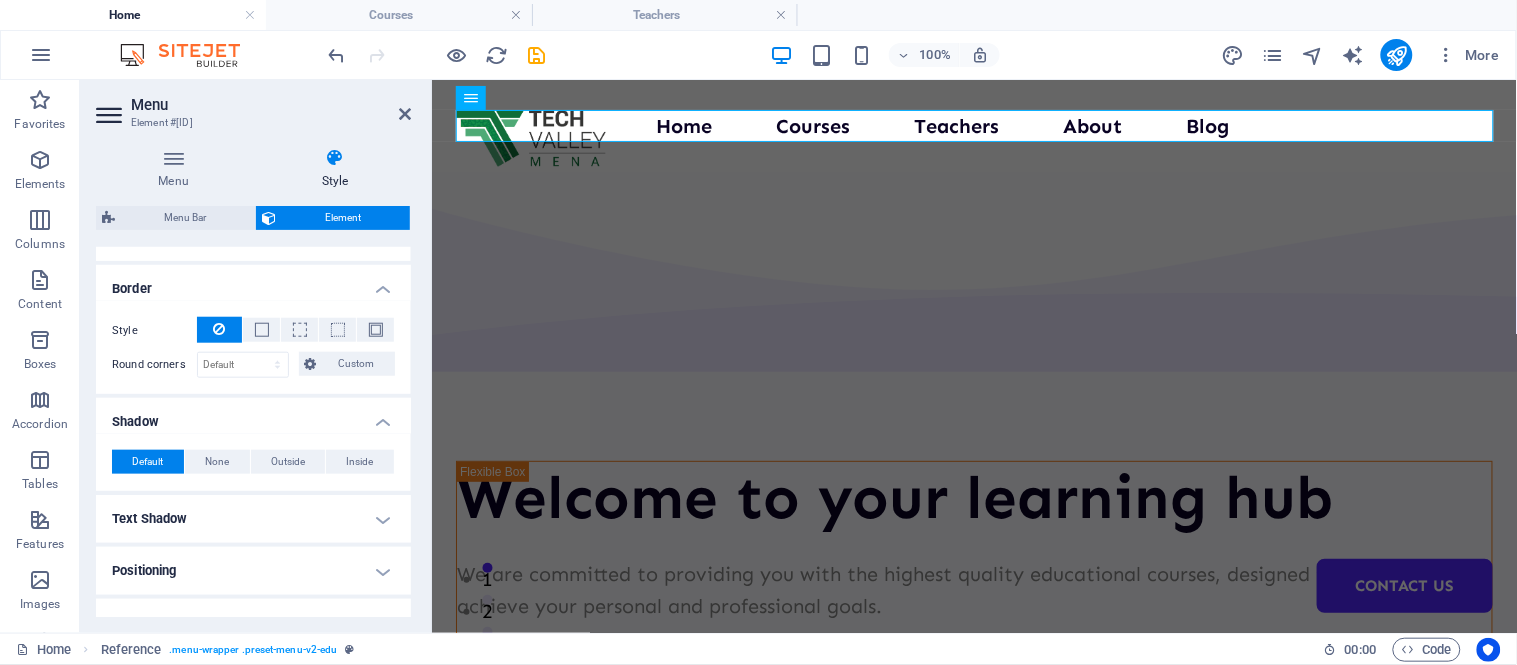 scroll, scrollTop: 520, scrollLeft: 0, axis: vertical 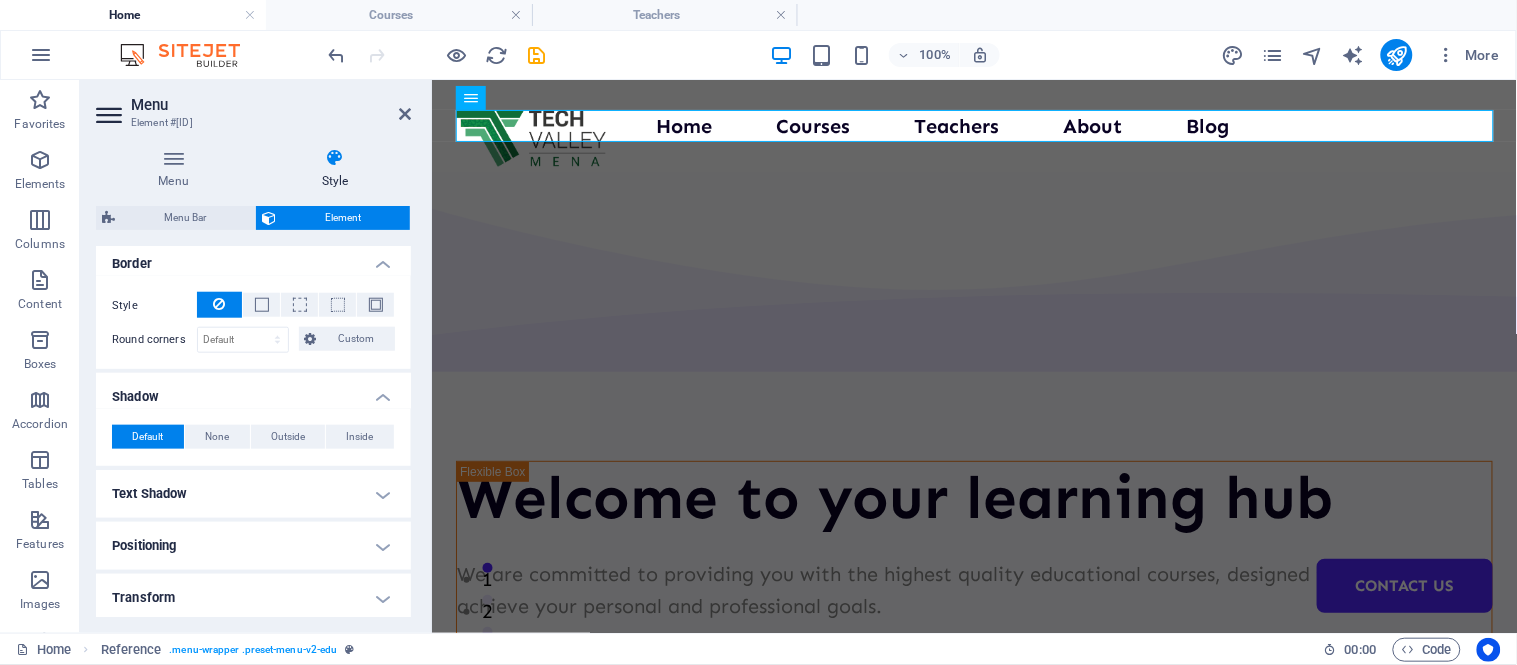 click on "Positioning" at bounding box center [253, 546] 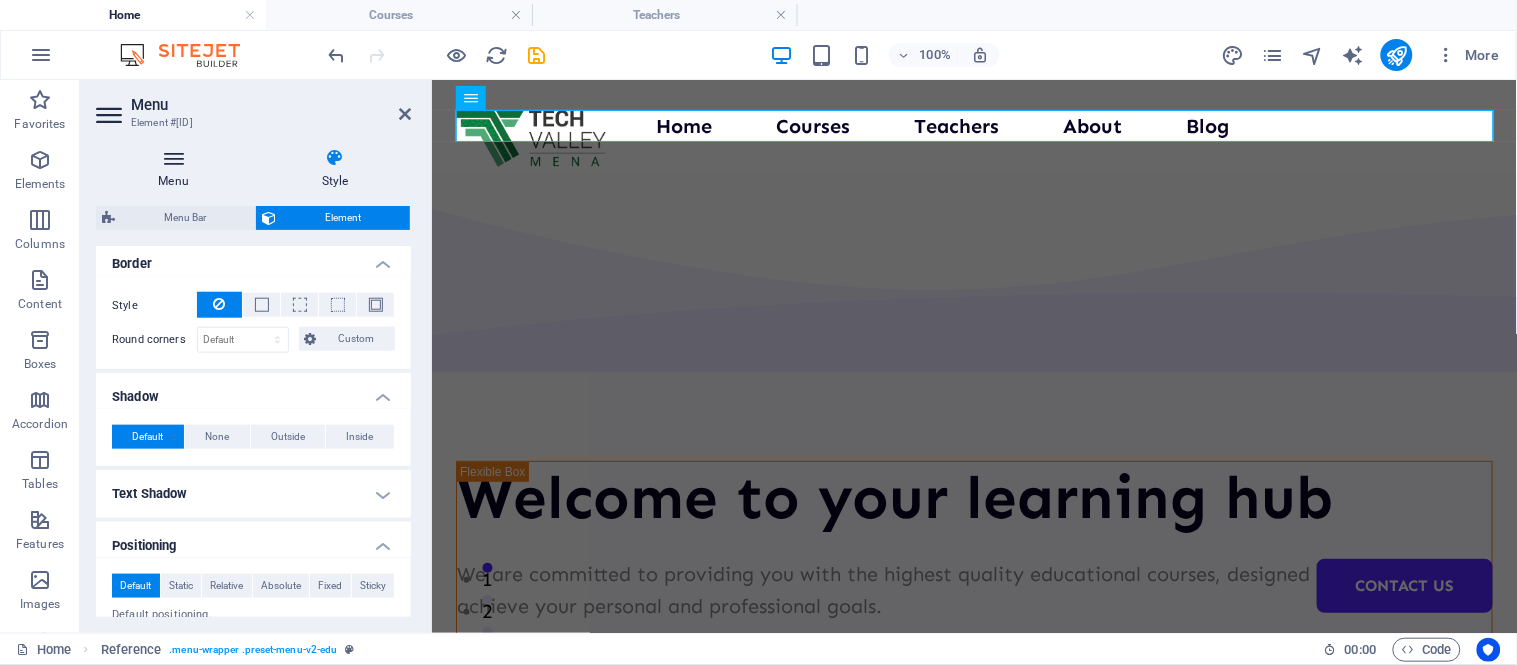 click at bounding box center [173, 158] 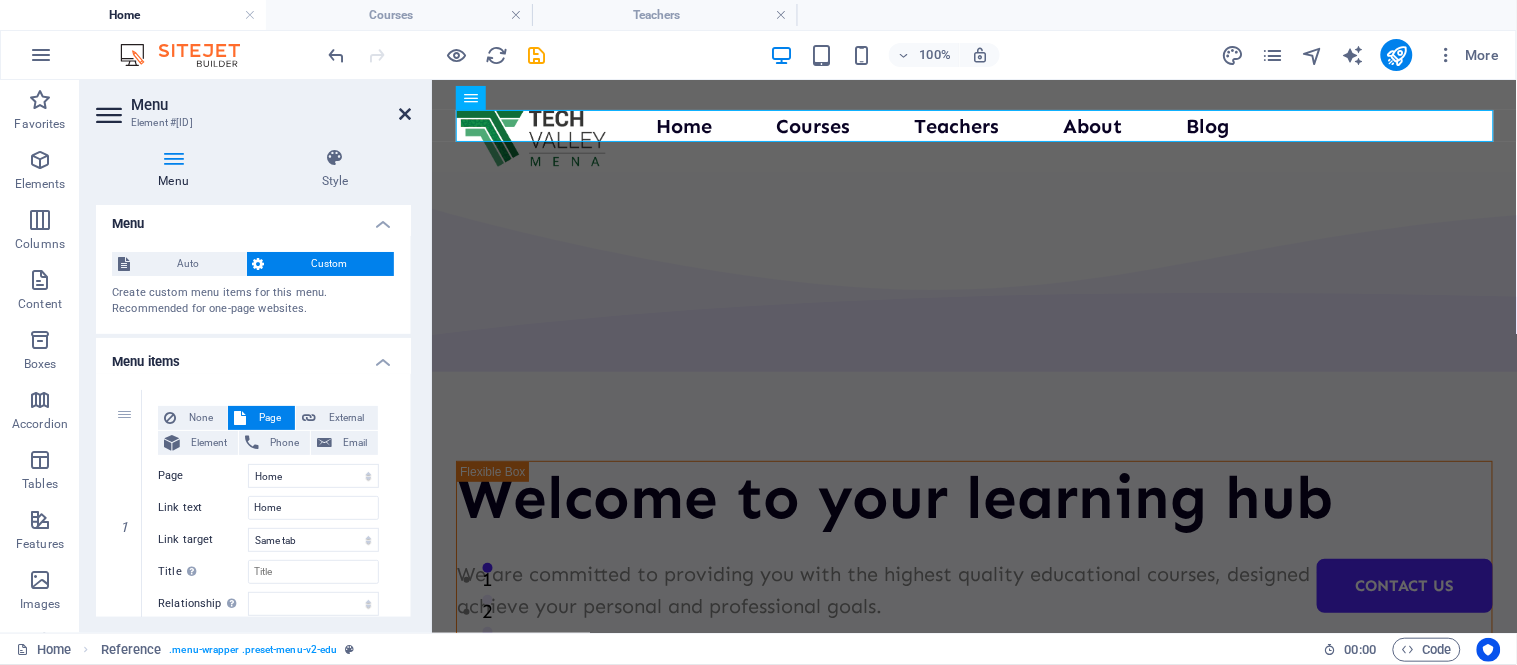 click at bounding box center (405, 114) 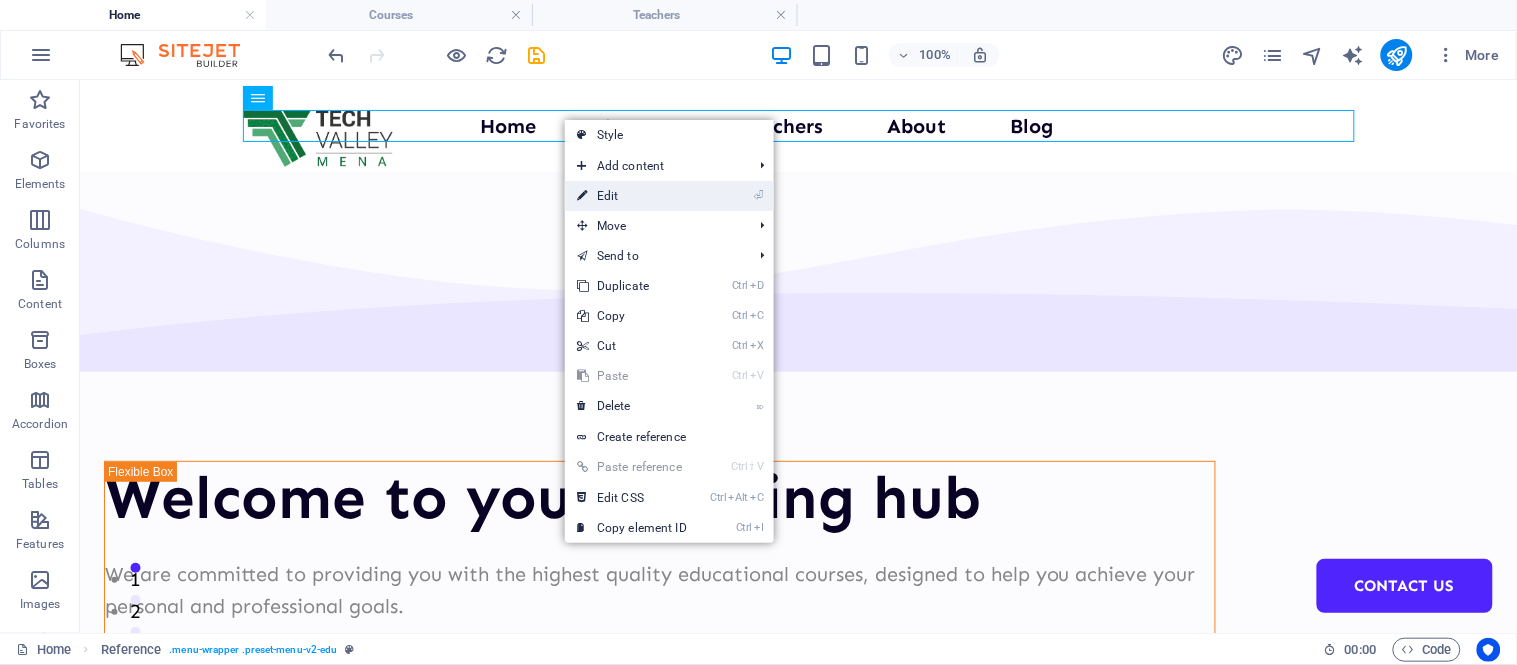 click on "⏎  Edit" at bounding box center (632, 196) 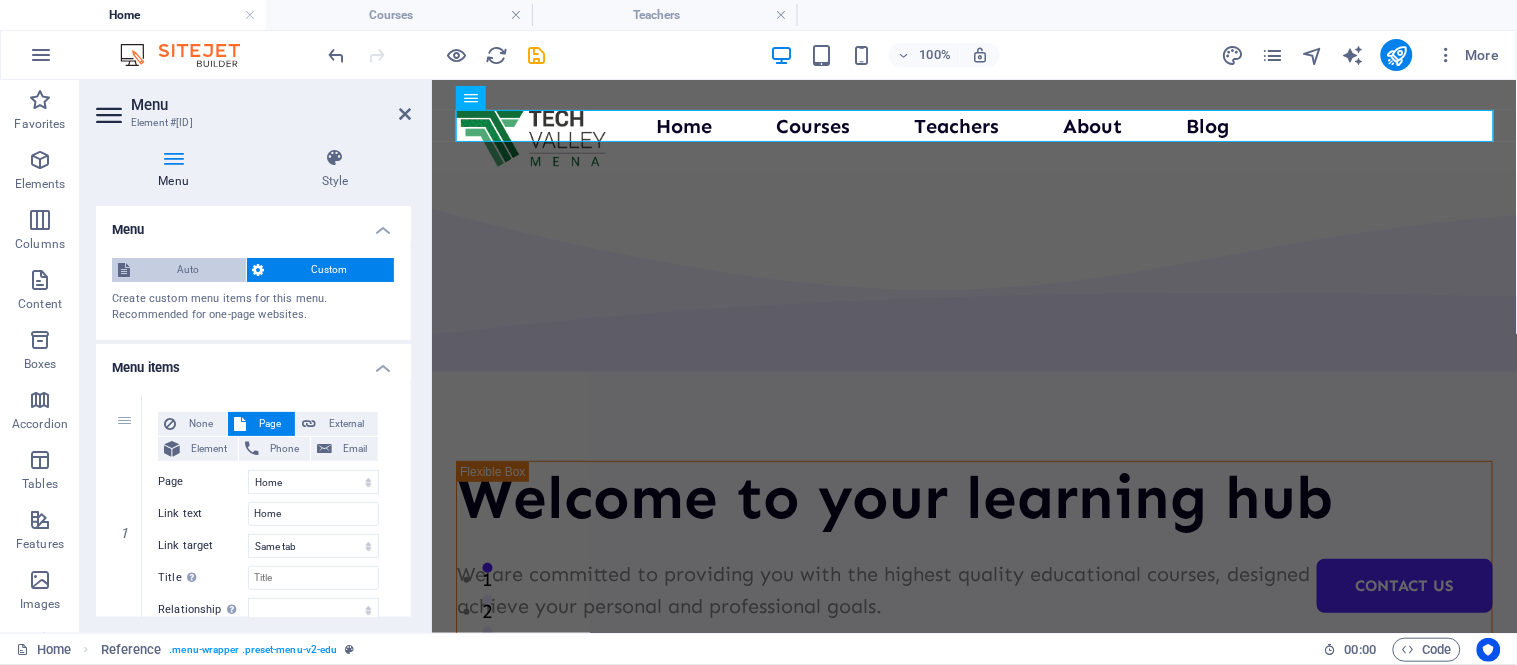 click on "Auto" at bounding box center (188, 270) 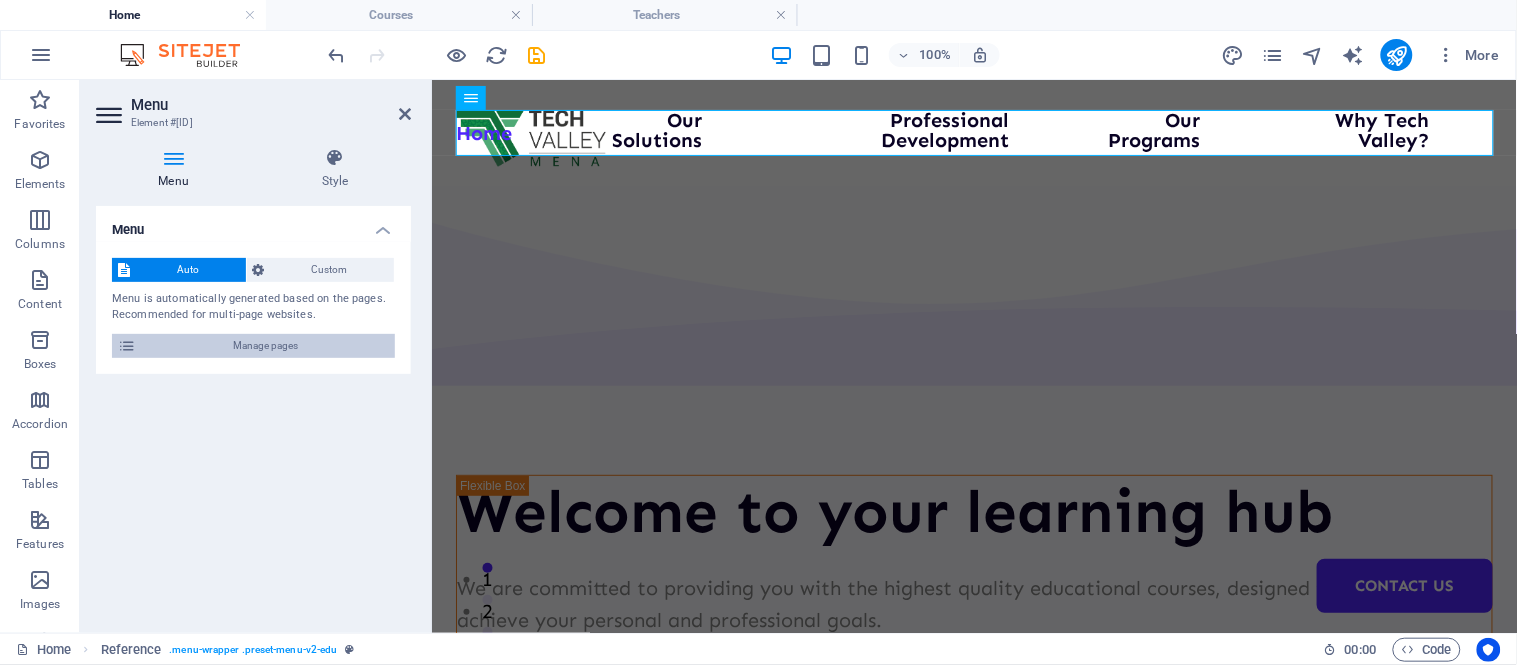 click on "Manage pages" at bounding box center [265, 346] 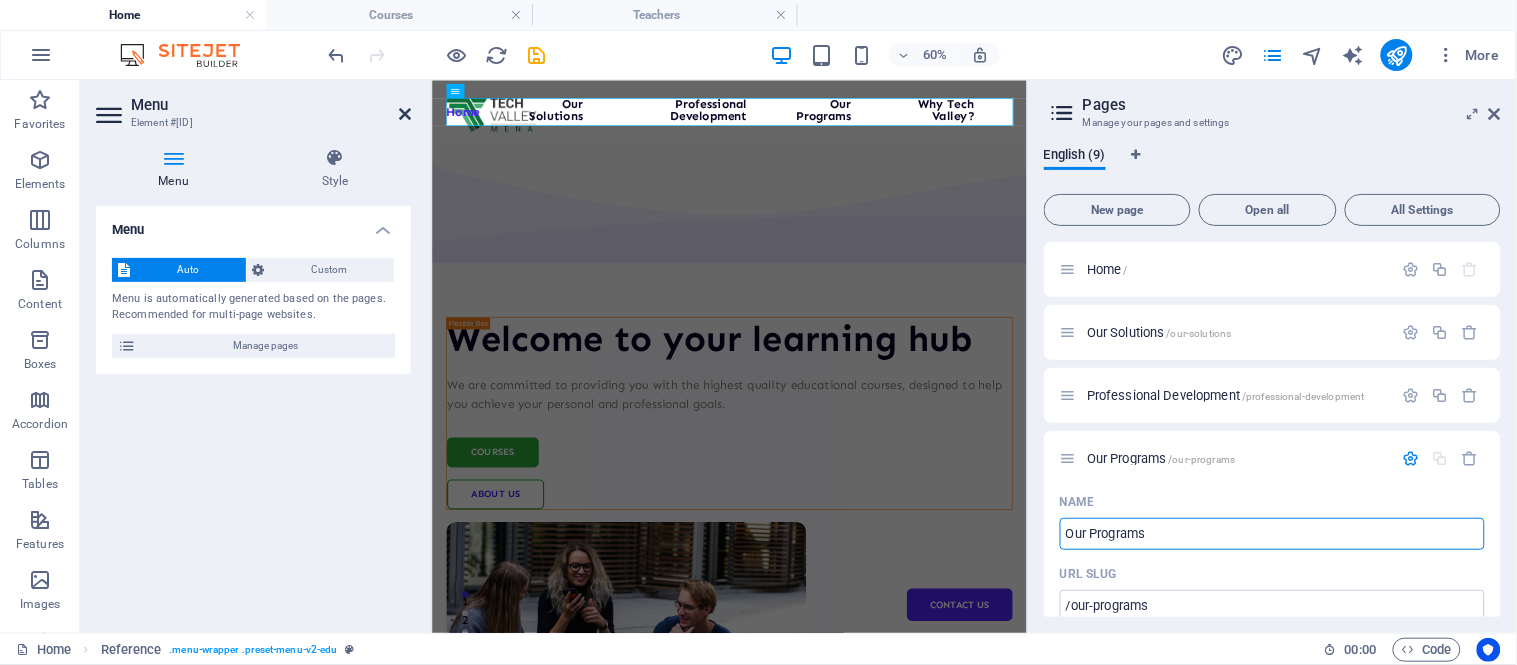 click at bounding box center [405, 114] 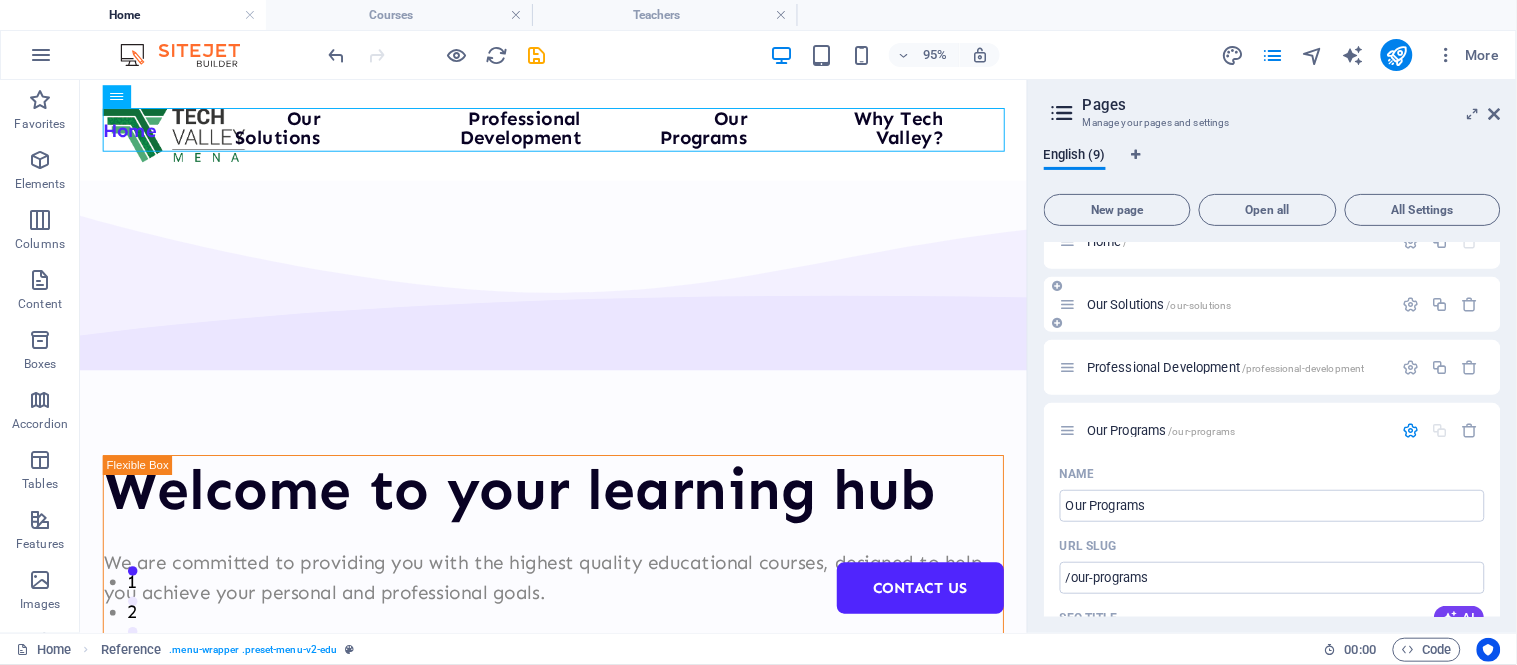 scroll, scrollTop: 0, scrollLeft: 0, axis: both 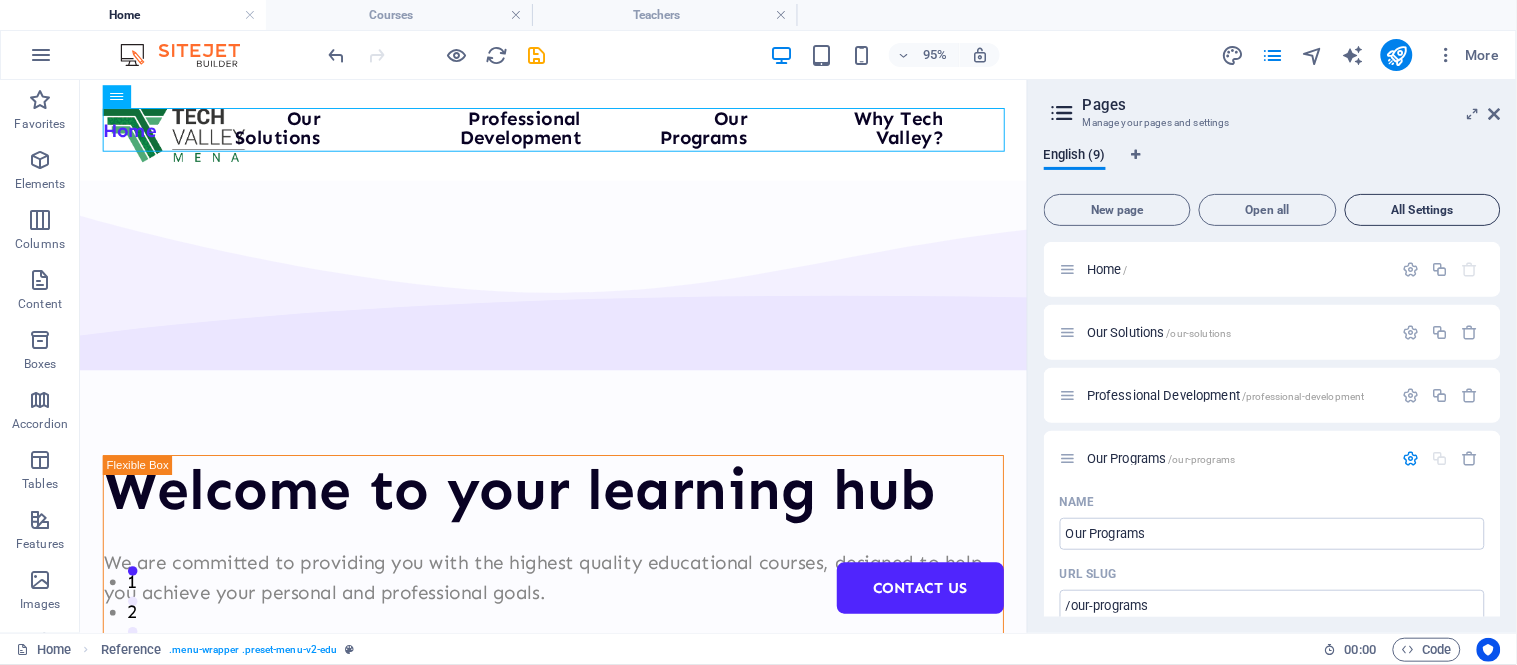 click on "All Settings" at bounding box center (1423, 210) 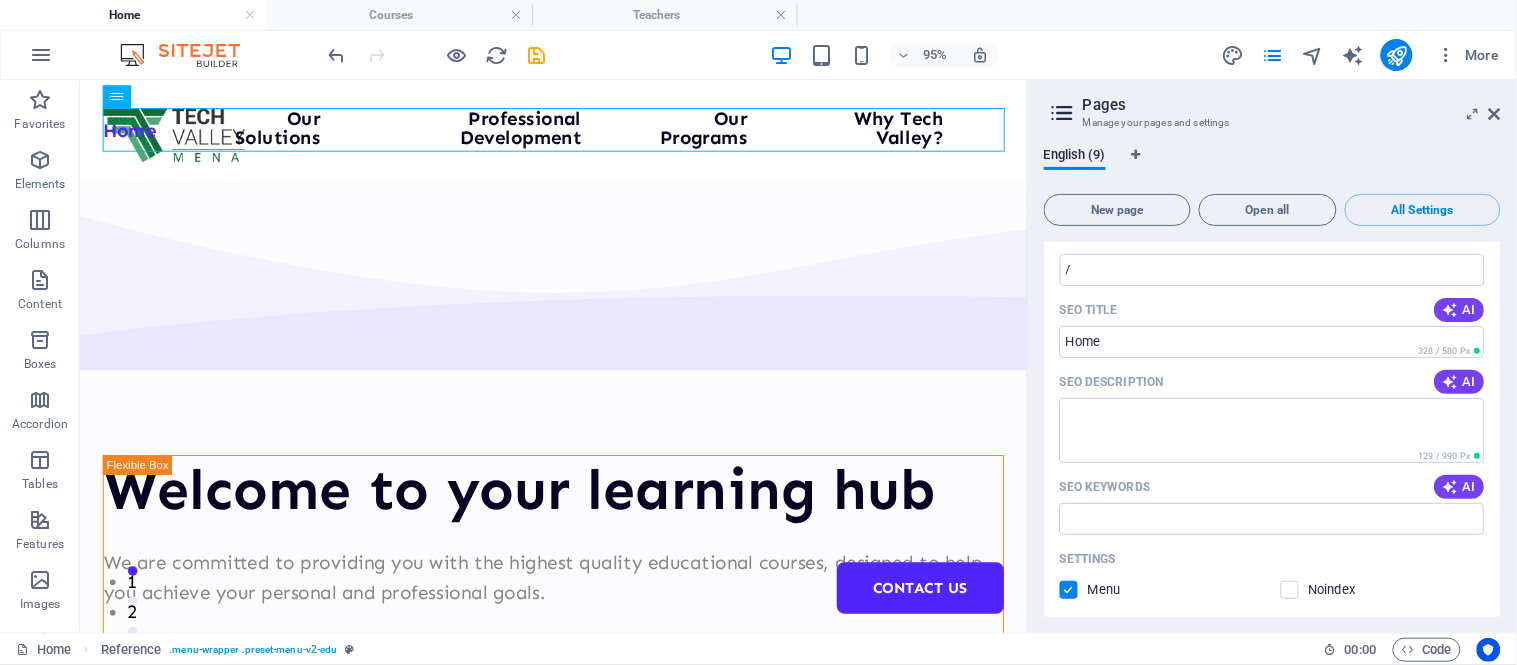 scroll, scrollTop: 0, scrollLeft: 0, axis: both 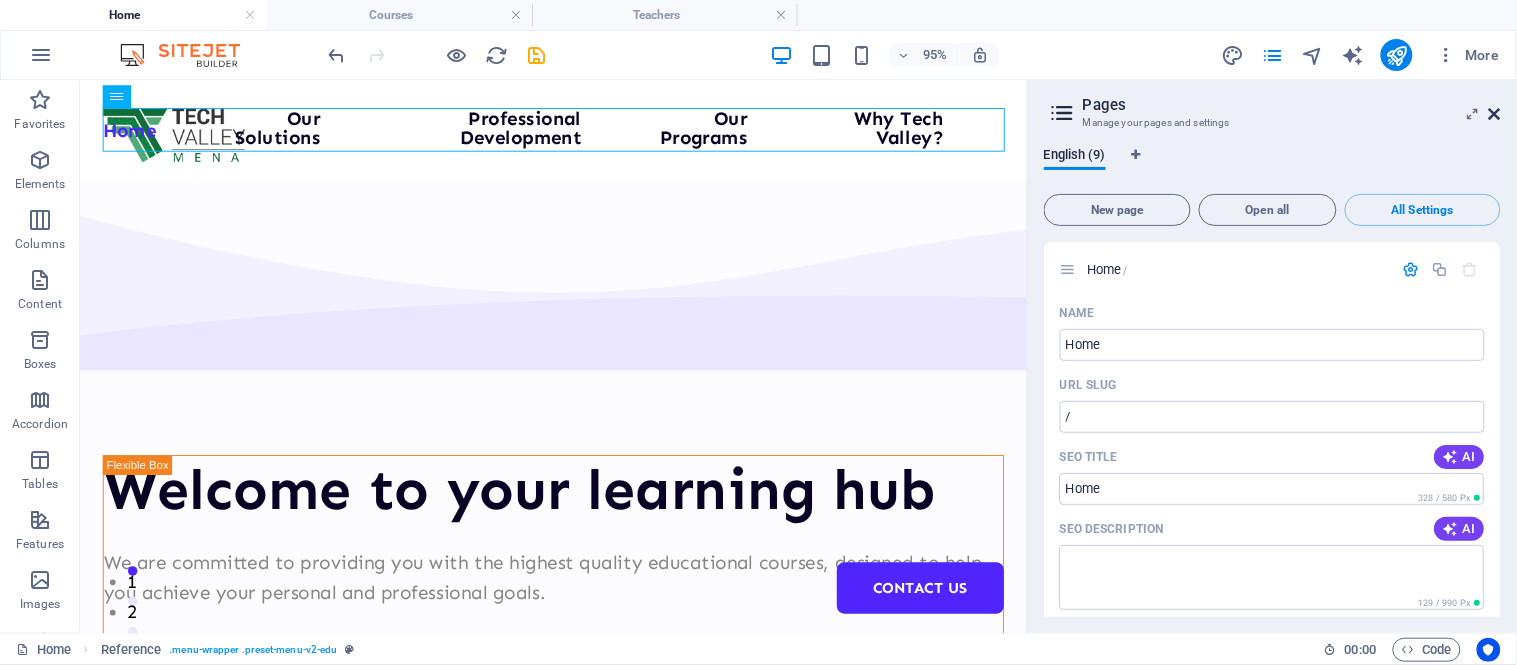click at bounding box center (1495, 114) 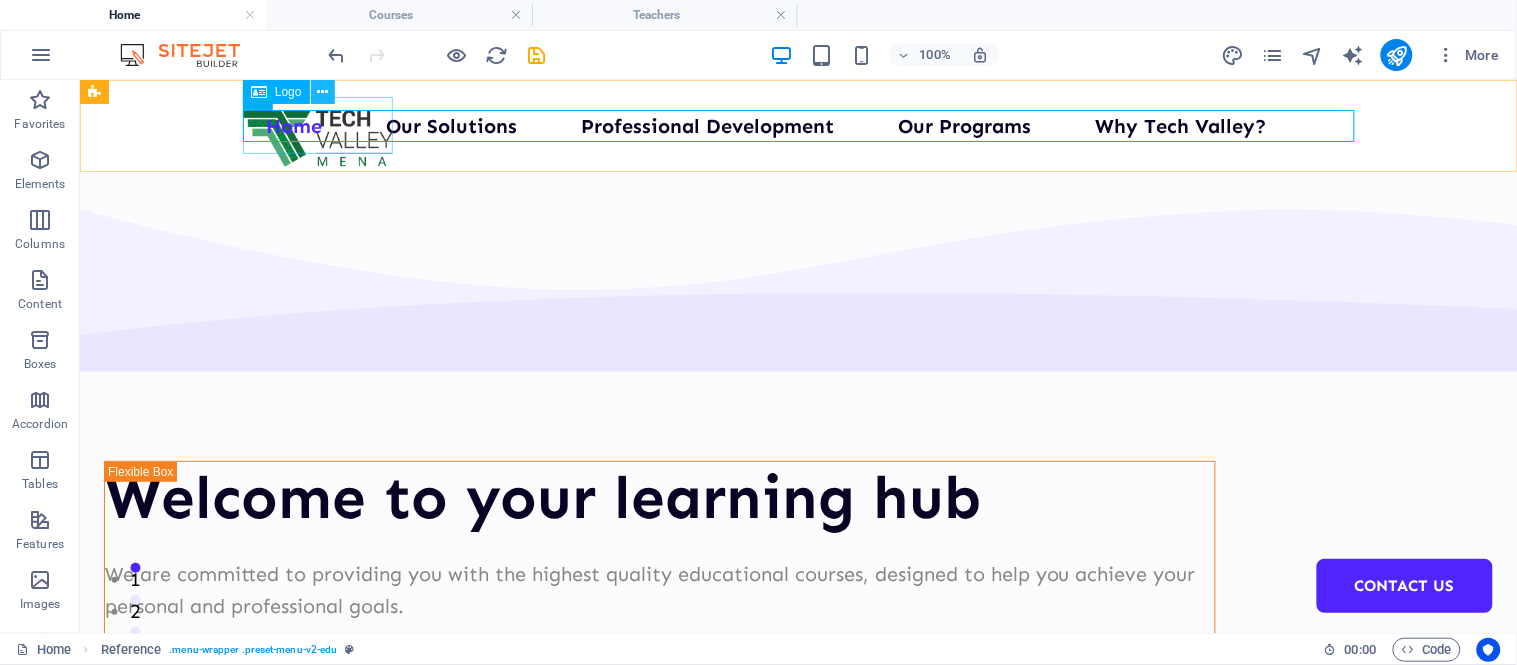 drag, startPoint x: 334, startPoint y: 91, endPoint x: 322, endPoint y: 93, distance: 12.165525 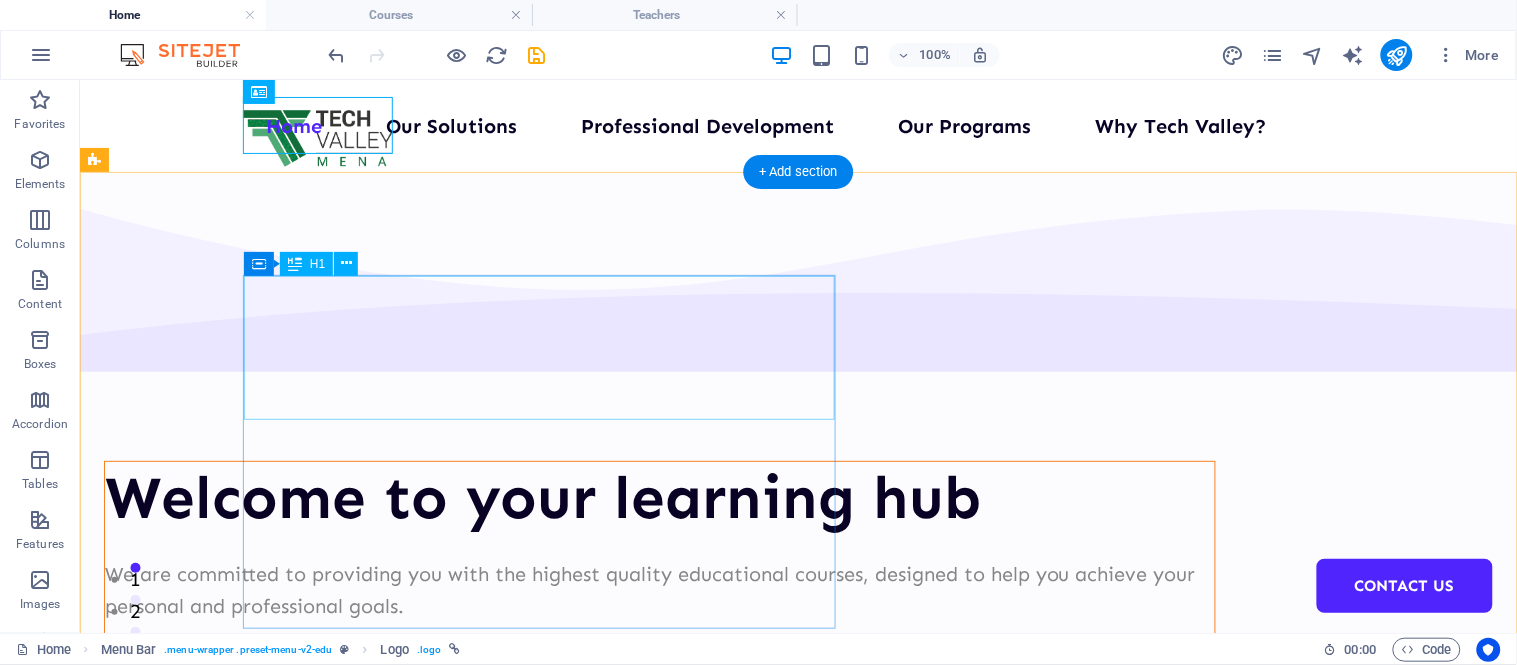 click on "Welcome to your learning hub" at bounding box center [659, 497] 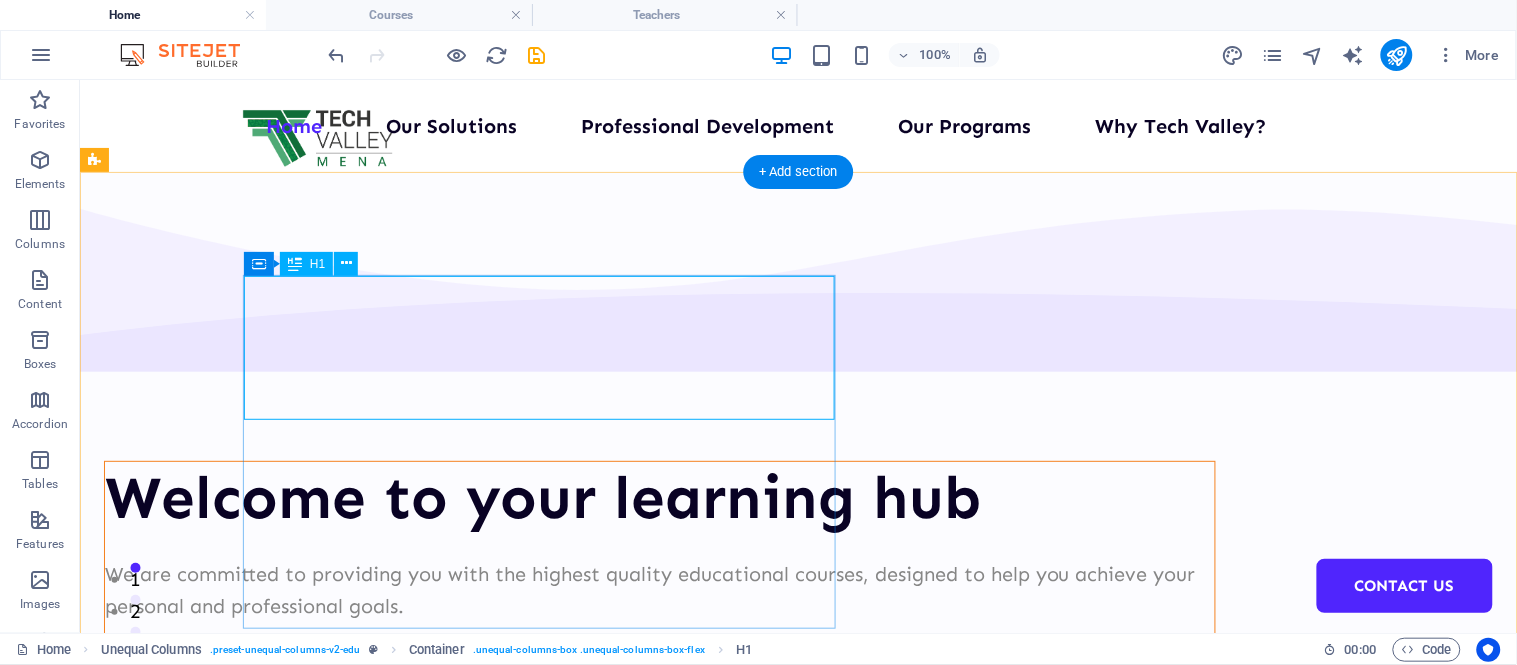 click on "Welcome to your learning hub" at bounding box center (659, 497) 